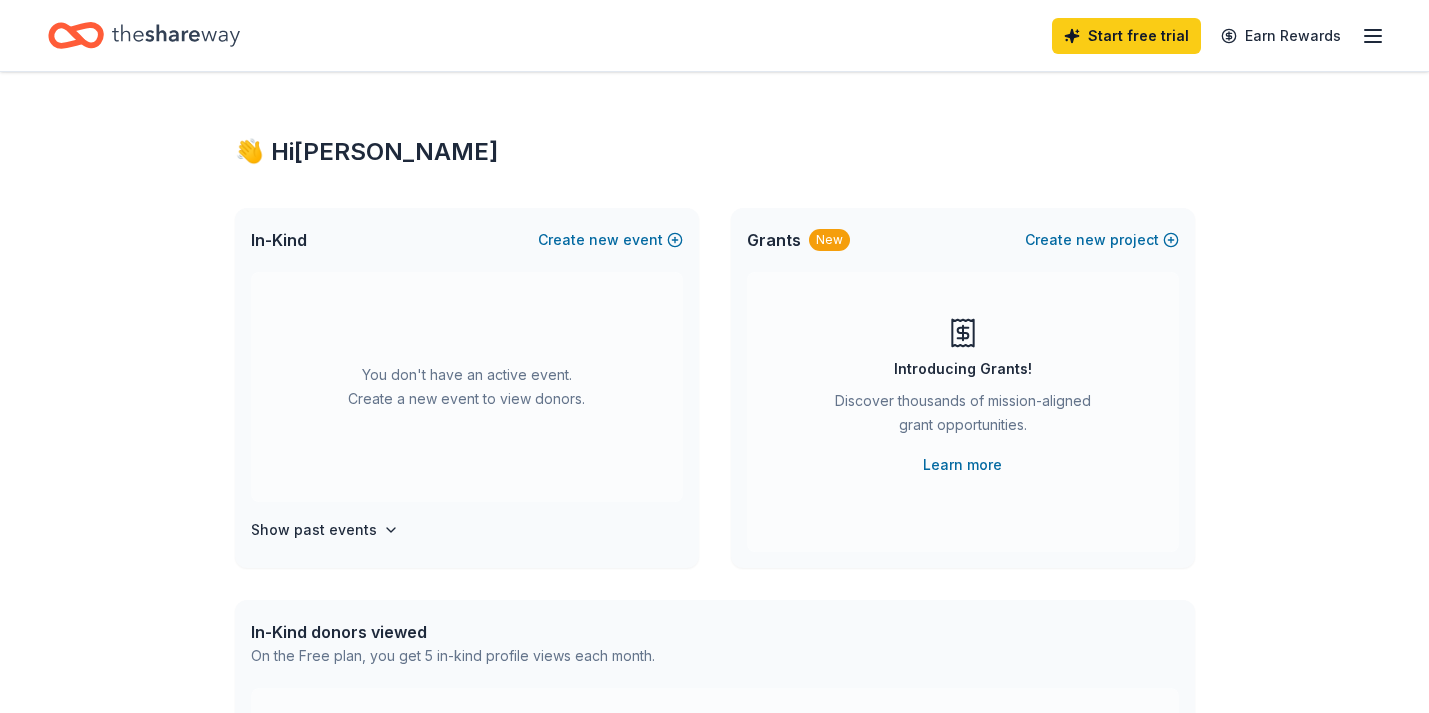 scroll, scrollTop: 0, scrollLeft: 0, axis: both 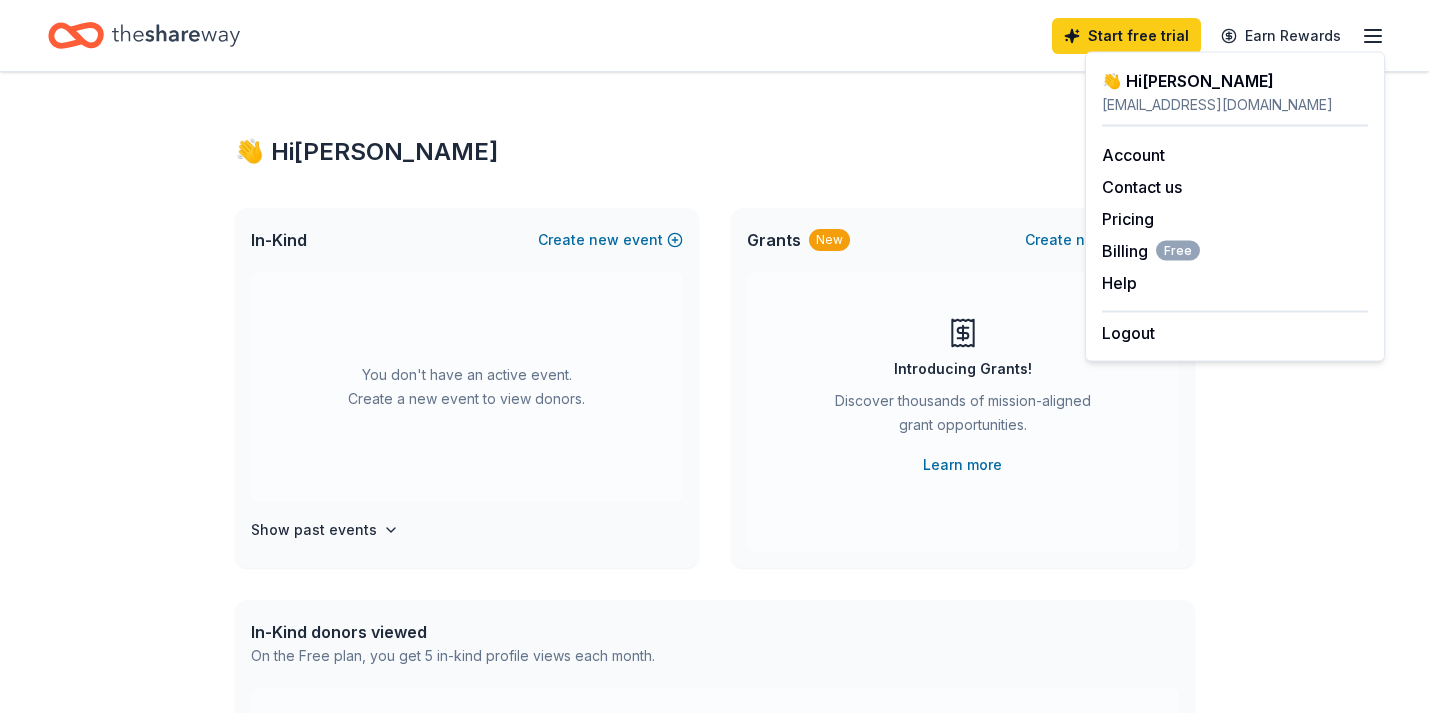 click 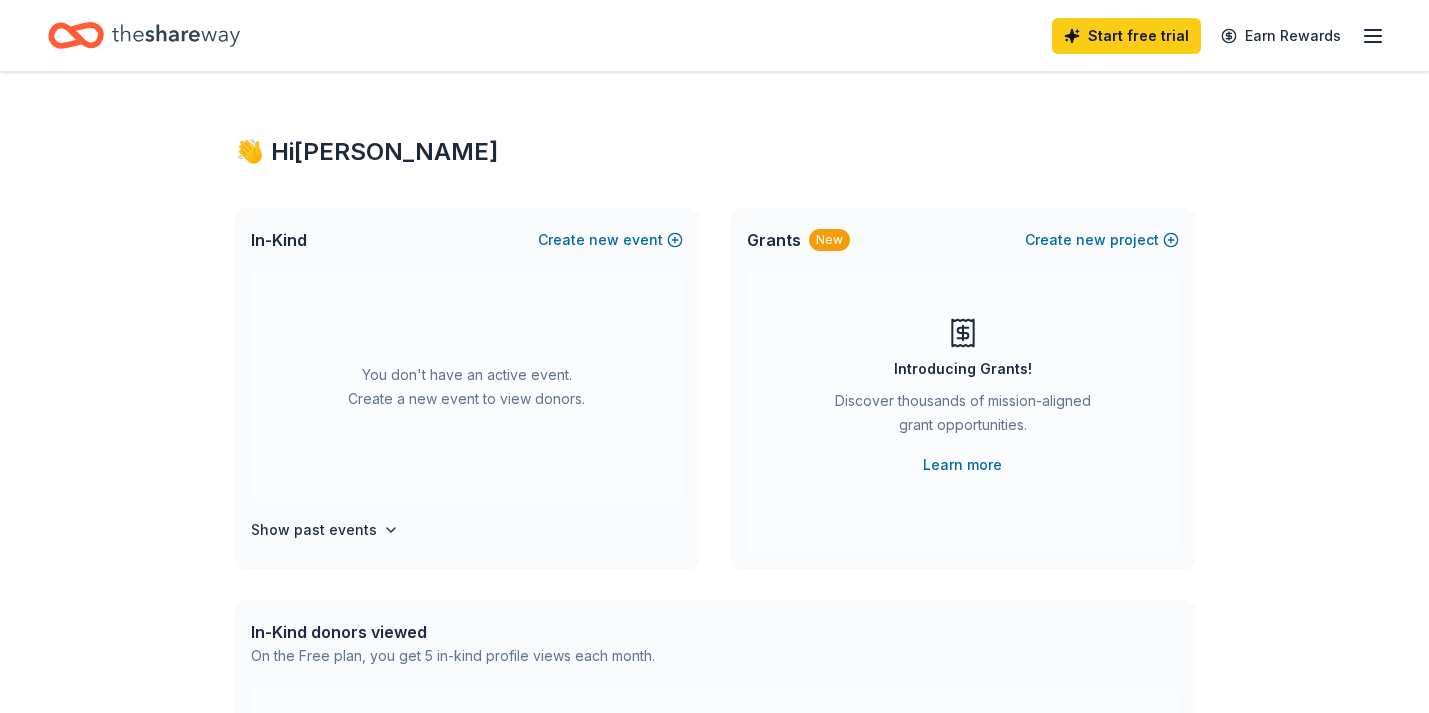click 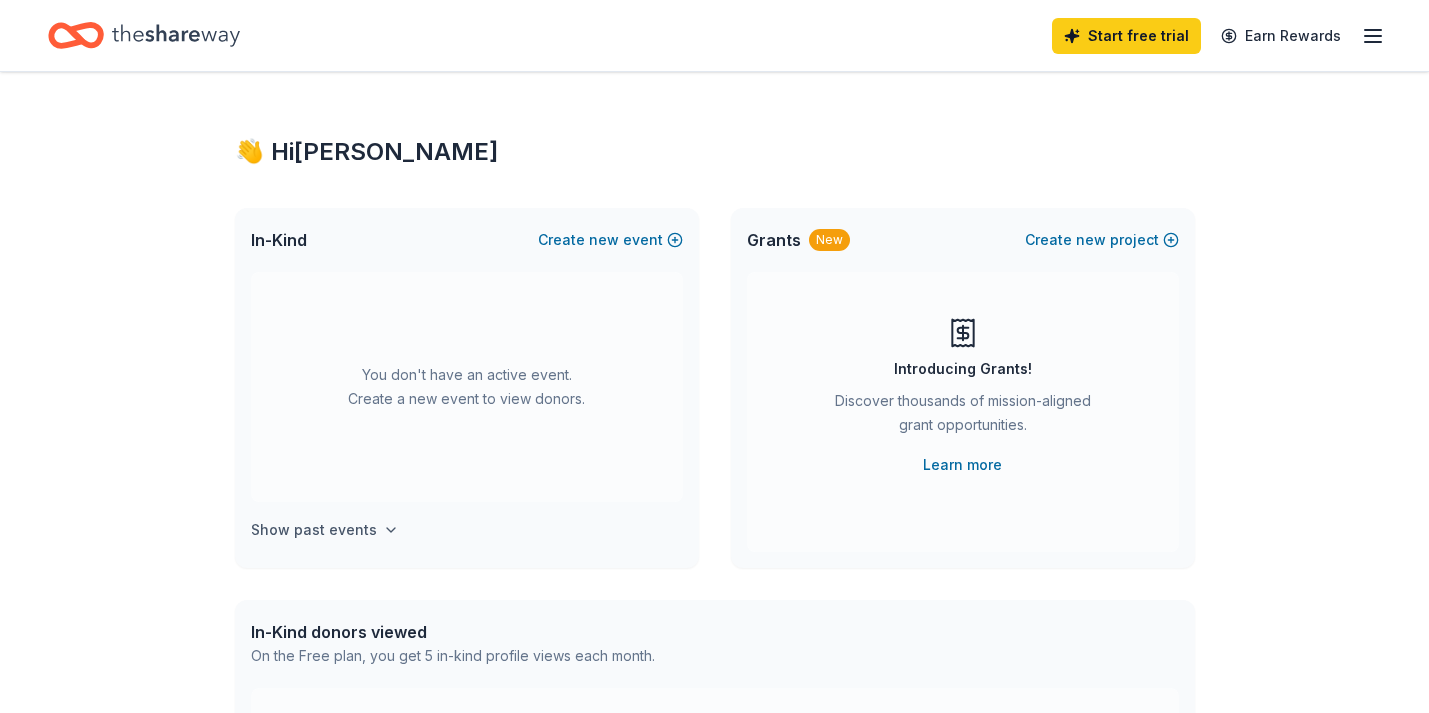 click on "Show past events" at bounding box center (325, 530) 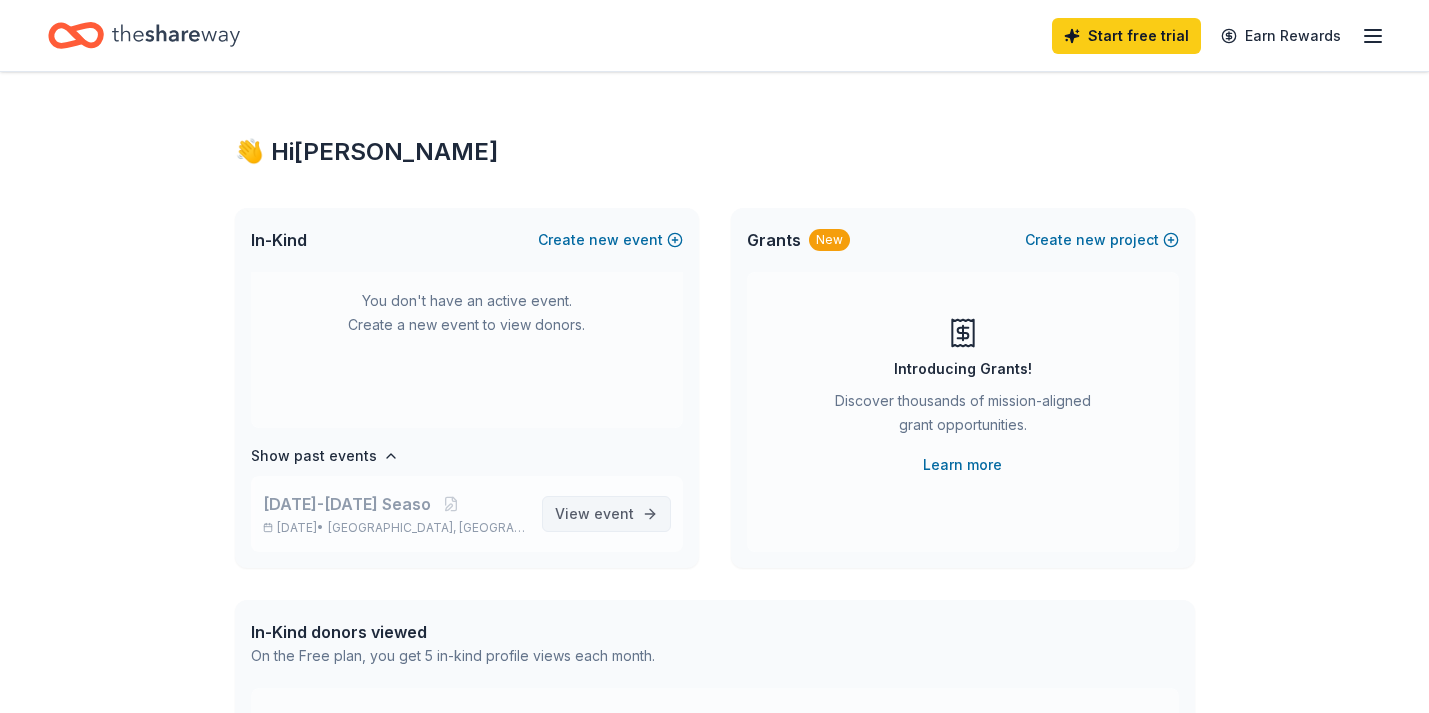 click on "event" at bounding box center [614, 513] 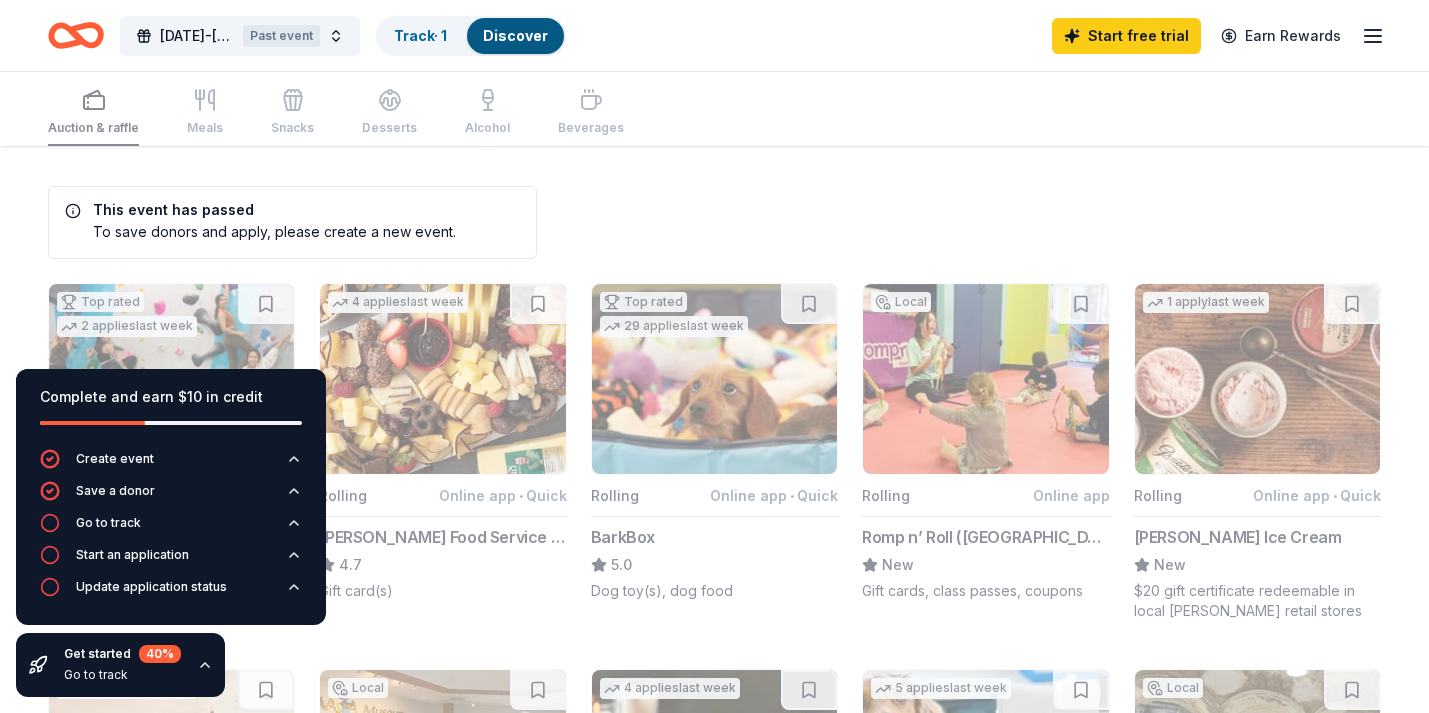 click on "This event has passed To save donors and apply, please create a new event. Top rated 2   applies  last week Rolling Online app • Quick ASCEND 5.0 Day pass coupons 4   applies  last week Rolling Online app • Quick Gordon Food Service Store 4.7 Gift card(s) Top rated 29   applies  last week Rolling Online app • Quick BarkBox 5.0 Dog toy(s), dog food Local Rolling Online app Romp n’ Roll (Pittsburgh) New Gift cards, class passes, coupons 1   apply  last week Rolling Online app • Quick Graeter's Ice Cream New $20 gift certificate redeemable in local Graeter's retail stores 7   applies  last week Rolling Online app Let's Roam 4.4 3 Family Scavenger Hunt Six Pack ($270 Value), 2 Date Night Scavenger Hunt Two Pack ($130 Value) Local Rolling Online app • Quick AACA Museum New Admission tickets 4   applies  last week Rolling Online app • Quick Firebirds Wood Fired Grill New Food, gift card(s) 5   applies  last week Rolling Online app Wondercide New Pet control products  Local Rolling Online app • Quick" at bounding box center [714, 1178] 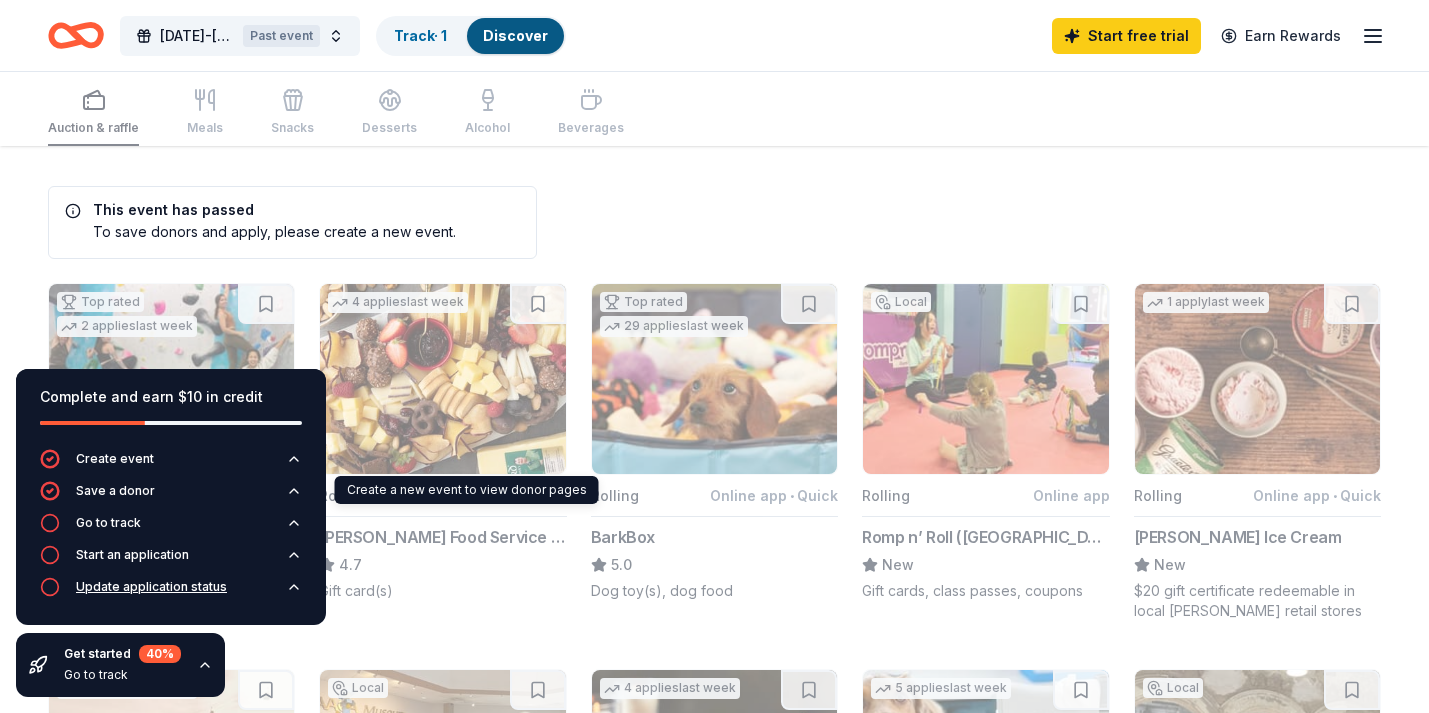 scroll, scrollTop: 0, scrollLeft: 0, axis: both 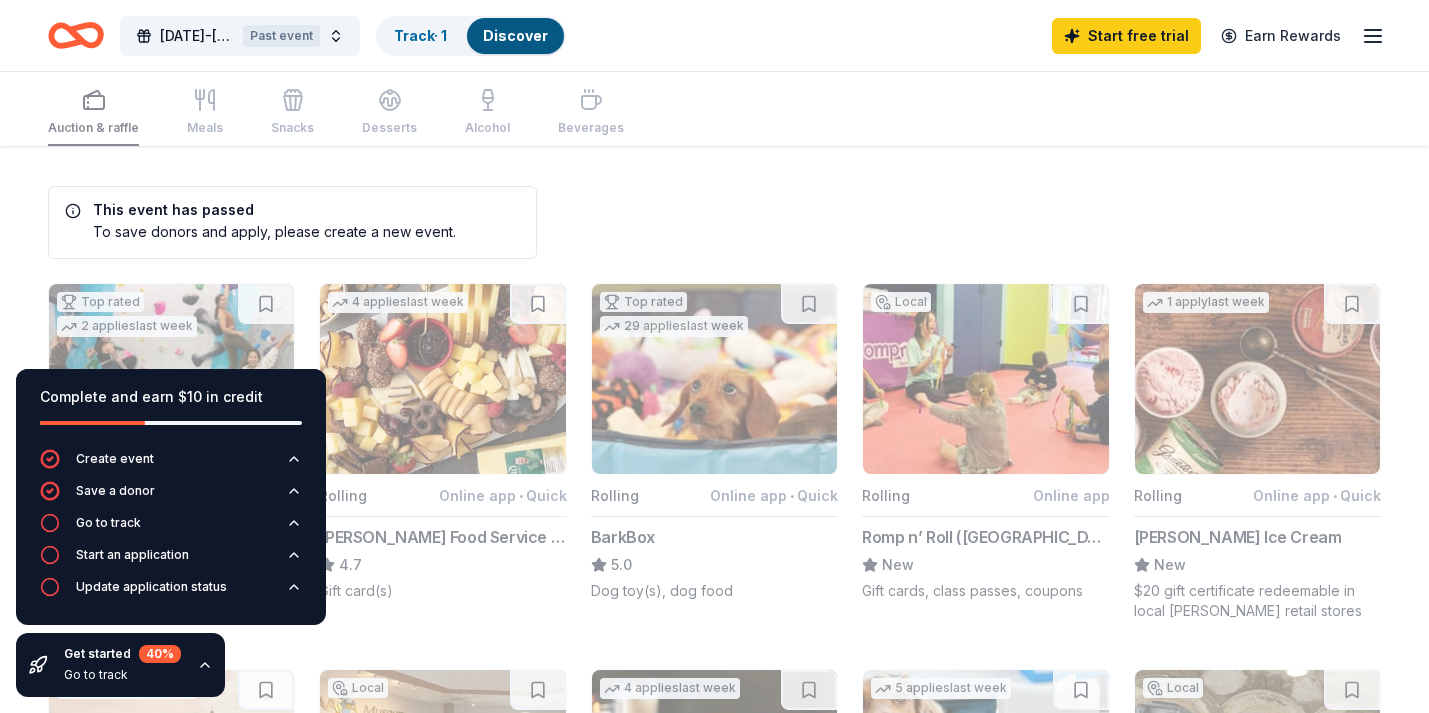 click 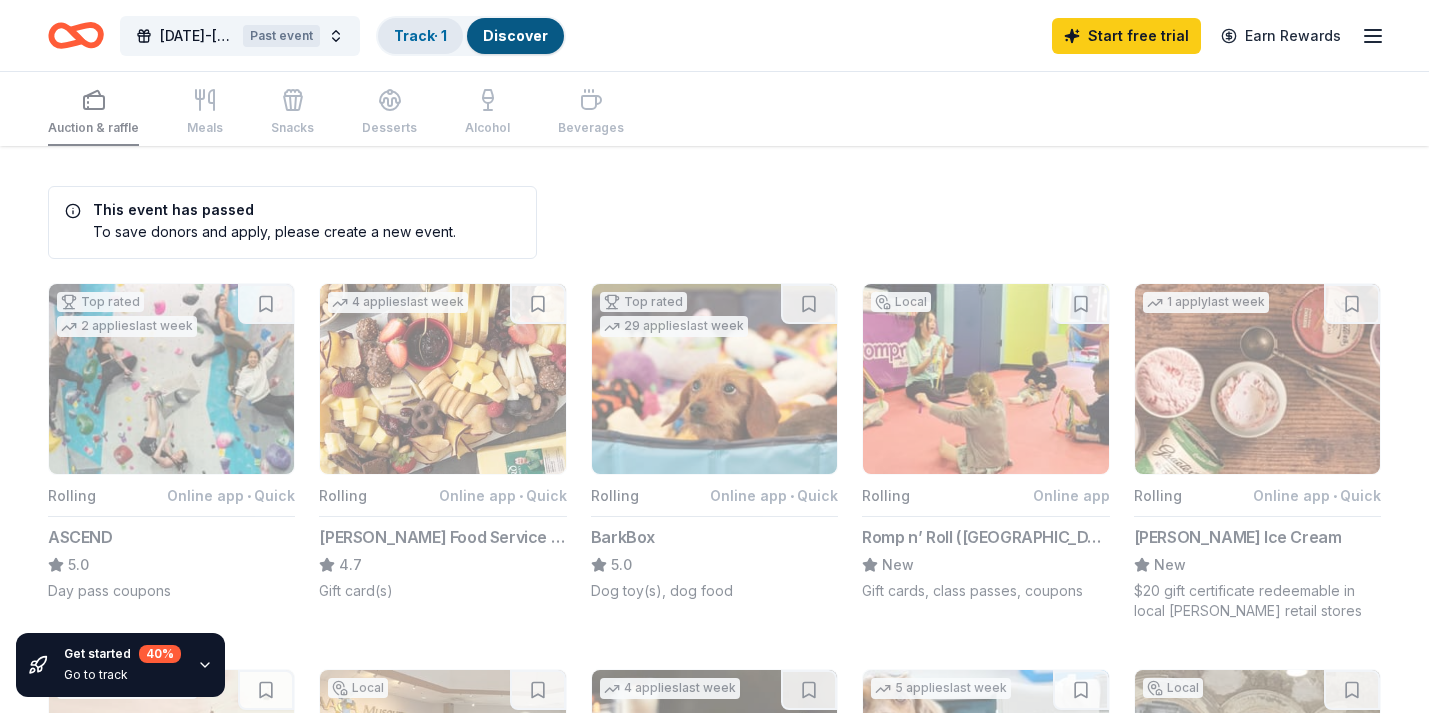 scroll, scrollTop: 0, scrollLeft: 0, axis: both 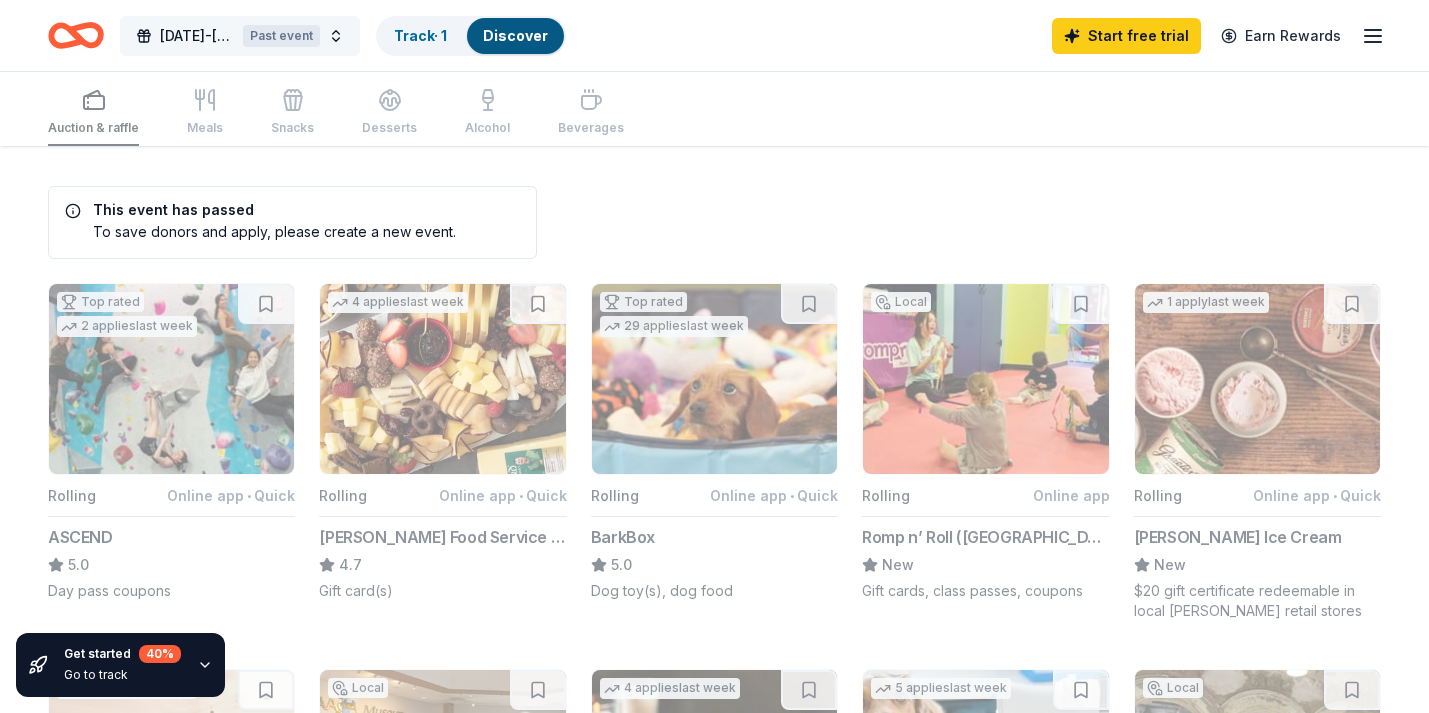click on "2023-2024 Seaso  Past event" at bounding box center (240, 36) 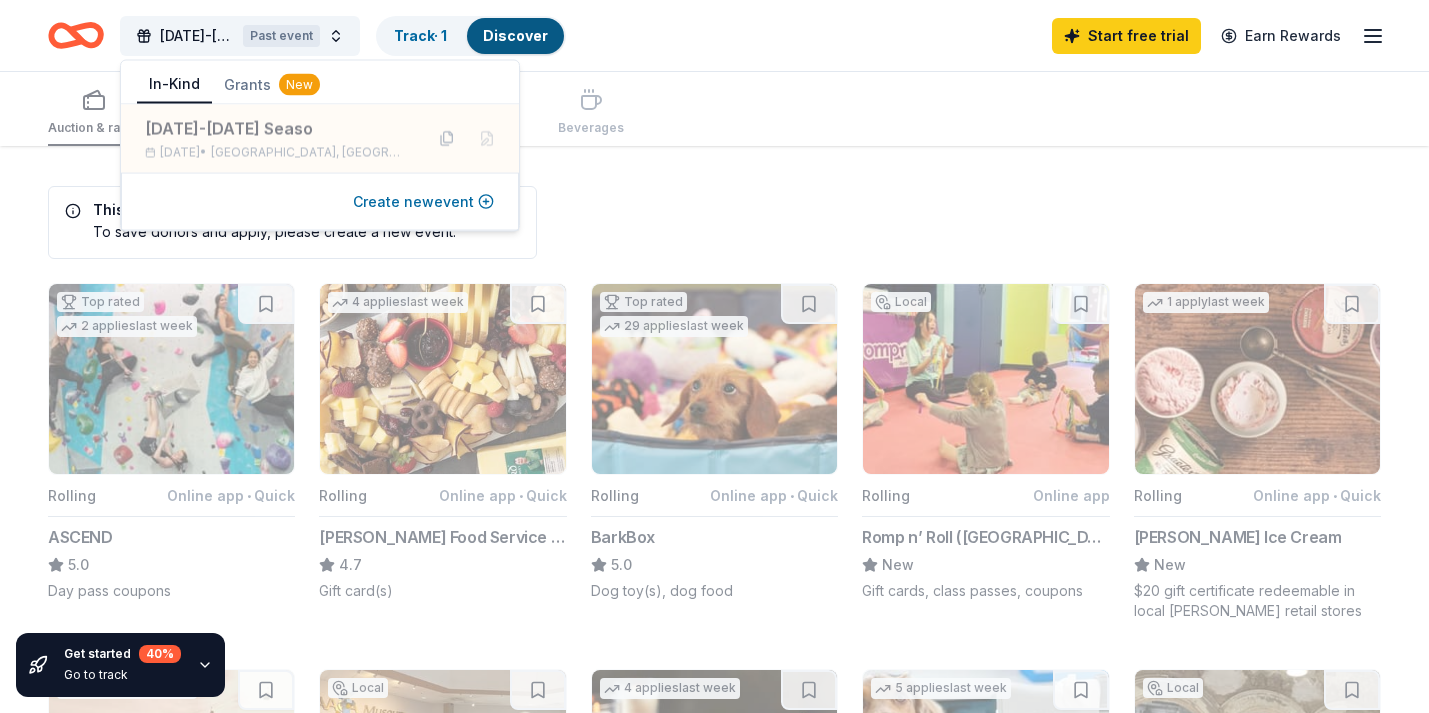 click on "Create new  event" at bounding box center (423, 202) 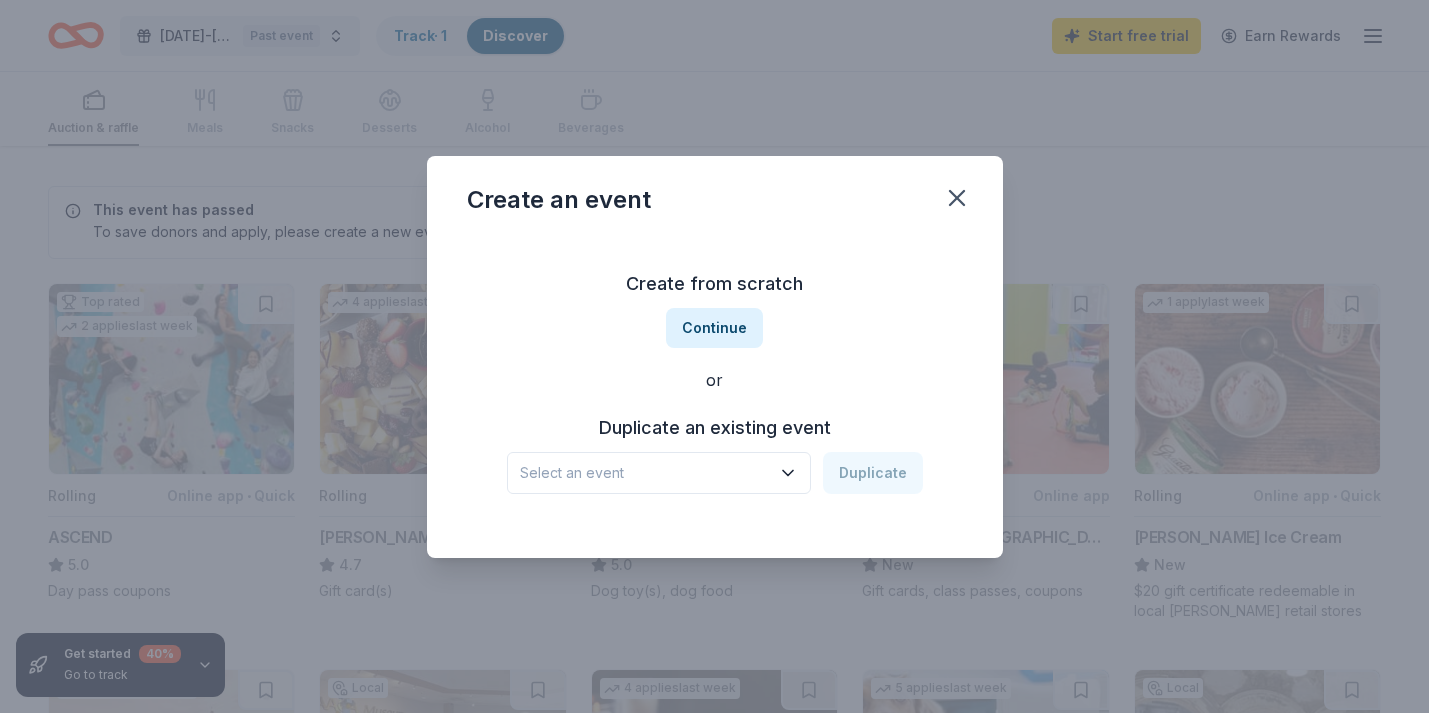 click on "Duplicate an existing event" at bounding box center [715, 428] 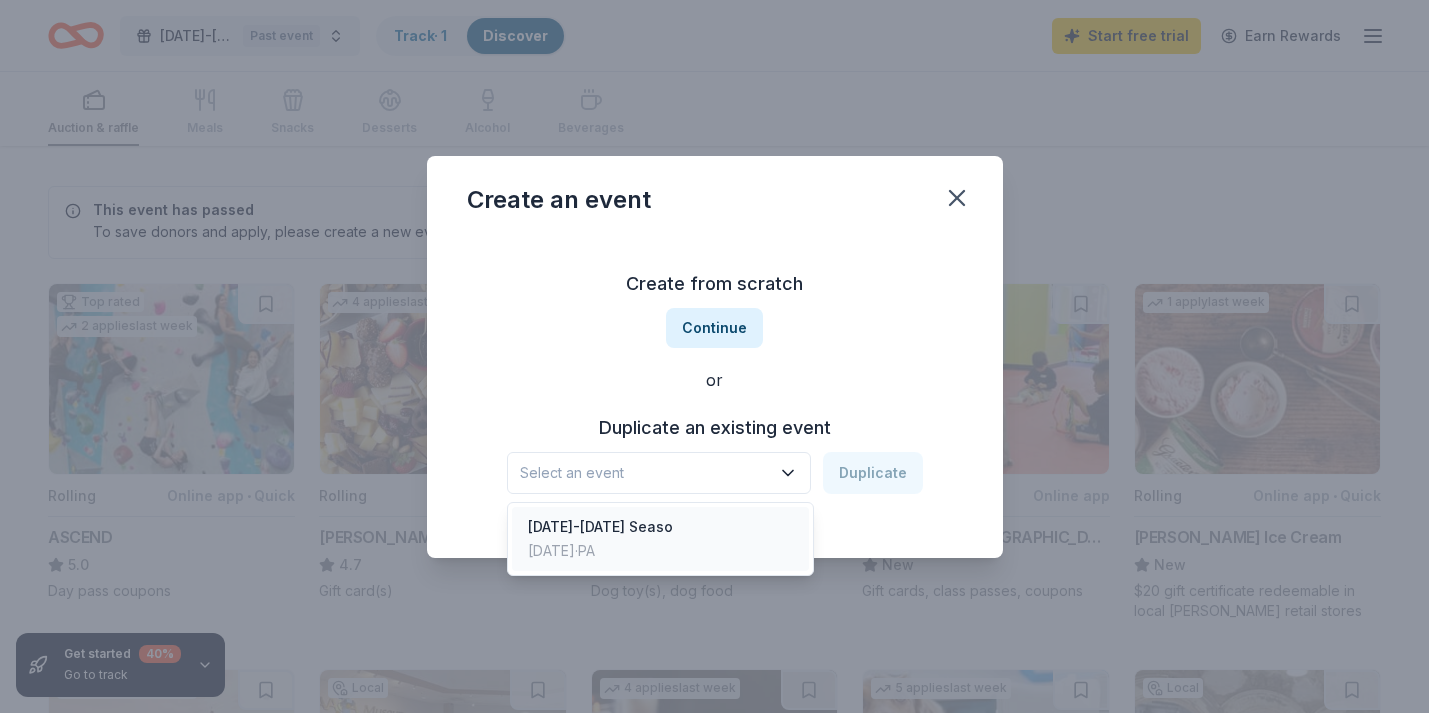 click on "2023-2024 Seaso" at bounding box center (600, 527) 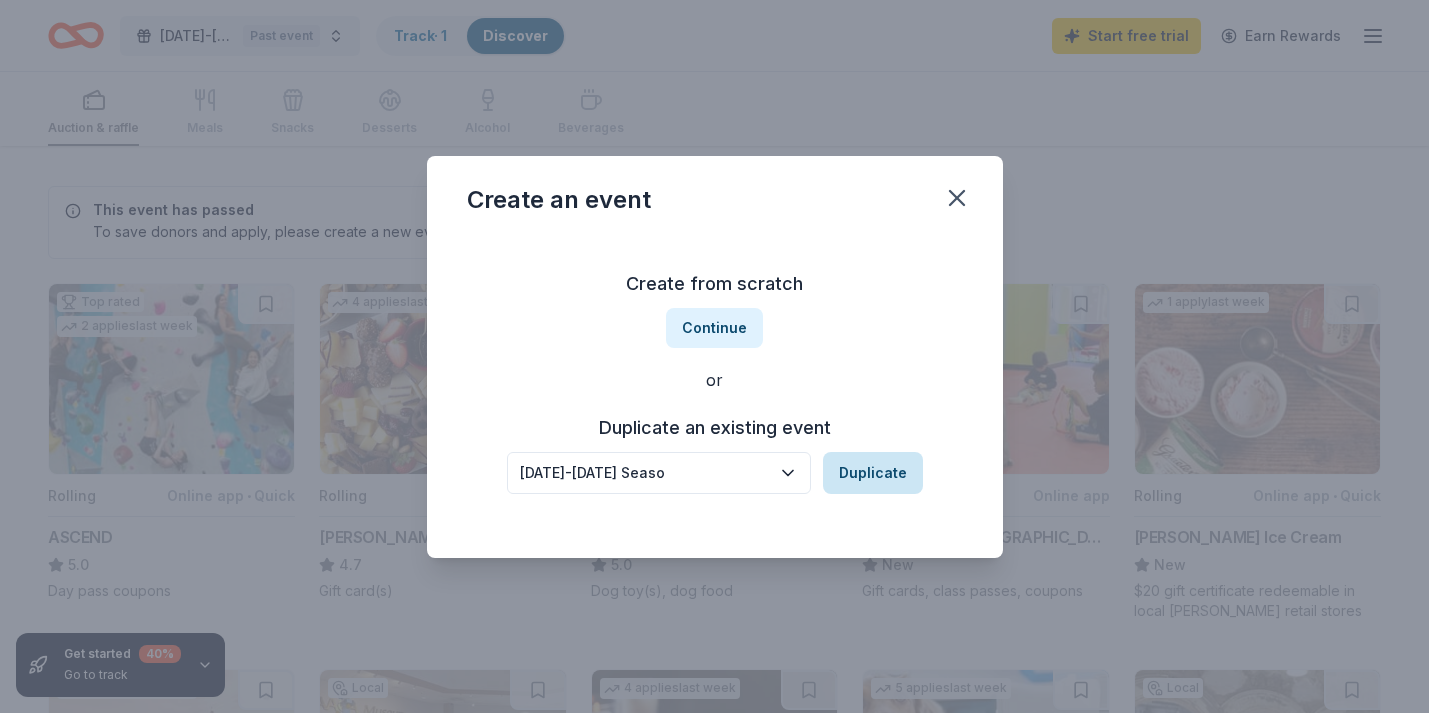 click on "Duplicate" at bounding box center (873, 473) 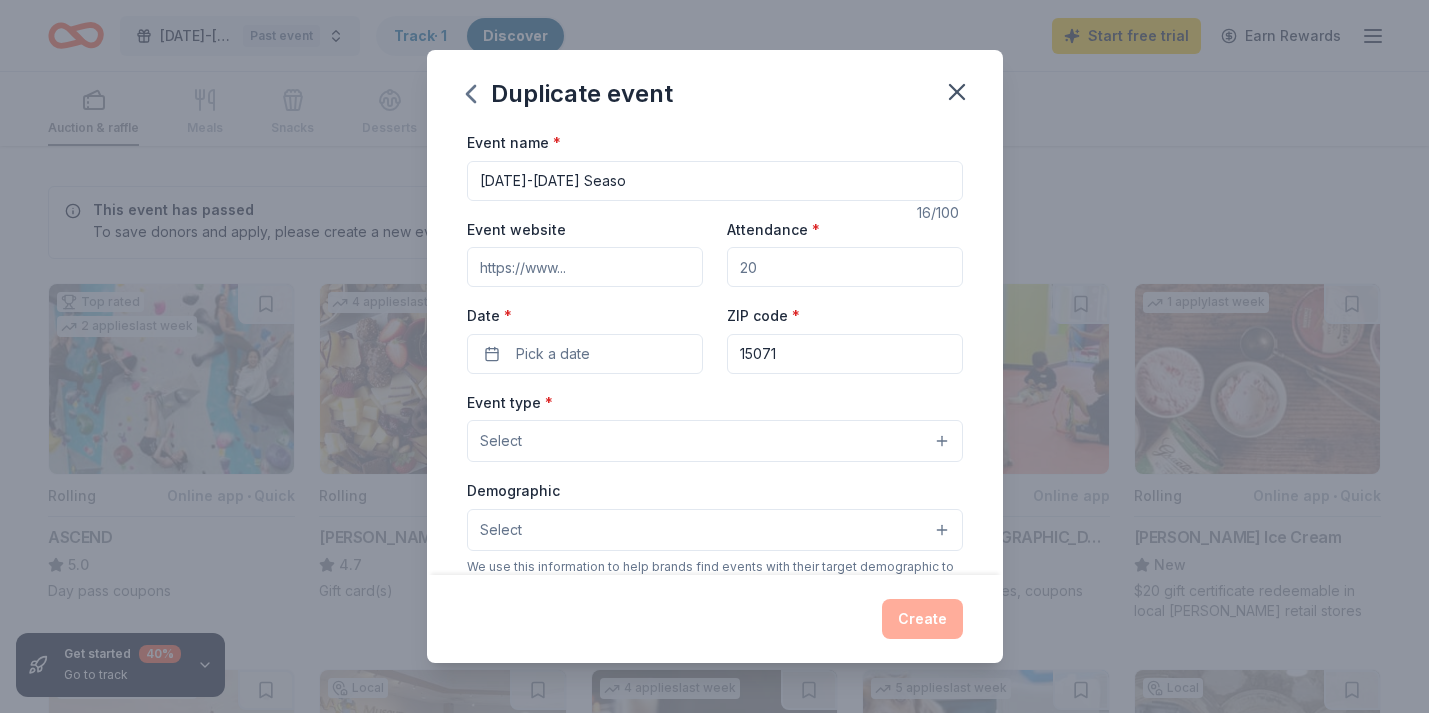 drag, startPoint x: 634, startPoint y: 175, endPoint x: 443, endPoint y: 179, distance: 191.04189 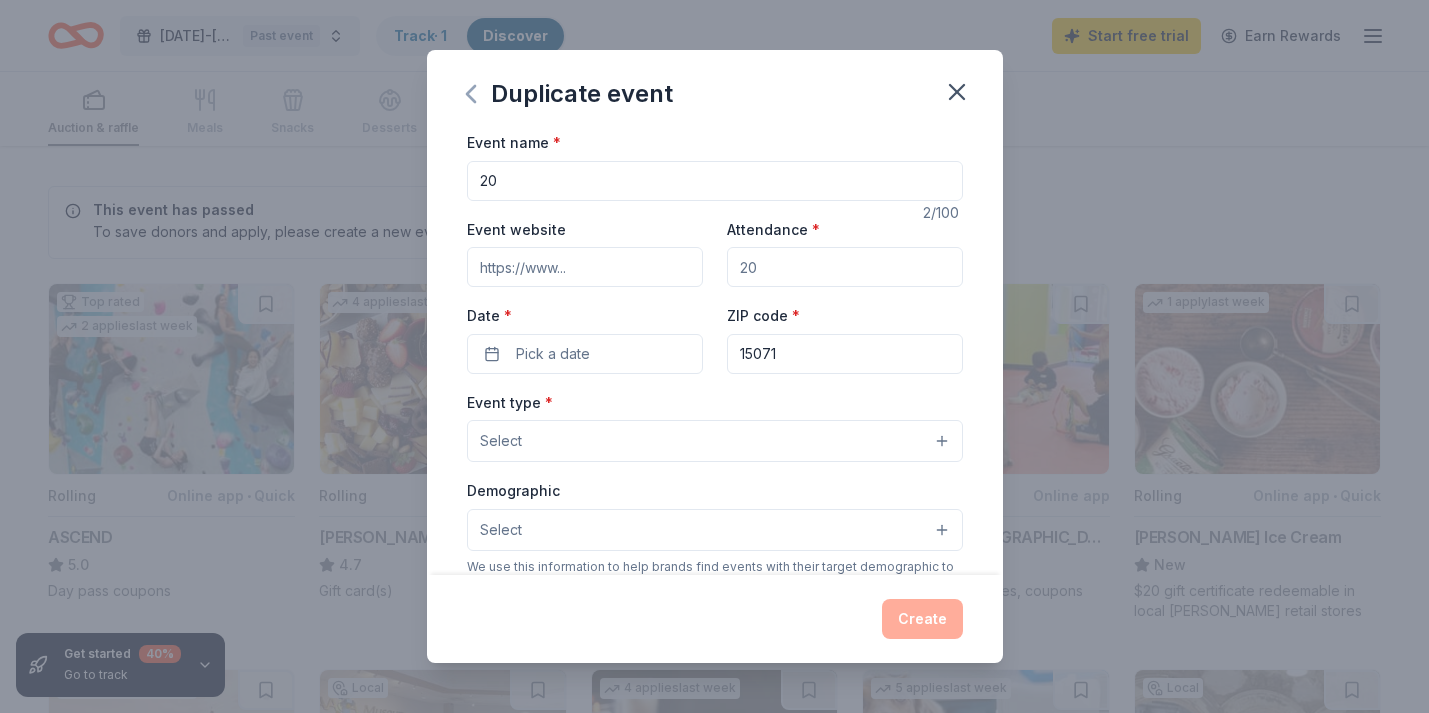 type on "20" 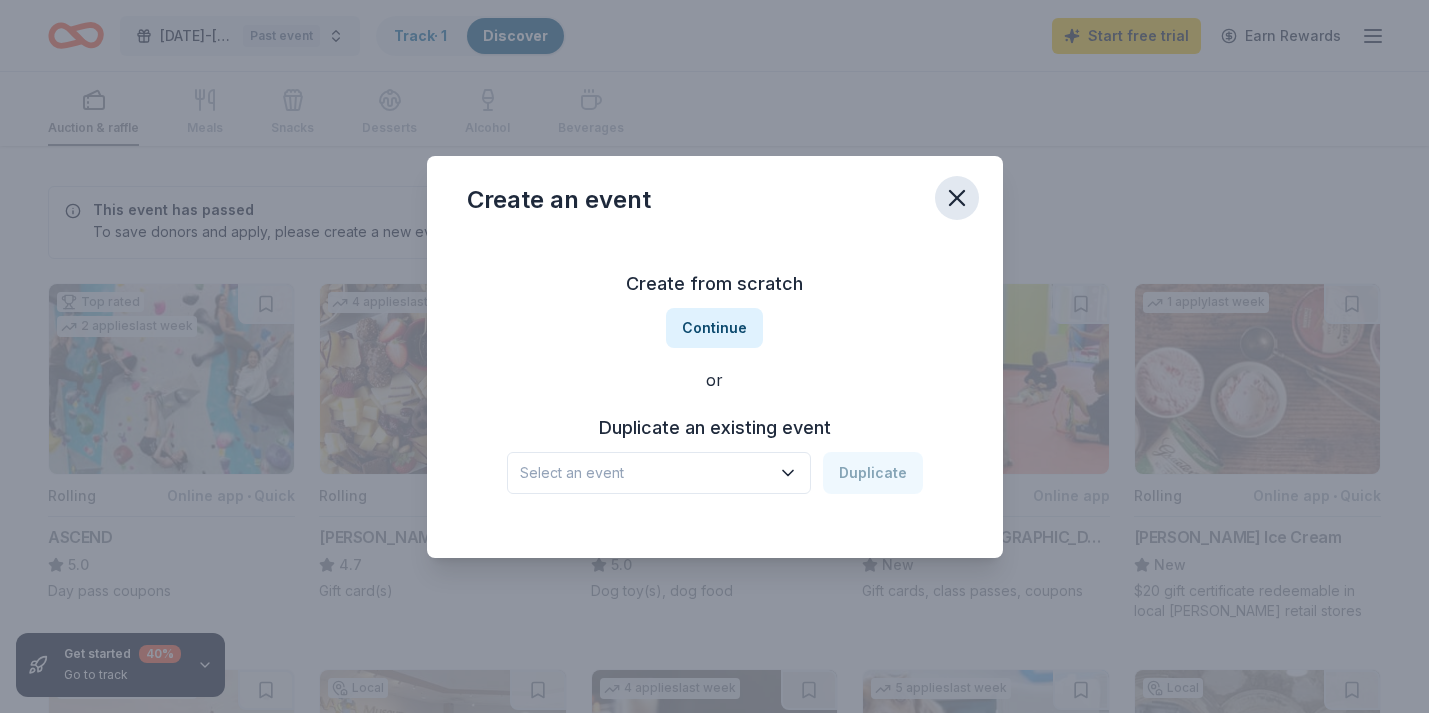 click 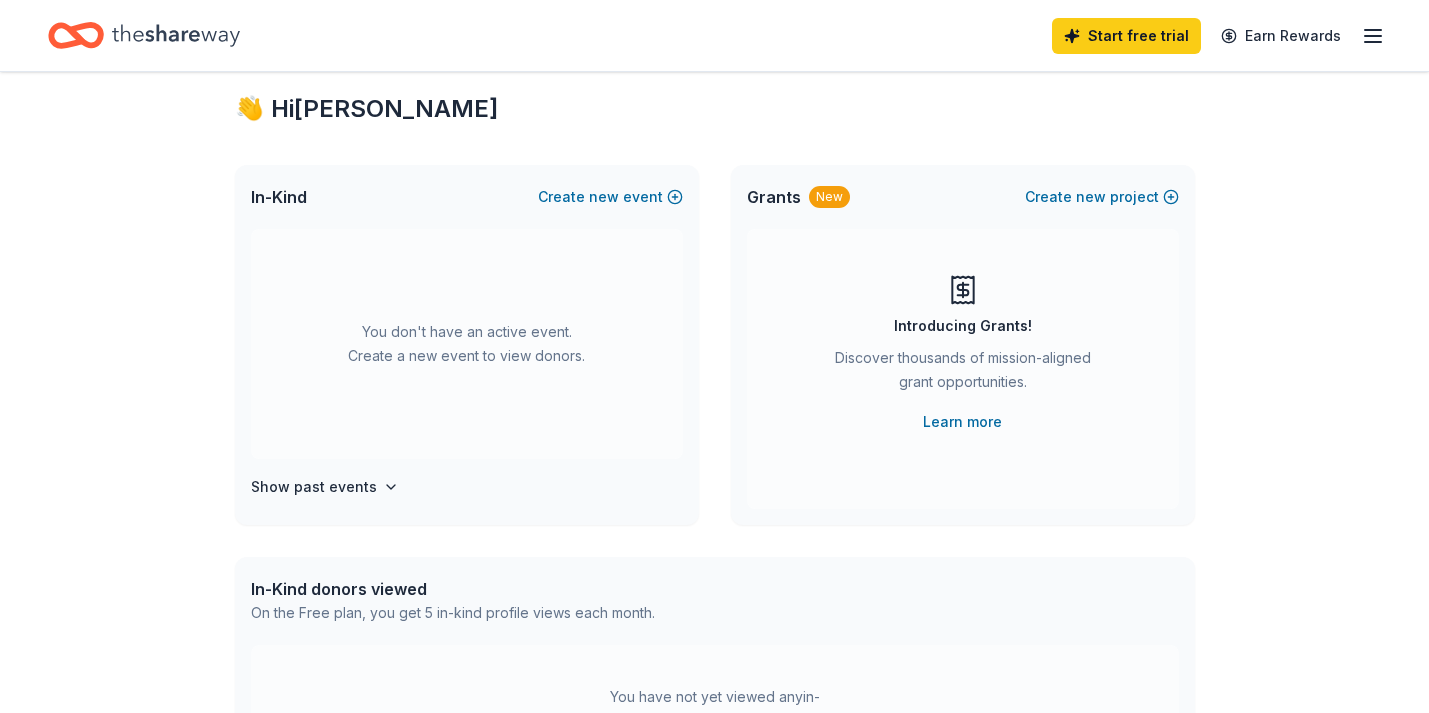 scroll, scrollTop: 45, scrollLeft: 0, axis: vertical 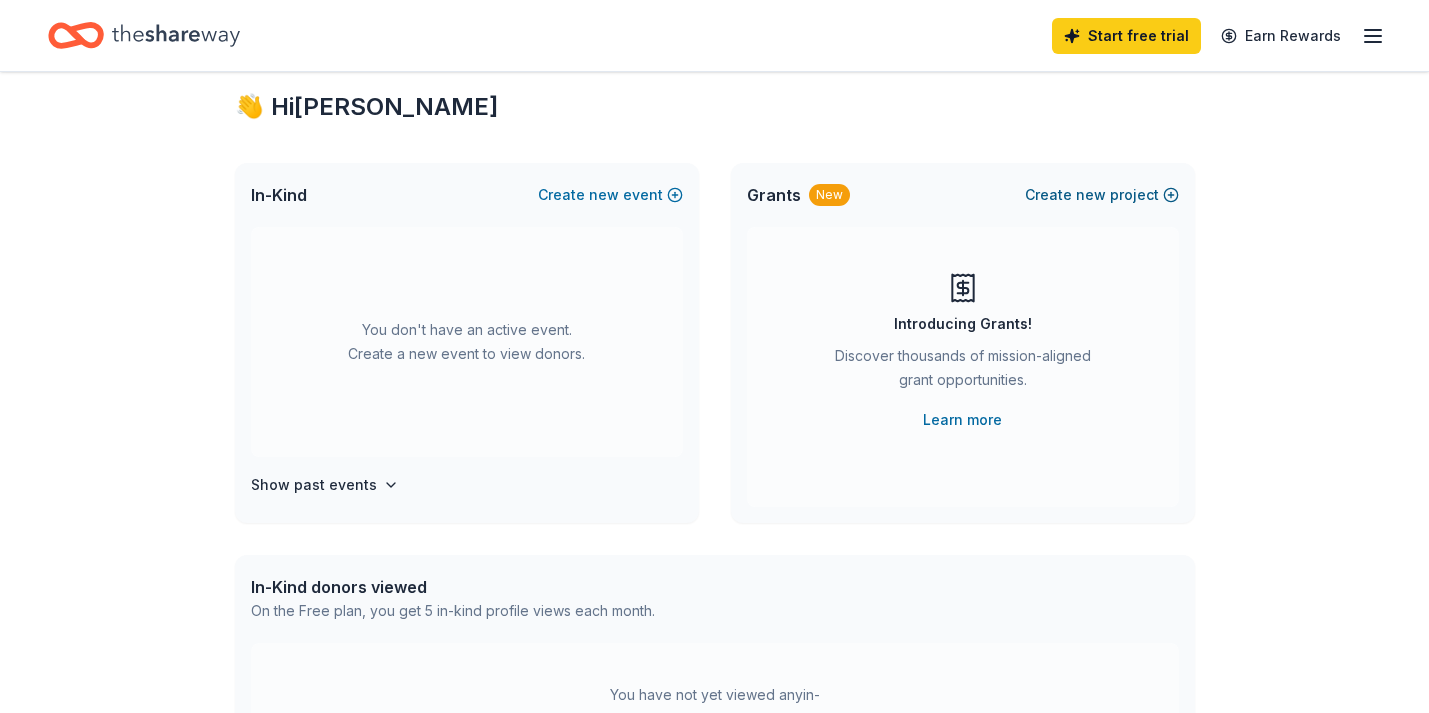 click on "new" at bounding box center (1091, 195) 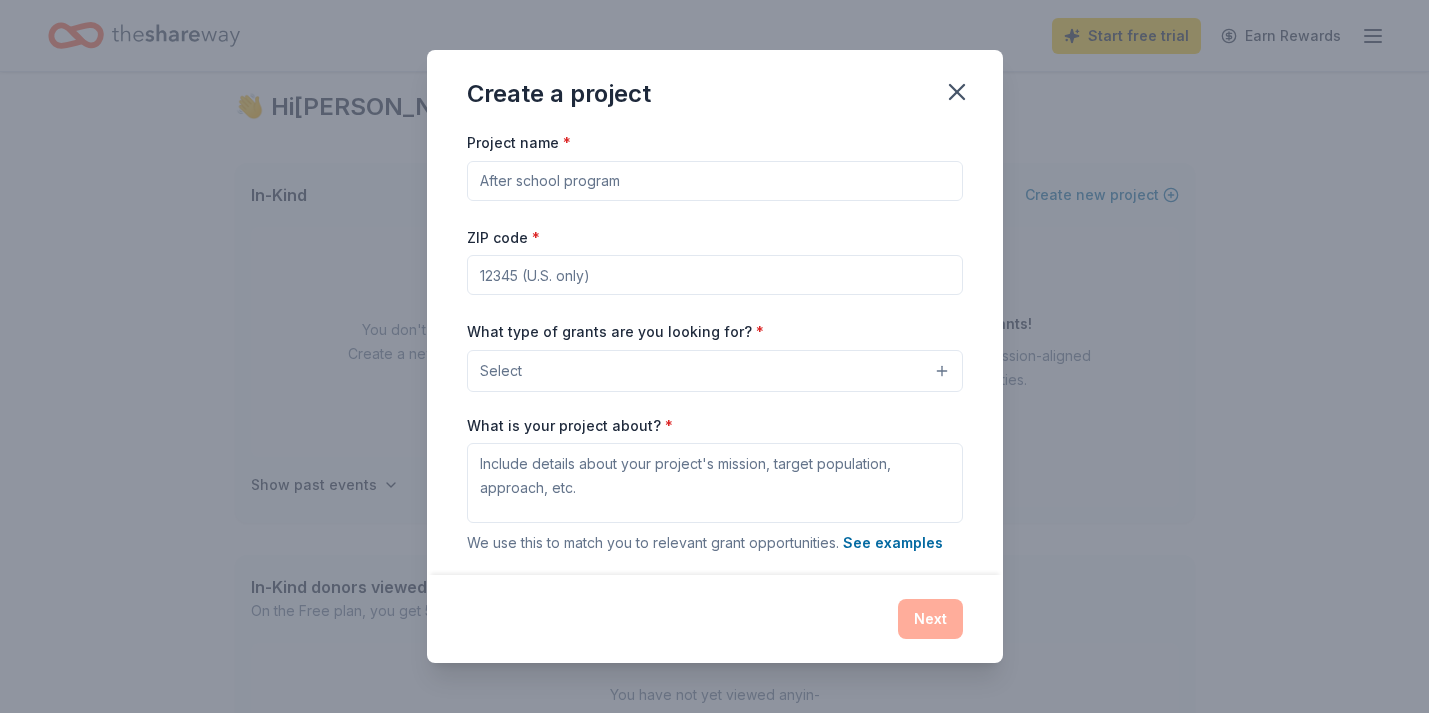 click on "Project name *" at bounding box center [715, 181] 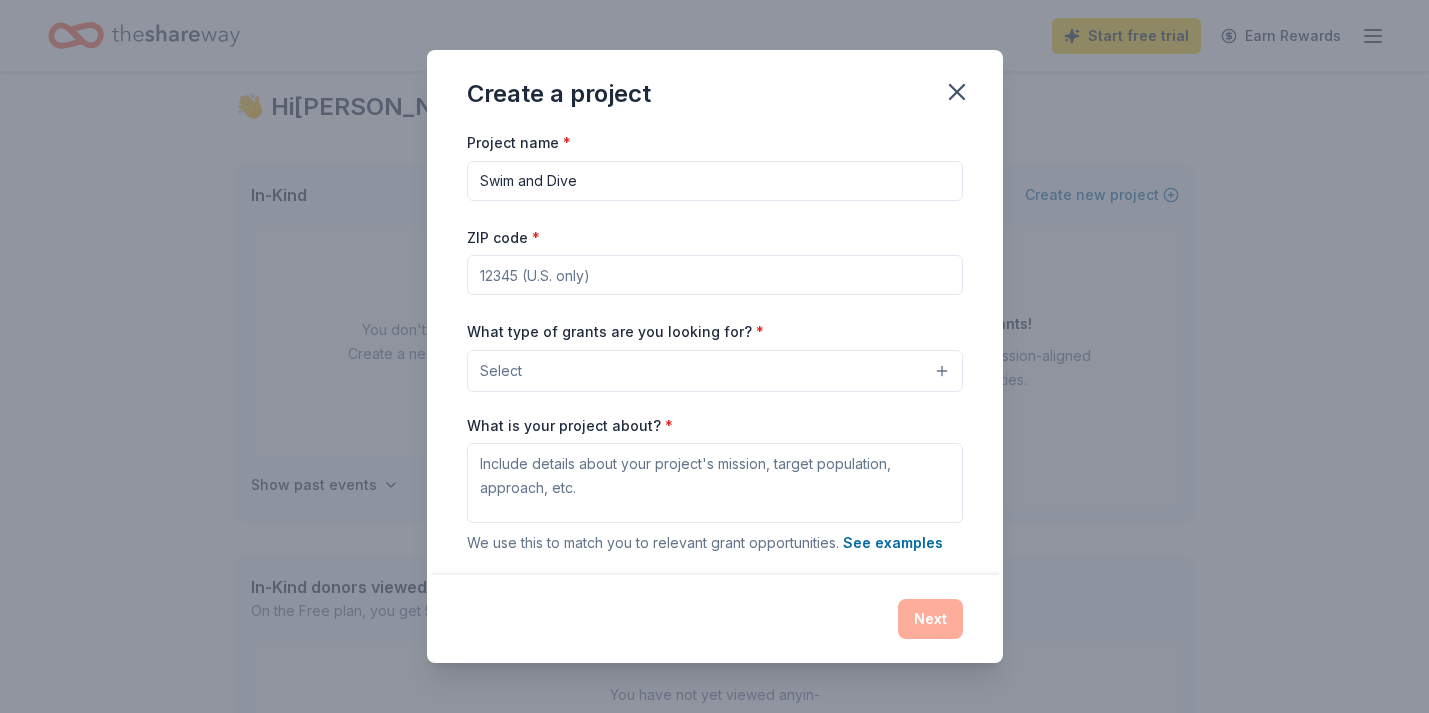 type on "Swim and Dive" 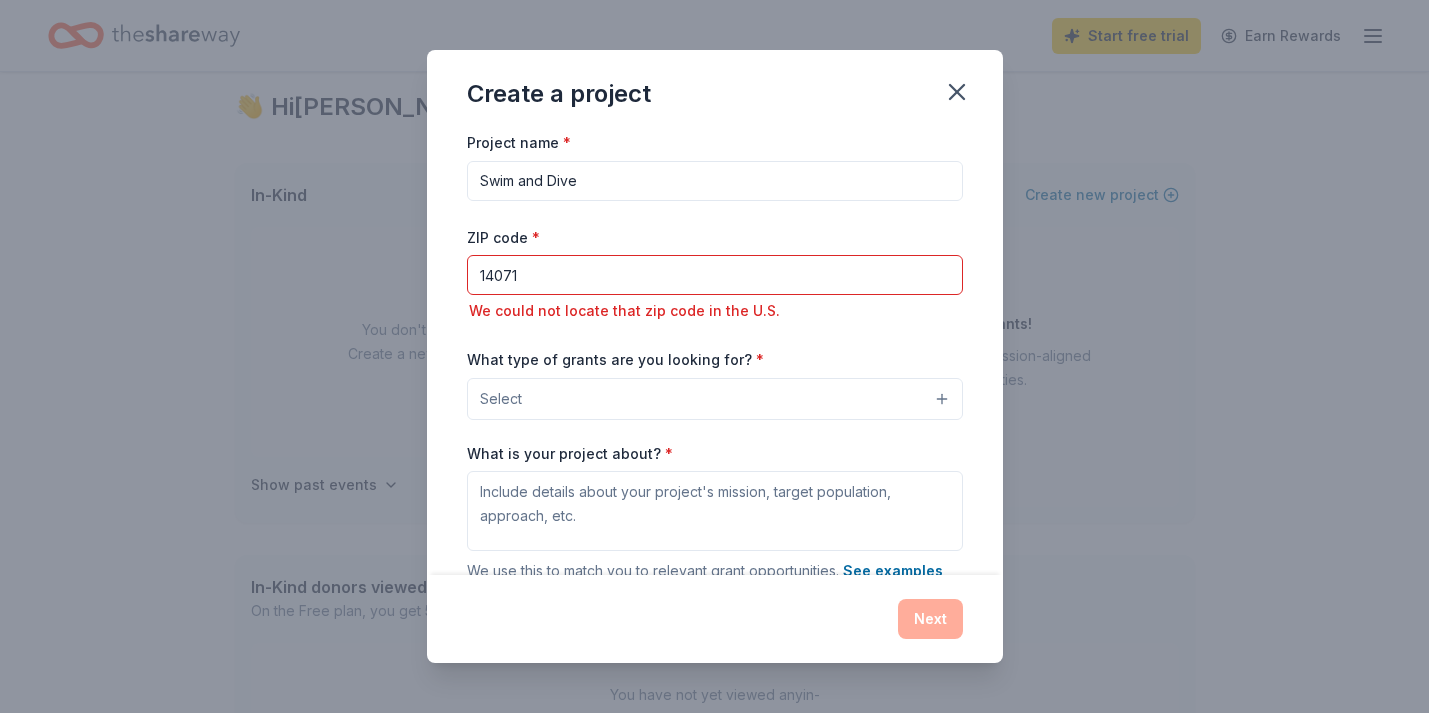 click on "14071" at bounding box center (715, 275) 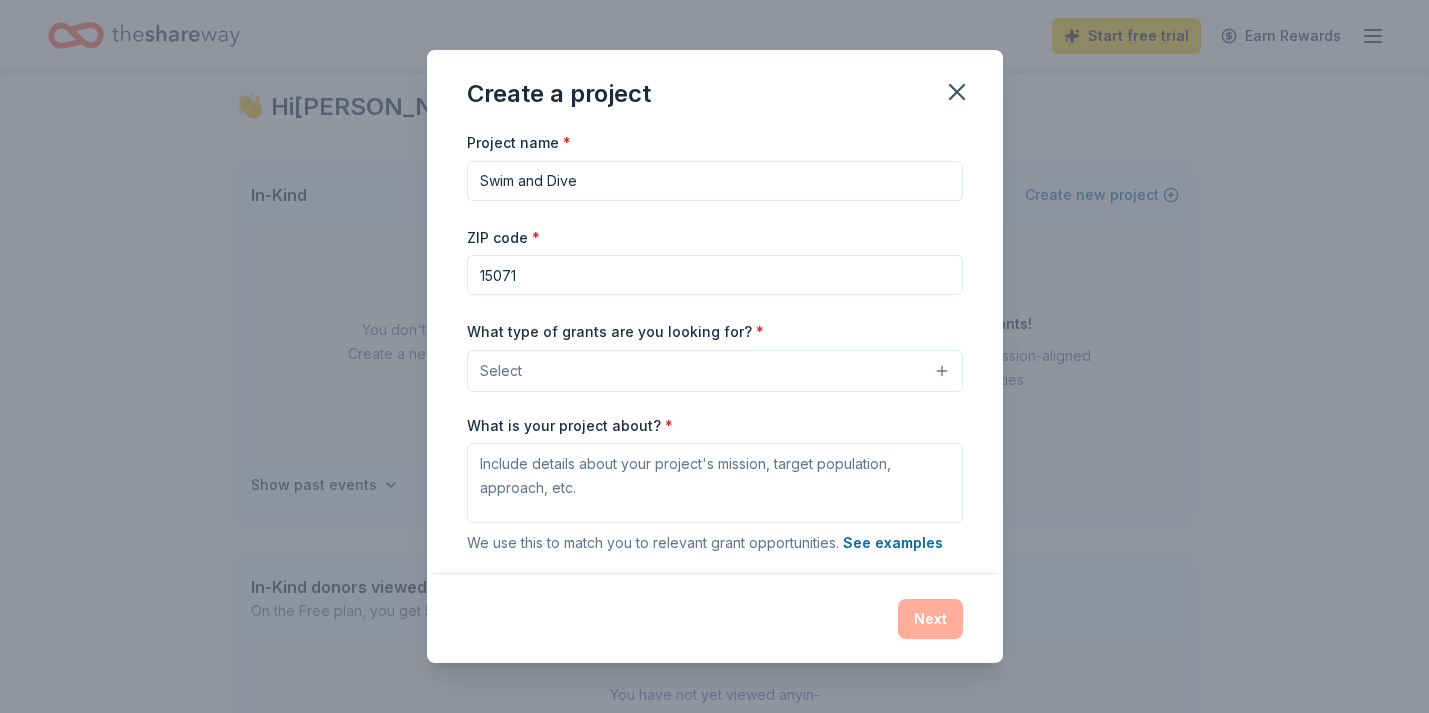 type on "15071" 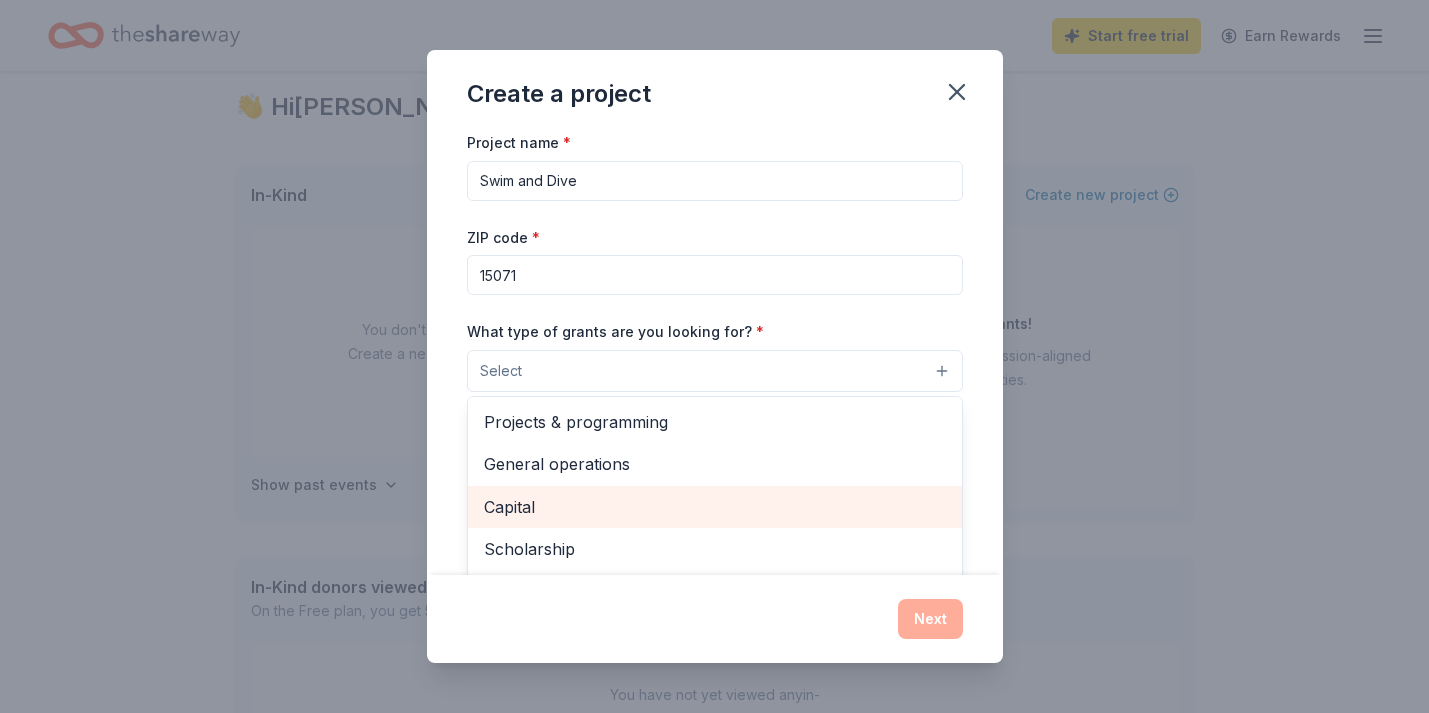 scroll, scrollTop: 0, scrollLeft: 0, axis: both 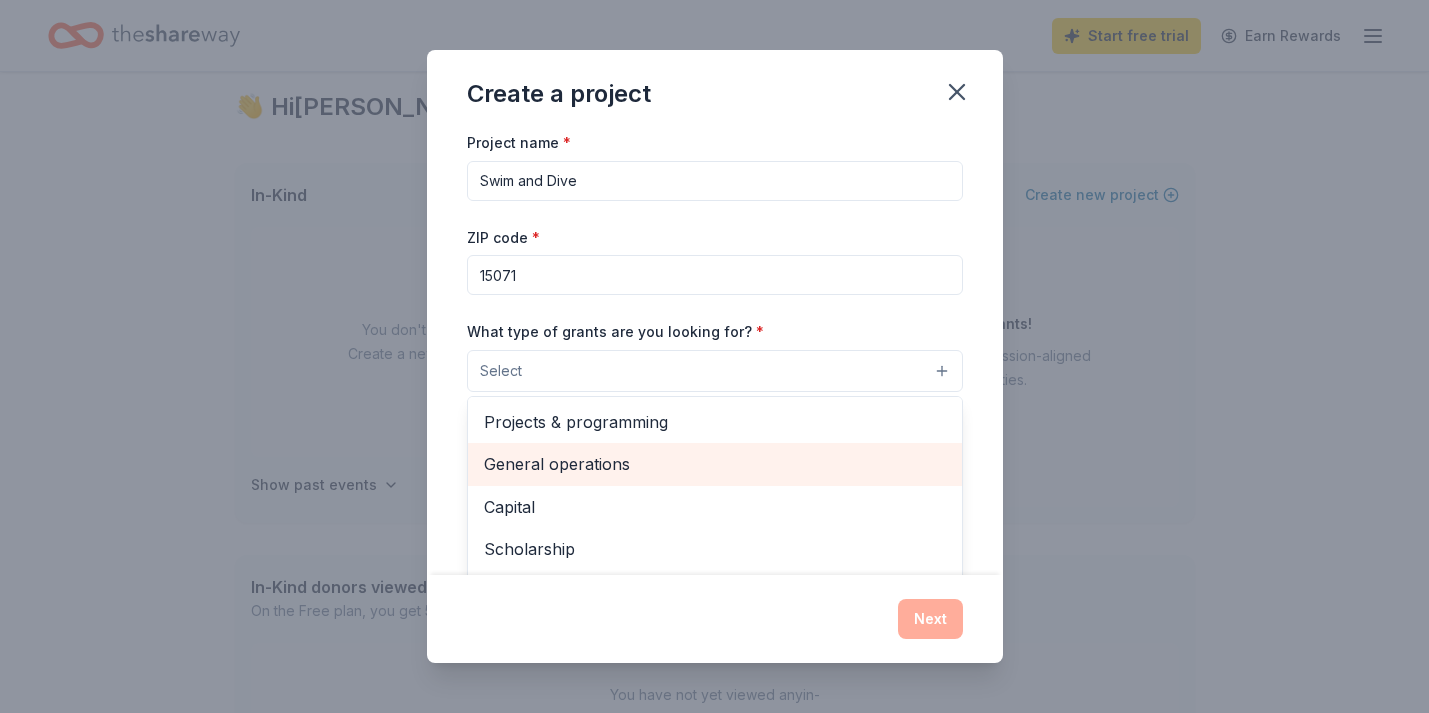 click on "General operations" at bounding box center (715, 464) 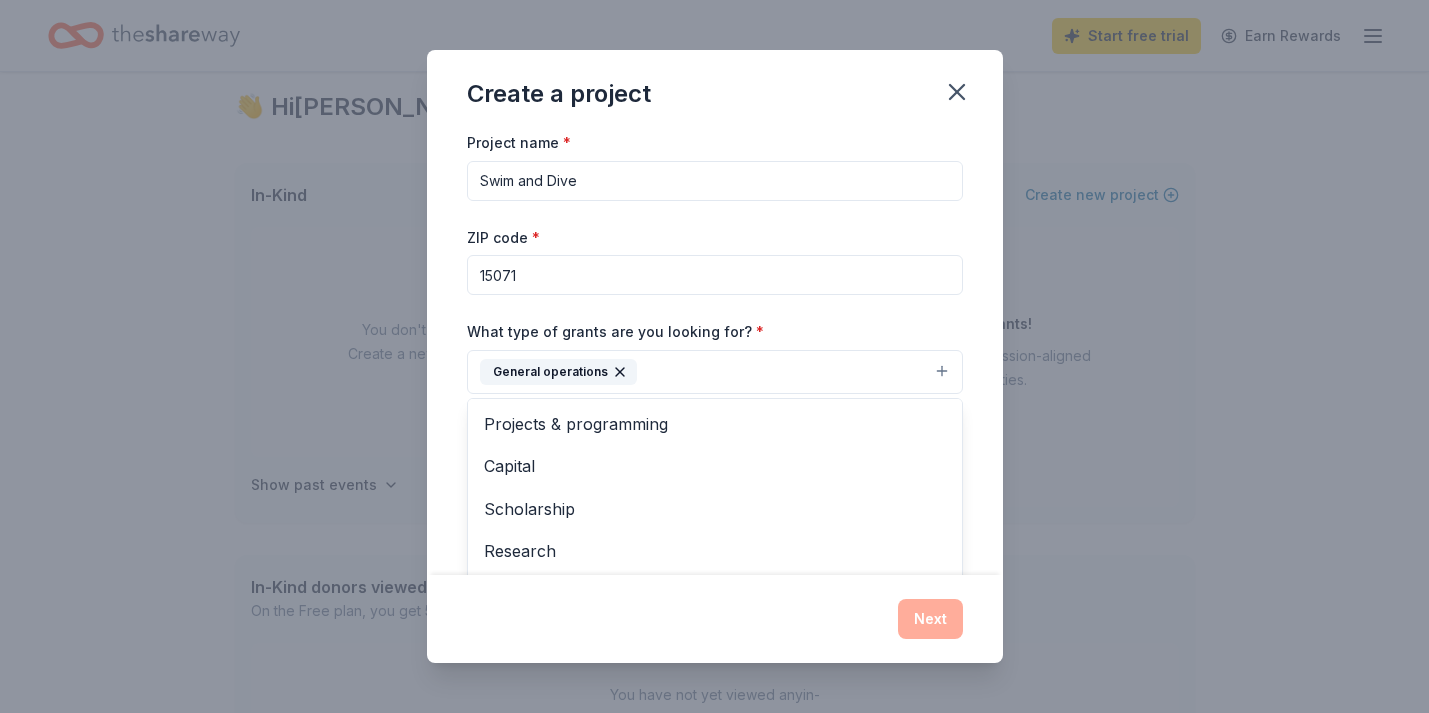 click on "Create a project Project name * Swim and Dive ZIP code * 15071 What type of grants are you looking for? * General operations Projects & programming Capital Scholarship Research Education Exhibitions Conference Training and capacity building Fellowship Other What is your project about? * We use this to match you to relevant grant opportunities.   See examples We recommend at least 300 characters to get the best grant matches. Send me reminders Email me reminders of grant application deadlines Next" at bounding box center (715, 356) 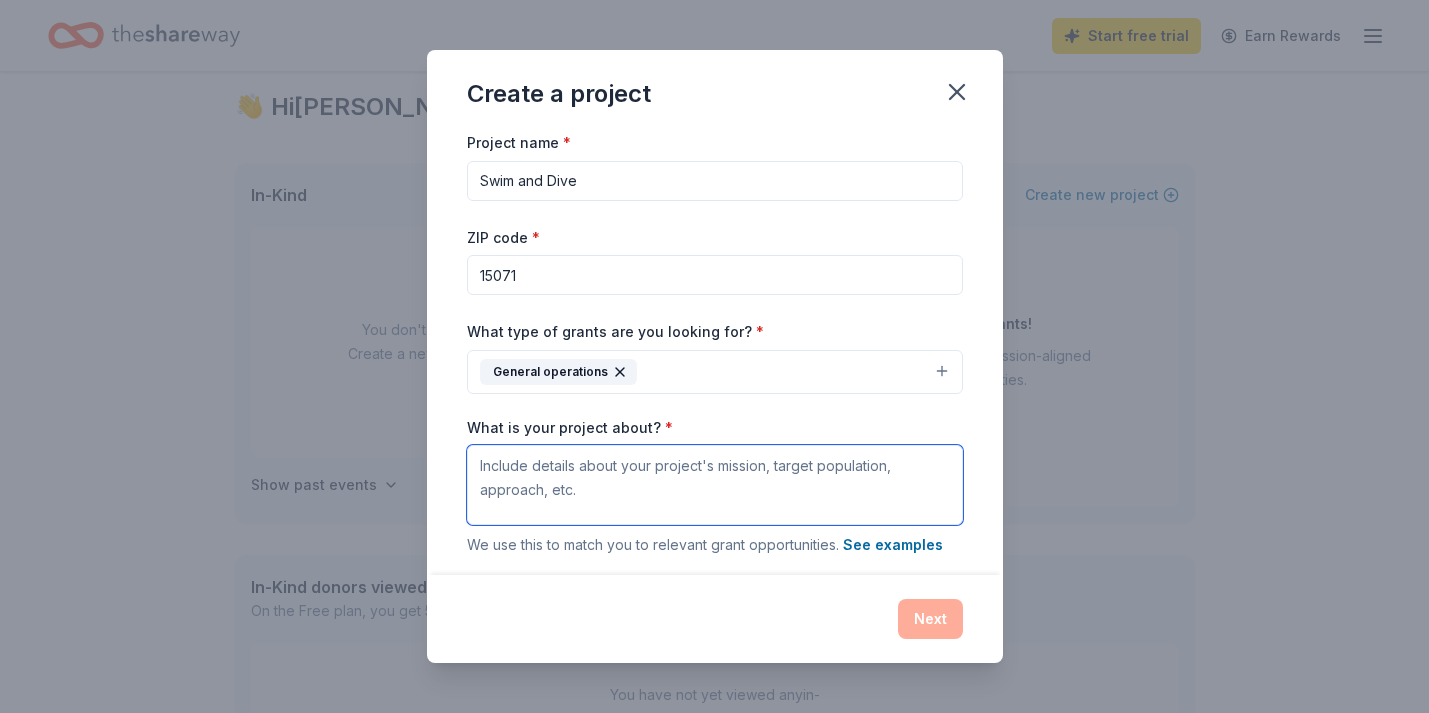 click on "What is your project about? *" at bounding box center (715, 485) 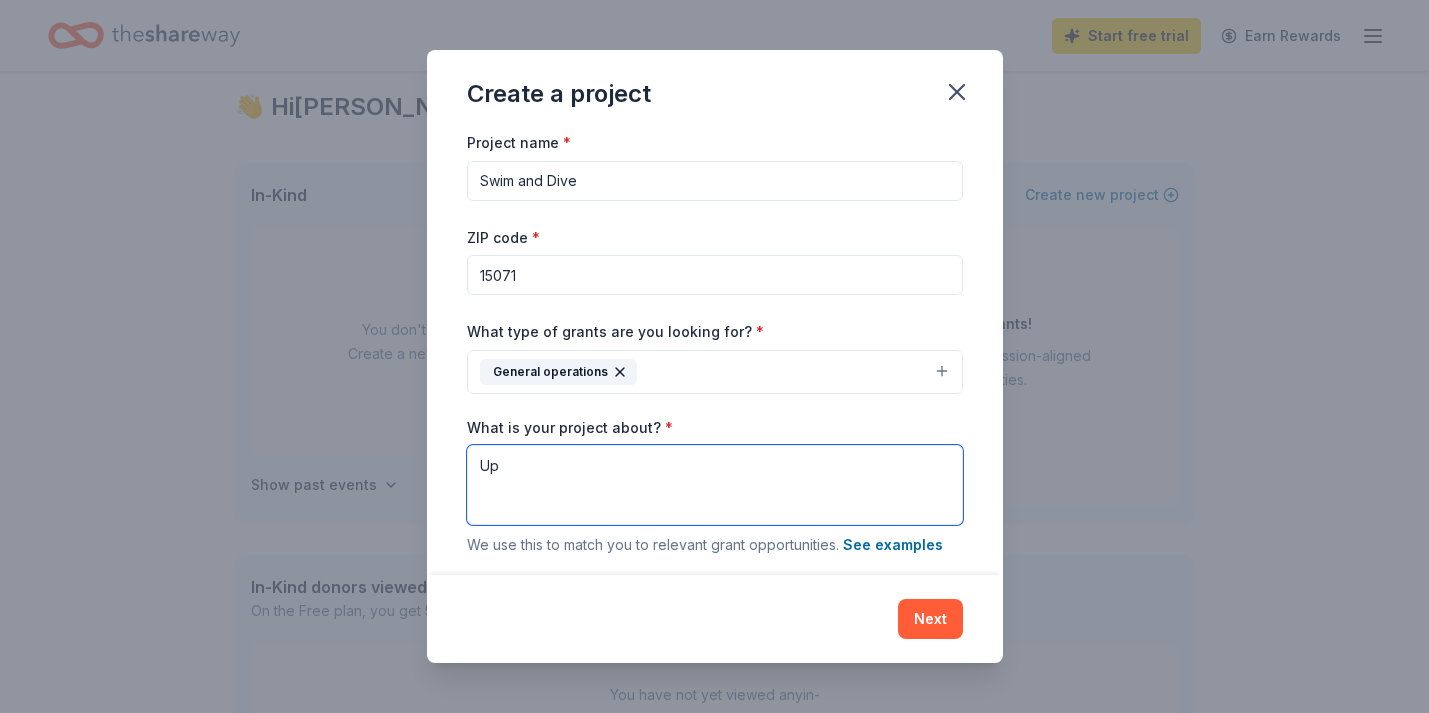 type on "U" 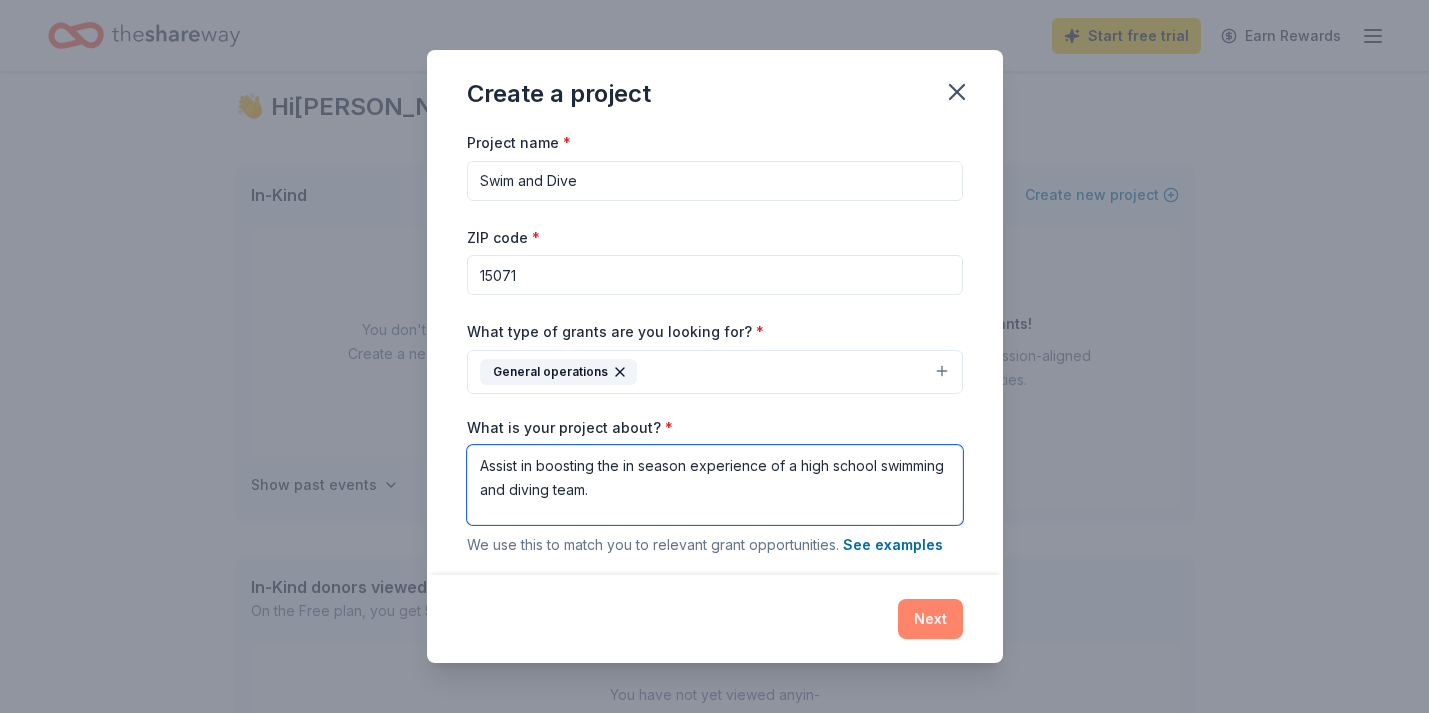 type on "Assist in boosting the in season experience of a high school swimming and diving team." 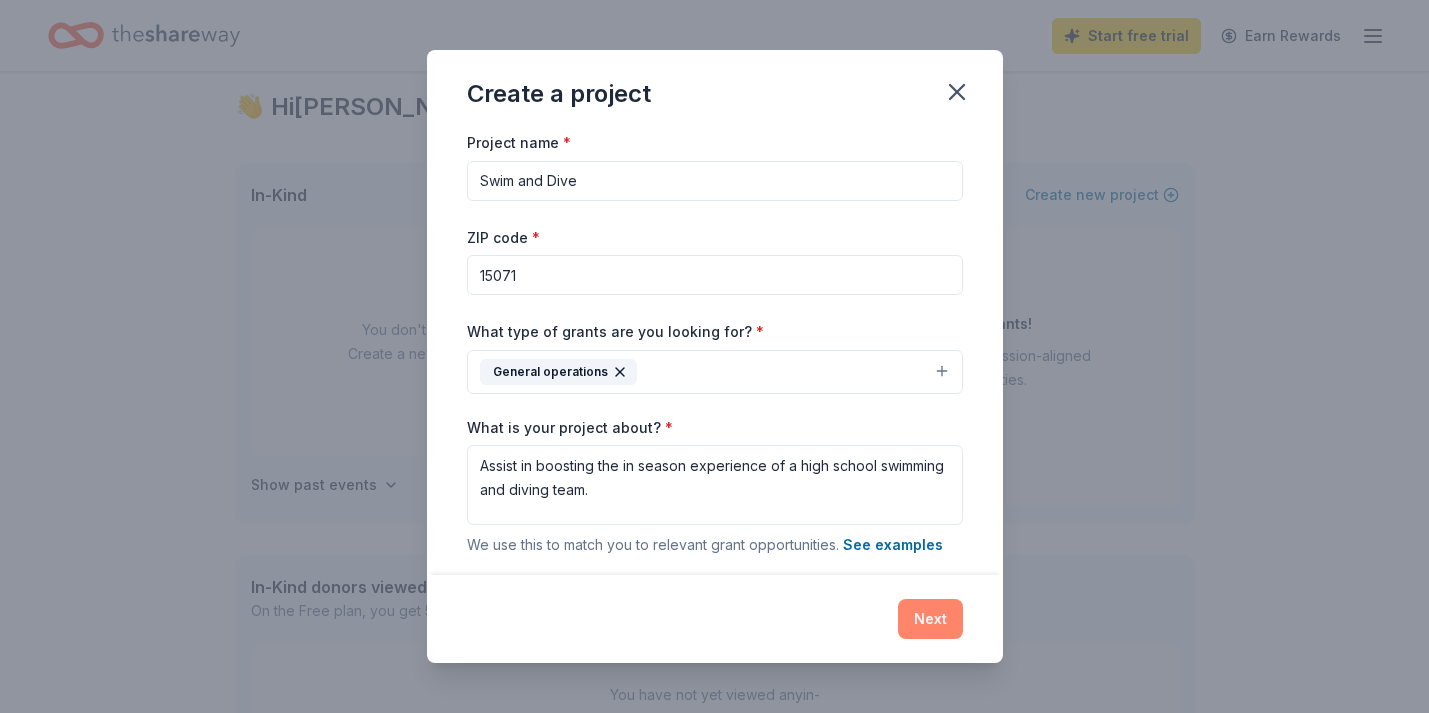 click on "Next" at bounding box center [930, 619] 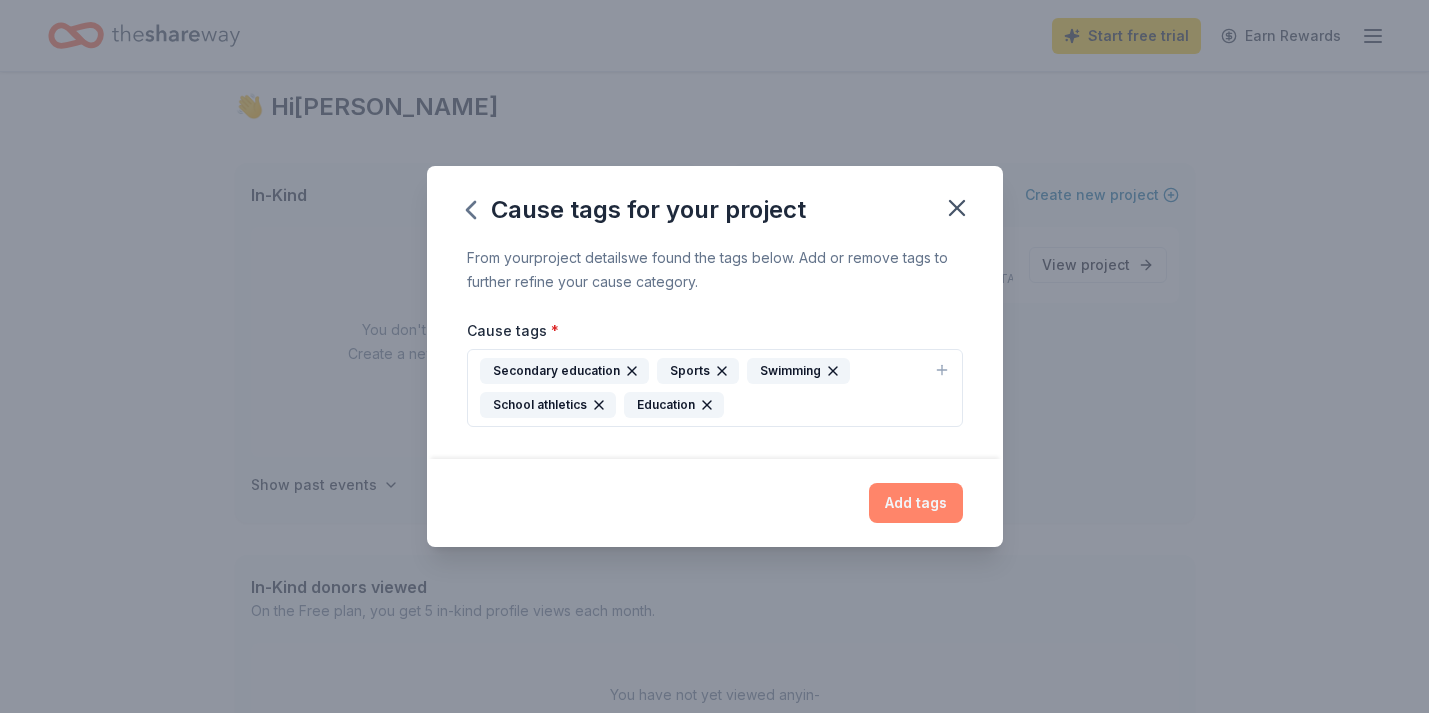 click on "Add tags" at bounding box center (916, 503) 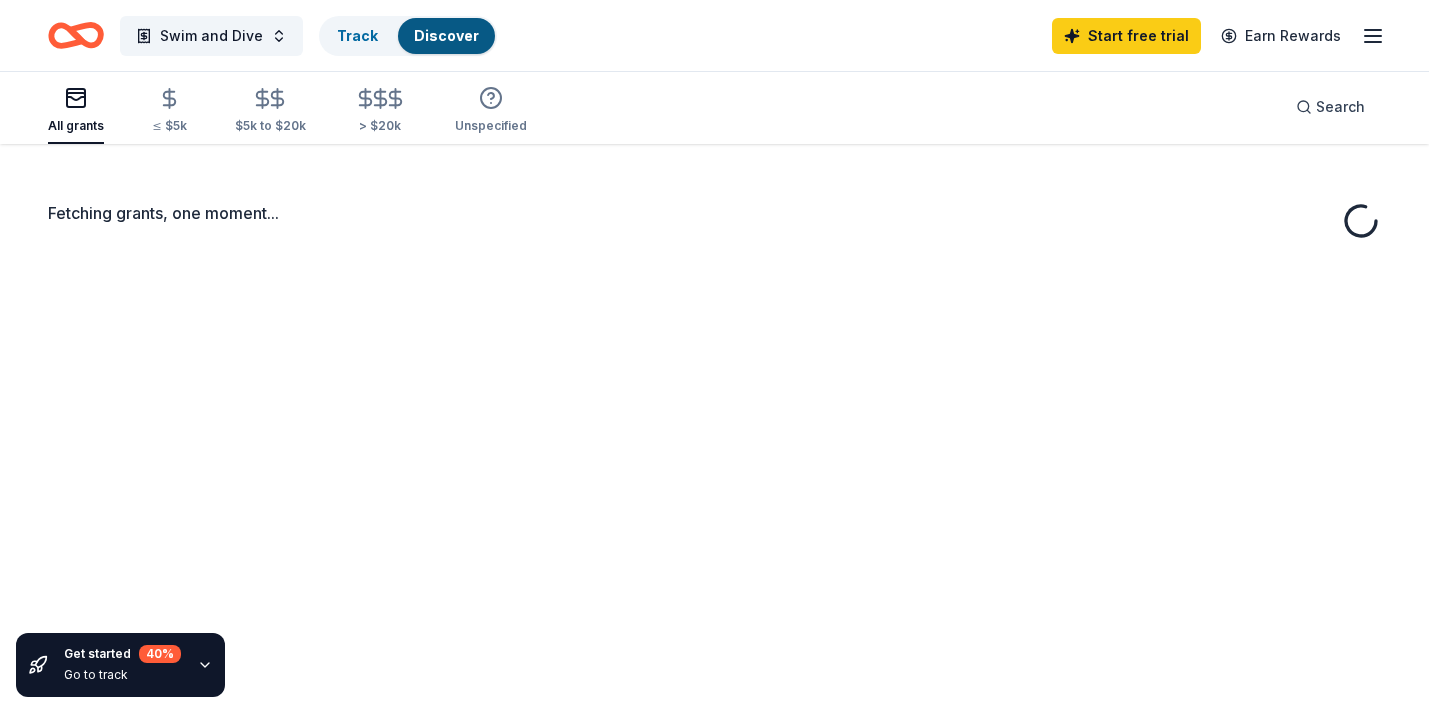 scroll, scrollTop: 0, scrollLeft: 0, axis: both 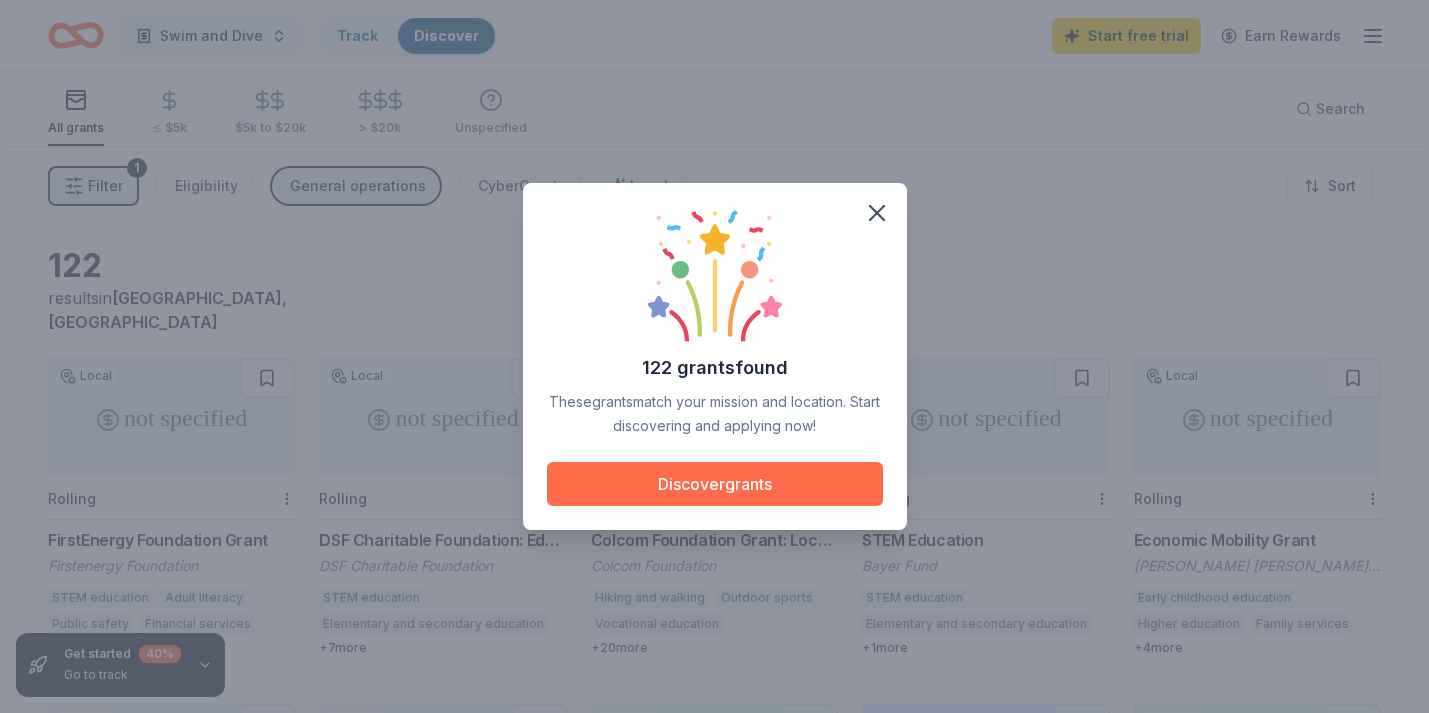 click on "Discover  grants" at bounding box center [715, 484] 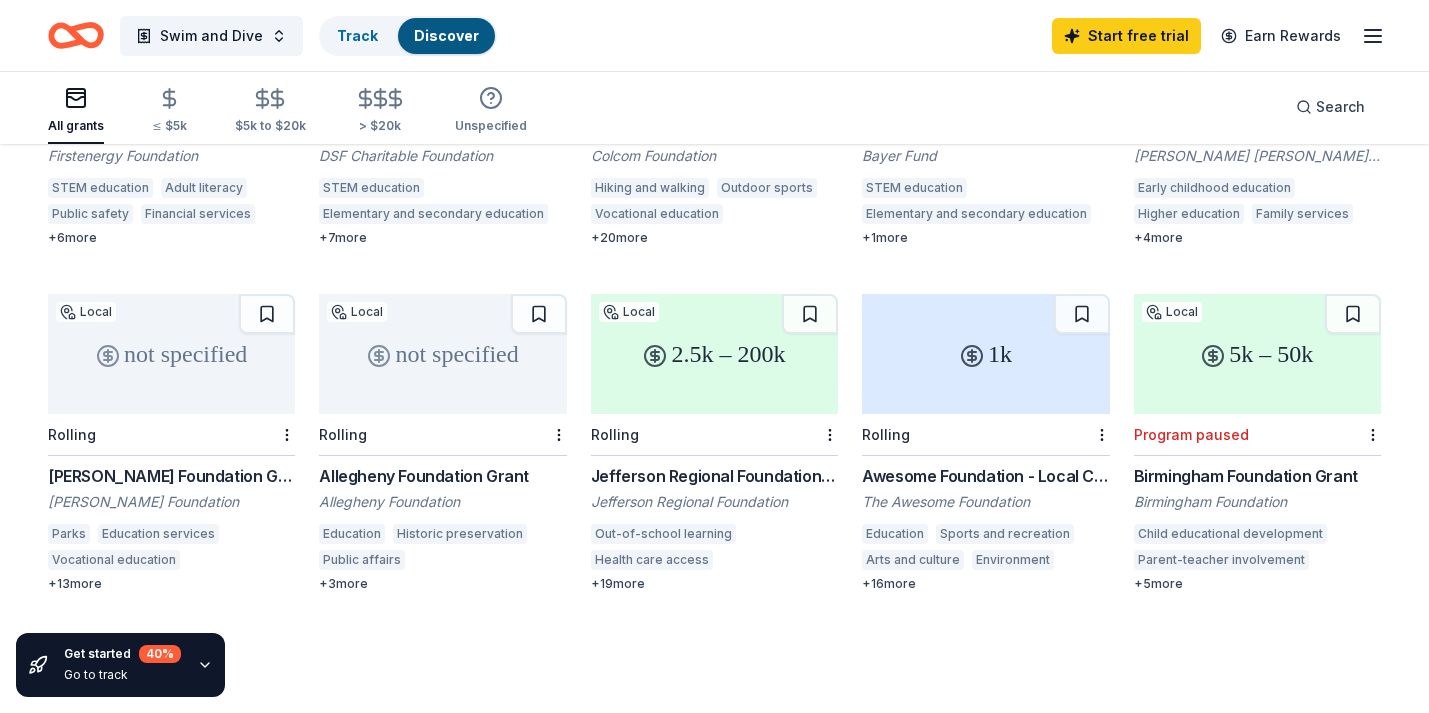 scroll, scrollTop: 409, scrollLeft: 0, axis: vertical 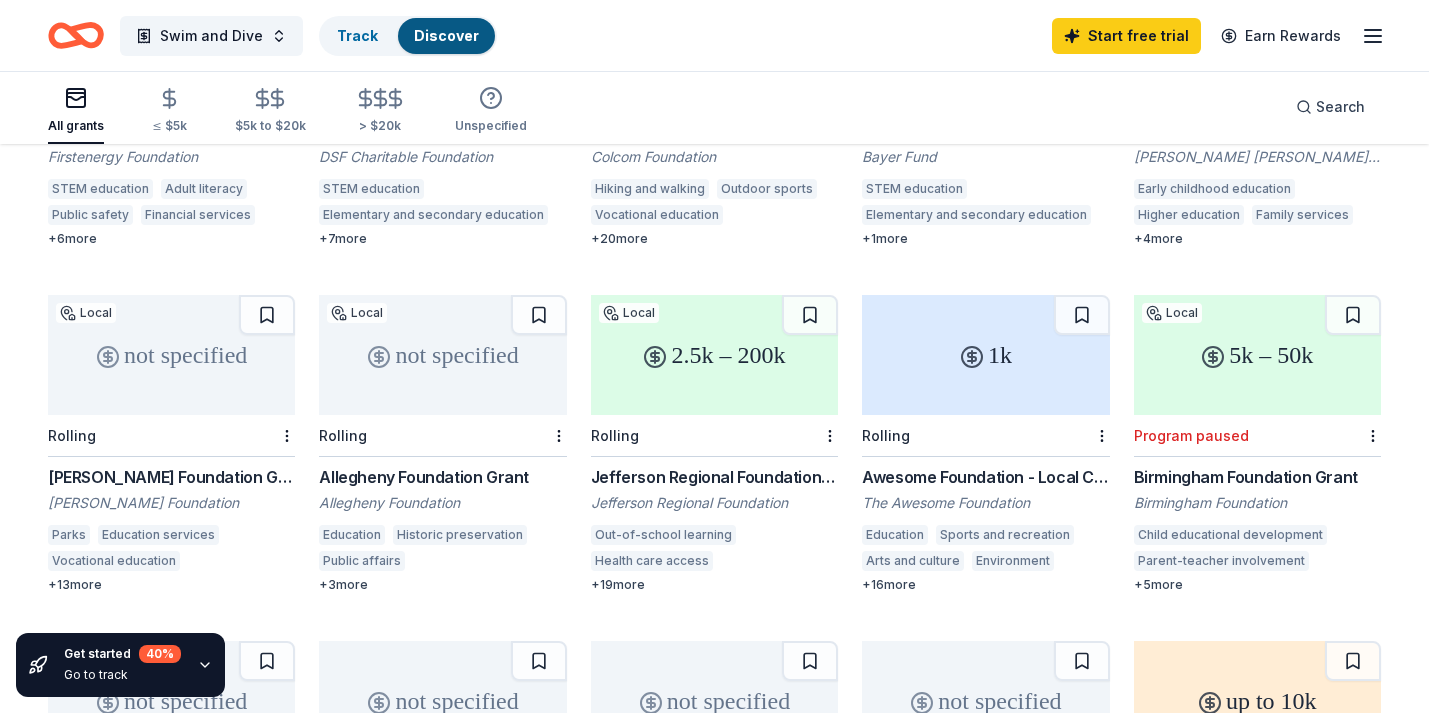 click on "1k" at bounding box center [985, 355] 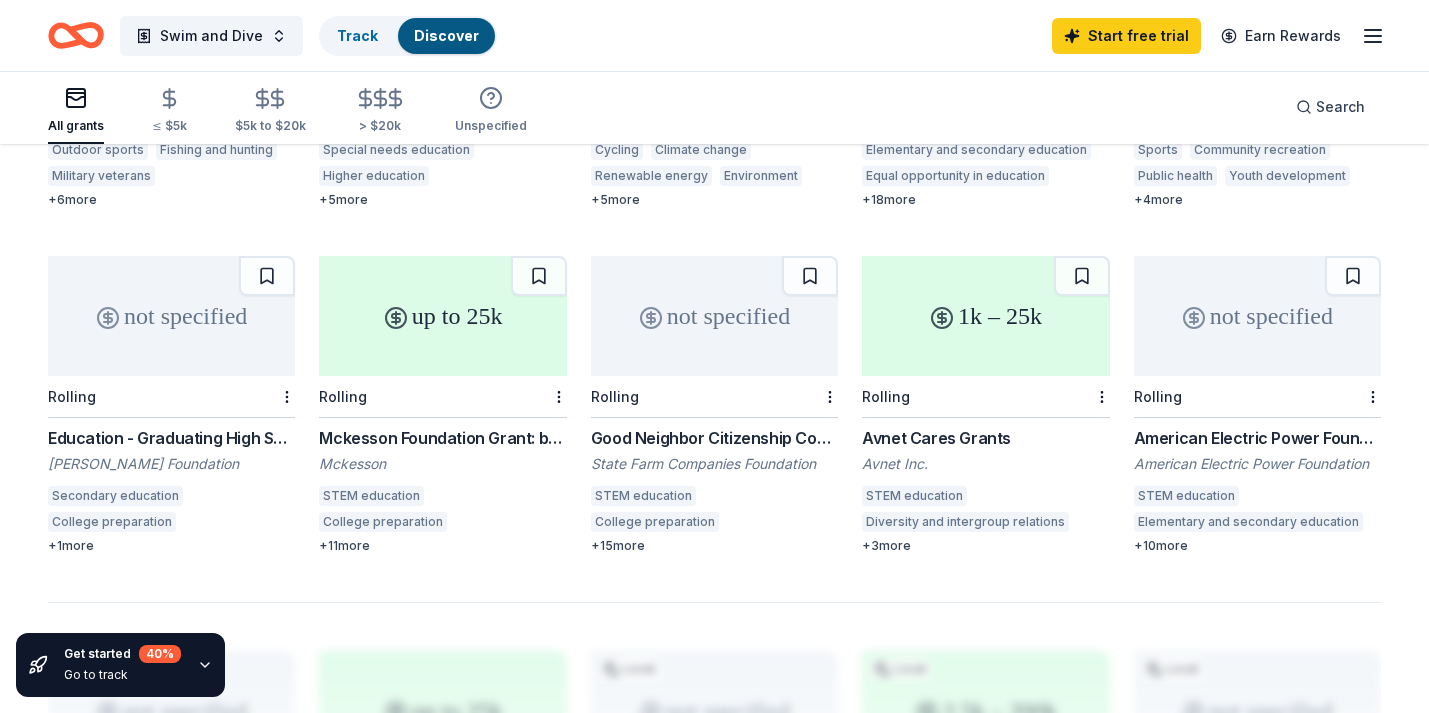 scroll, scrollTop: 1140, scrollLeft: 0, axis: vertical 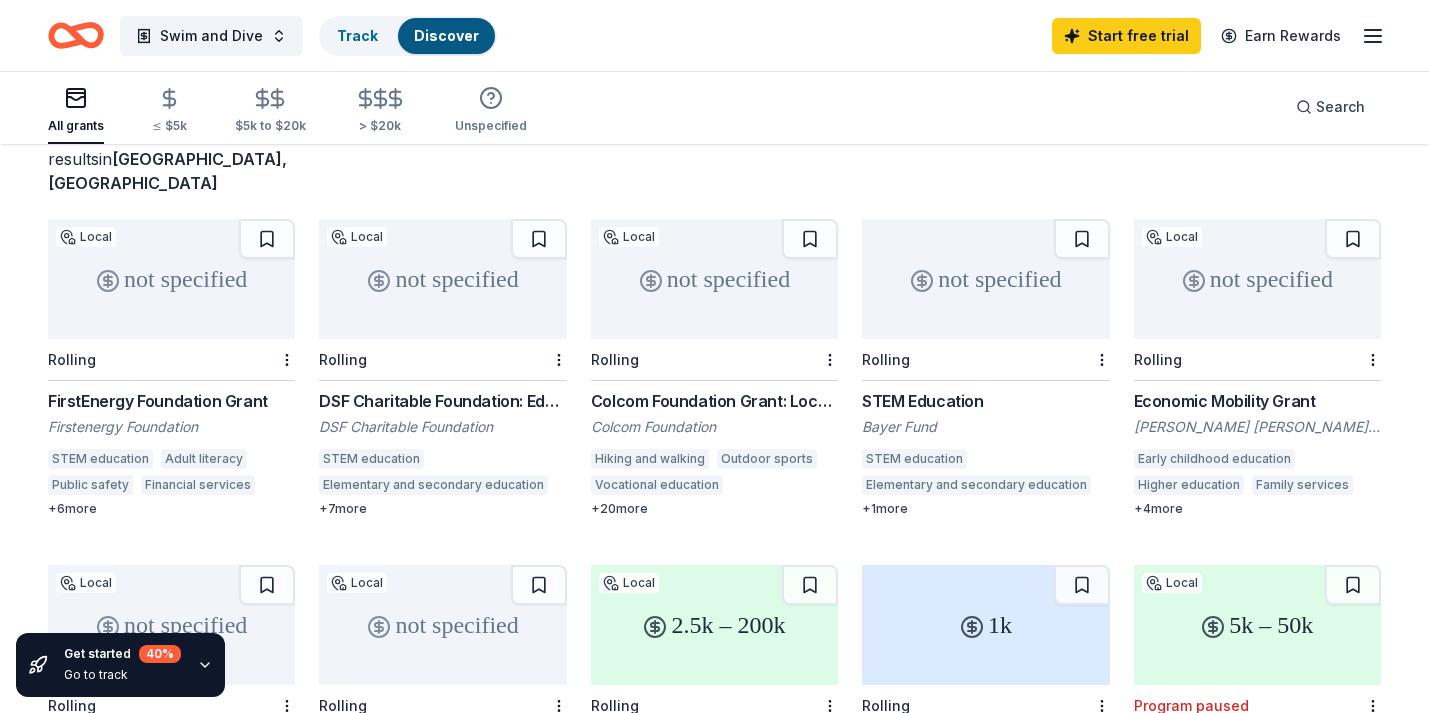 click on "FirstEnergy Foundation Grant" at bounding box center [171, 401] 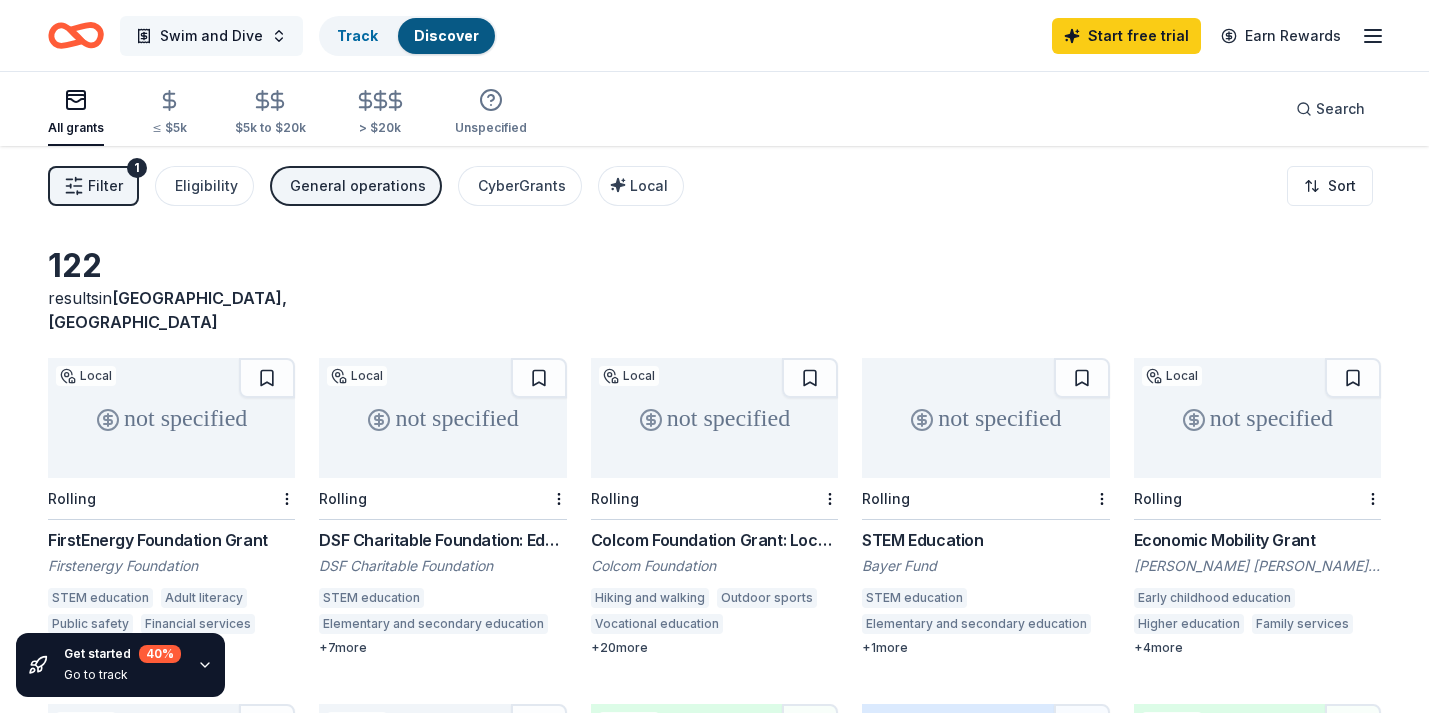 scroll, scrollTop: 0, scrollLeft: 0, axis: both 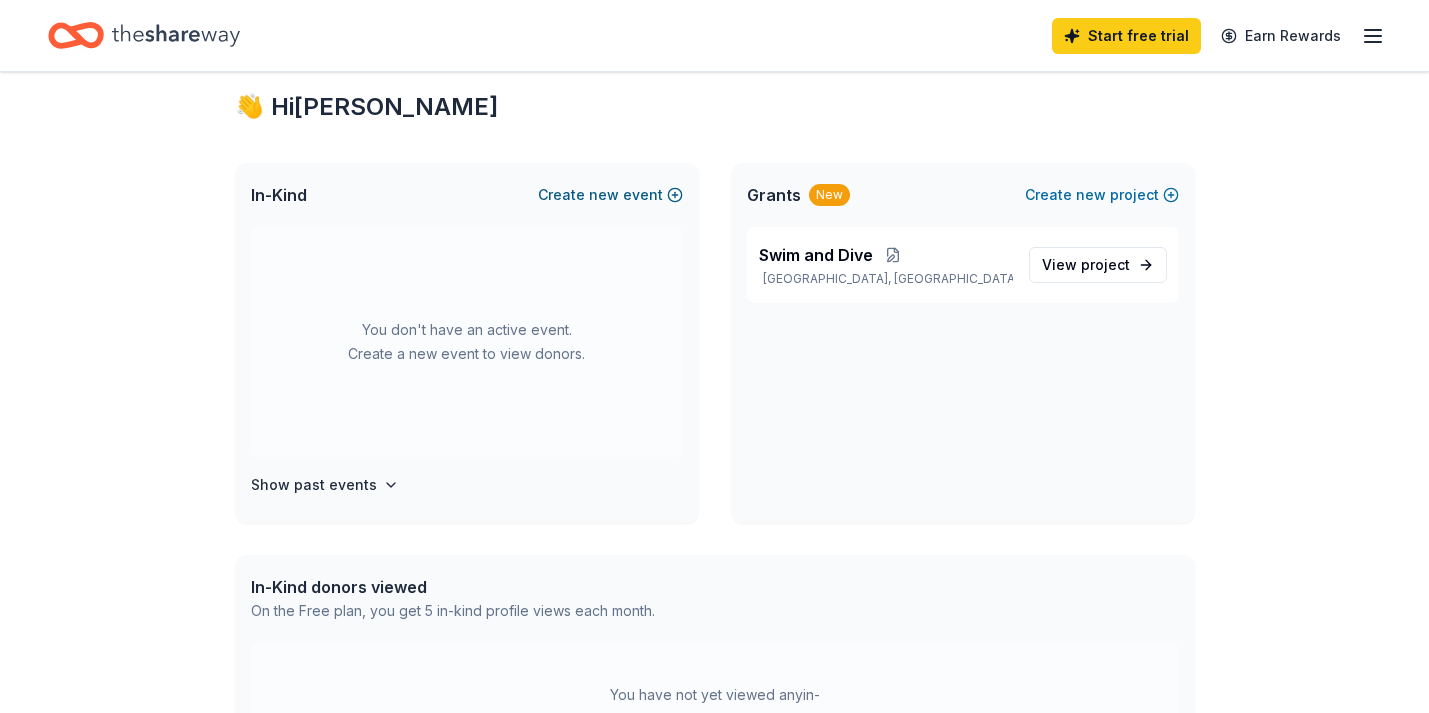 click on "new" at bounding box center (604, 195) 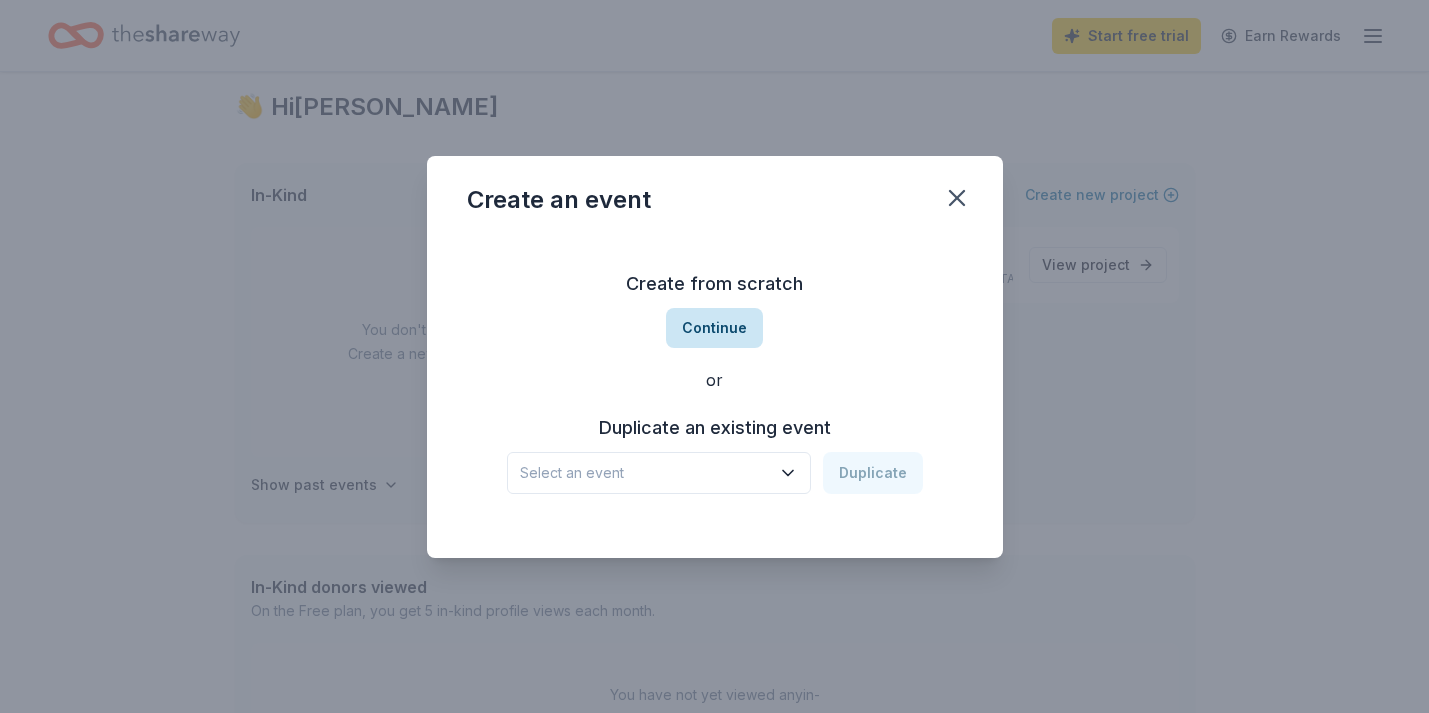 click on "Continue" at bounding box center [714, 328] 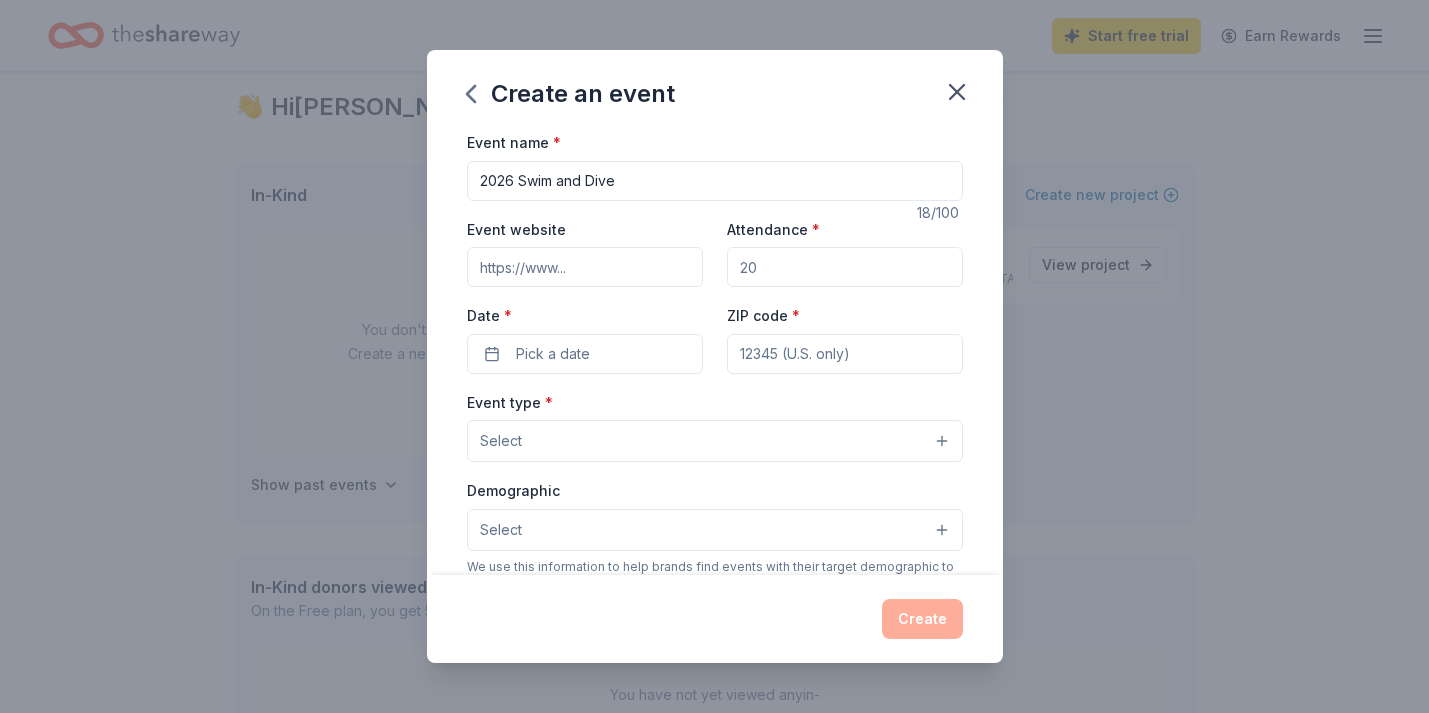 type on "2026 Swim and Dive" 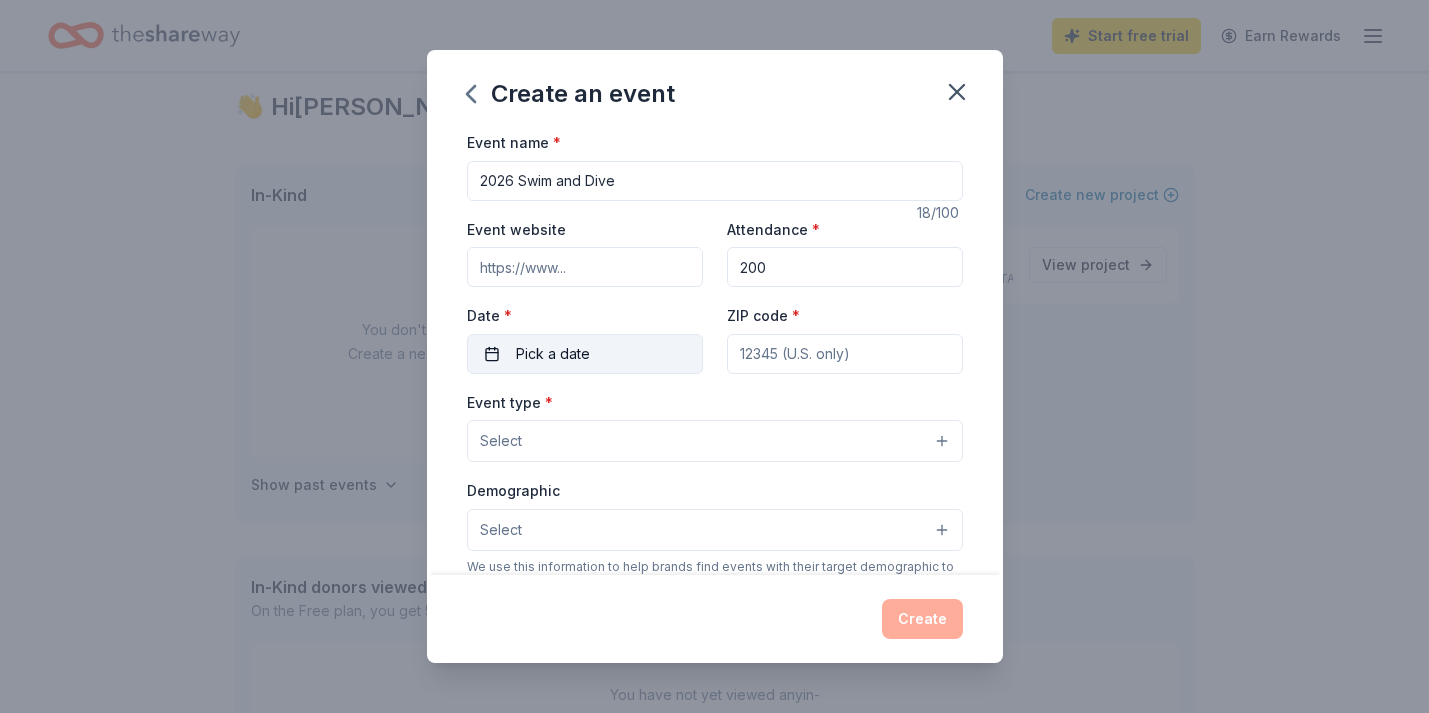 type on "200" 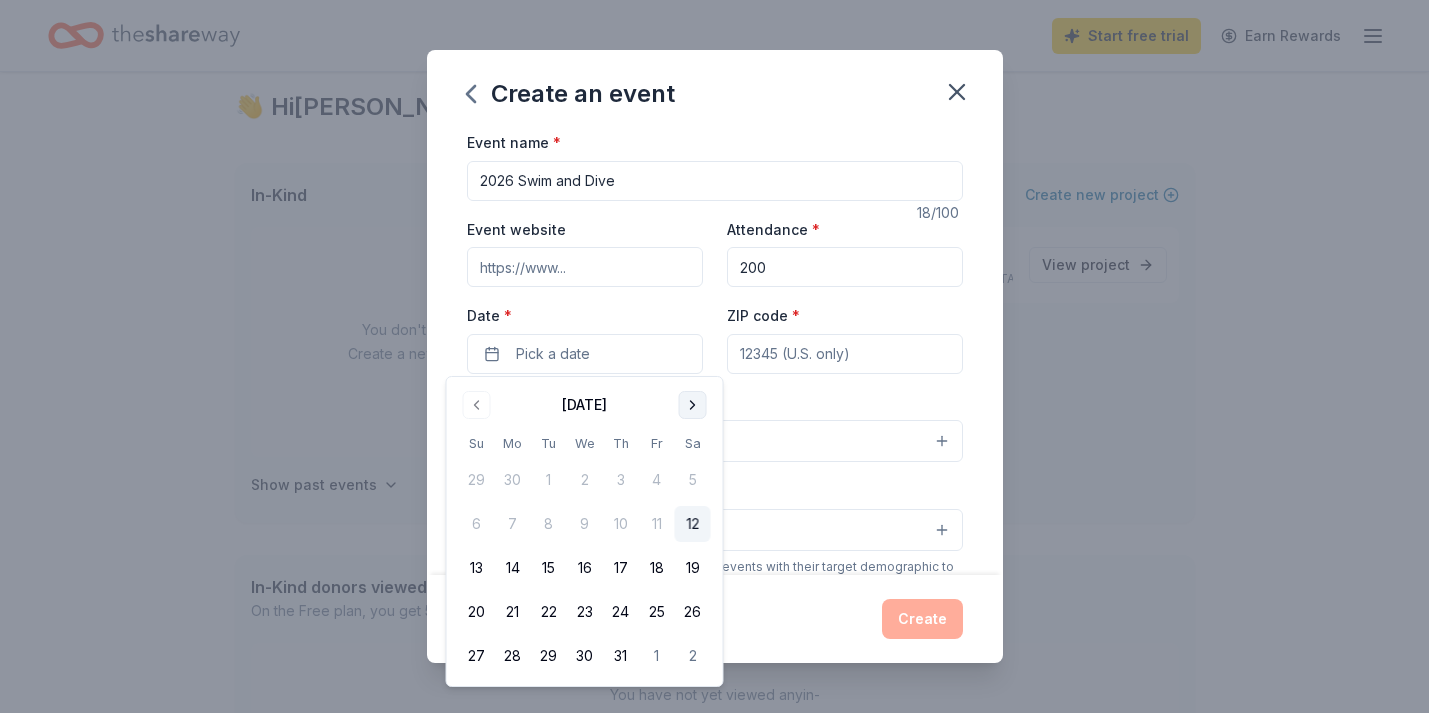 click at bounding box center [693, 405] 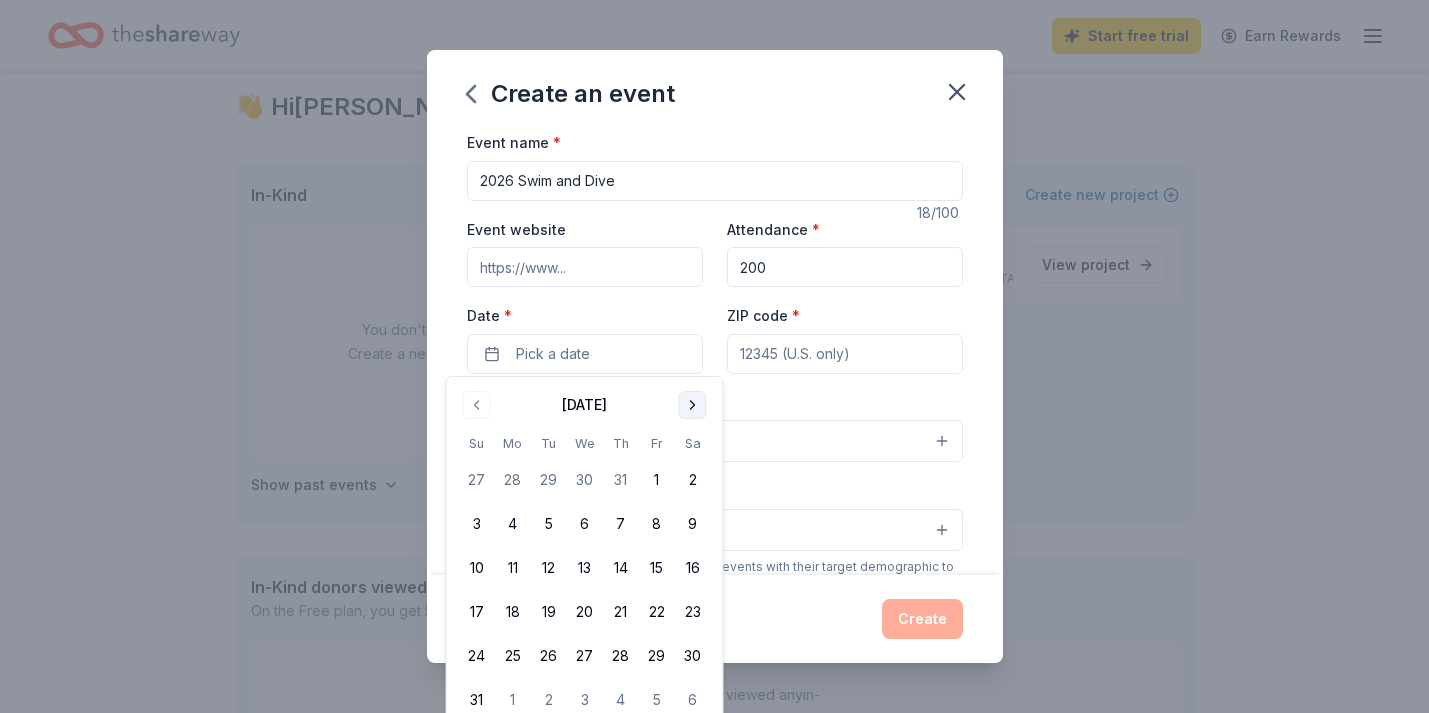 click at bounding box center [693, 405] 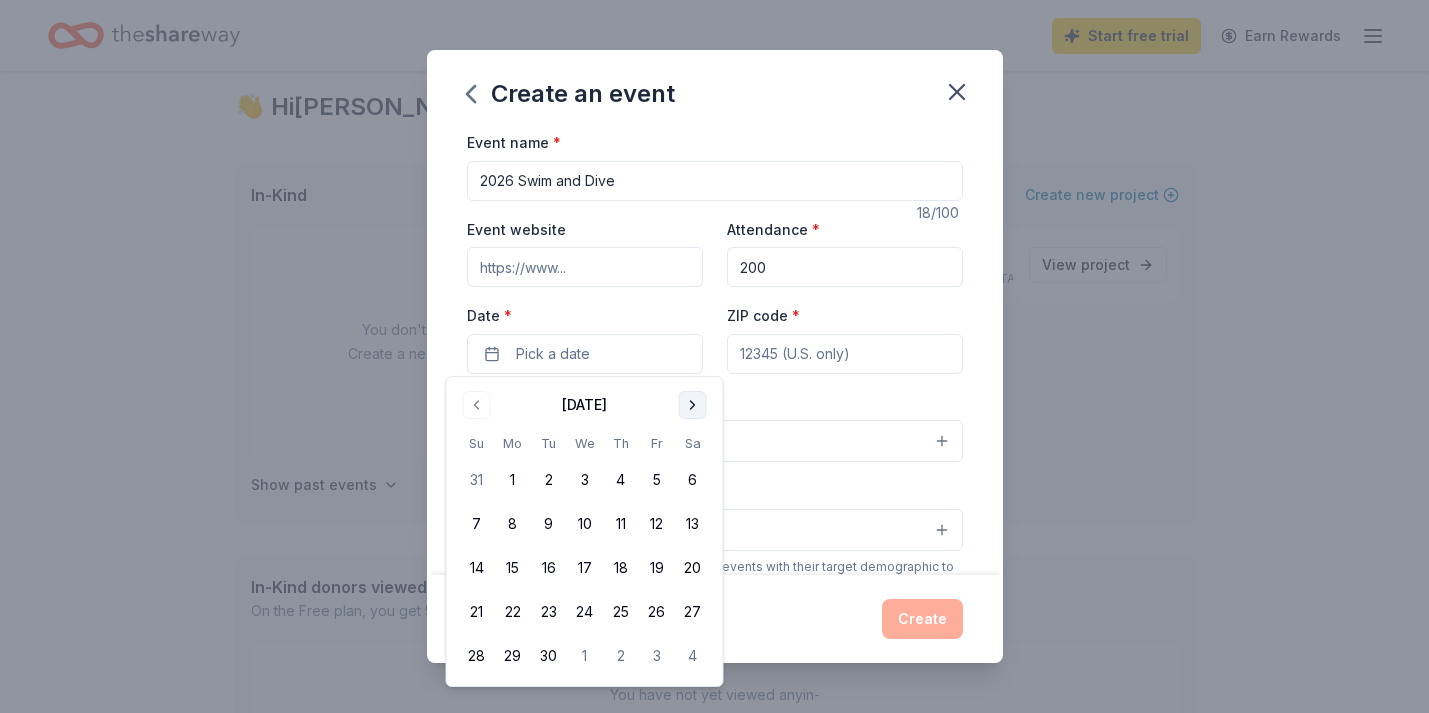 click at bounding box center (693, 405) 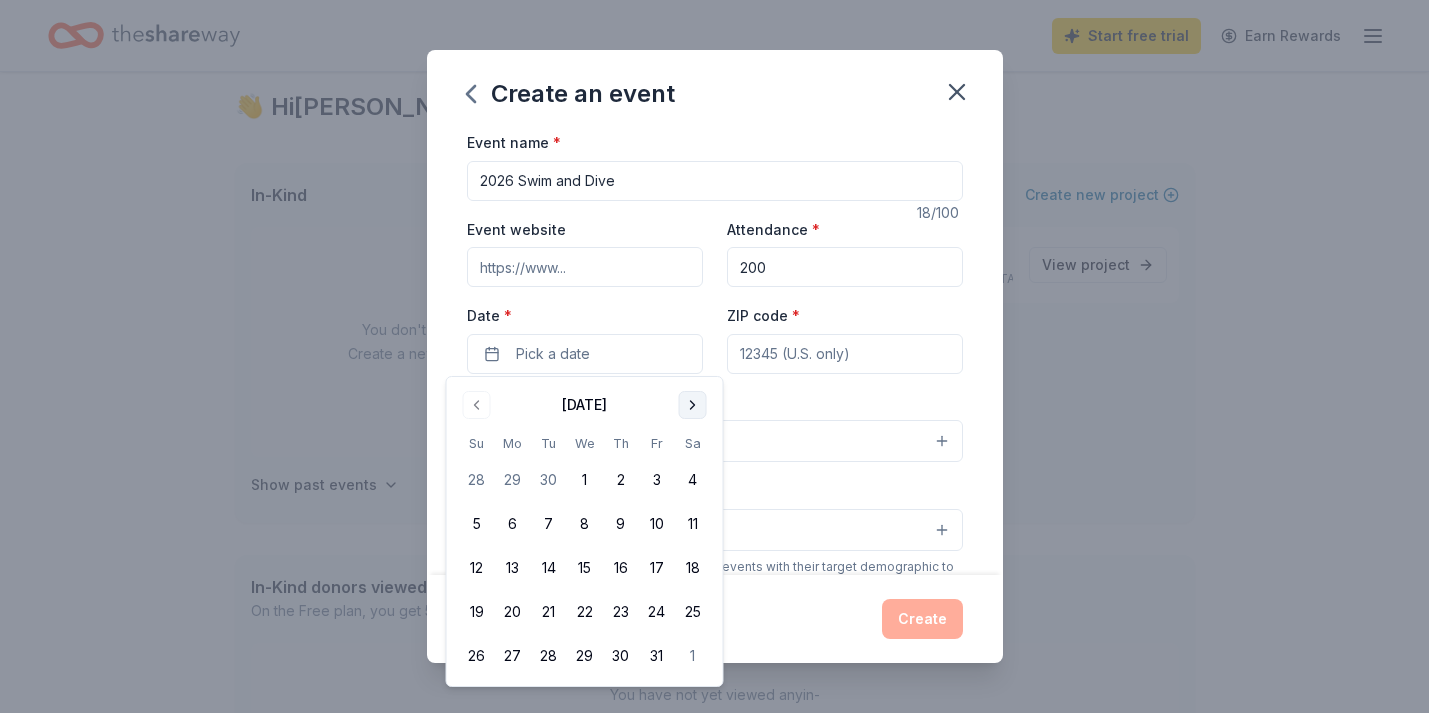 click at bounding box center (693, 405) 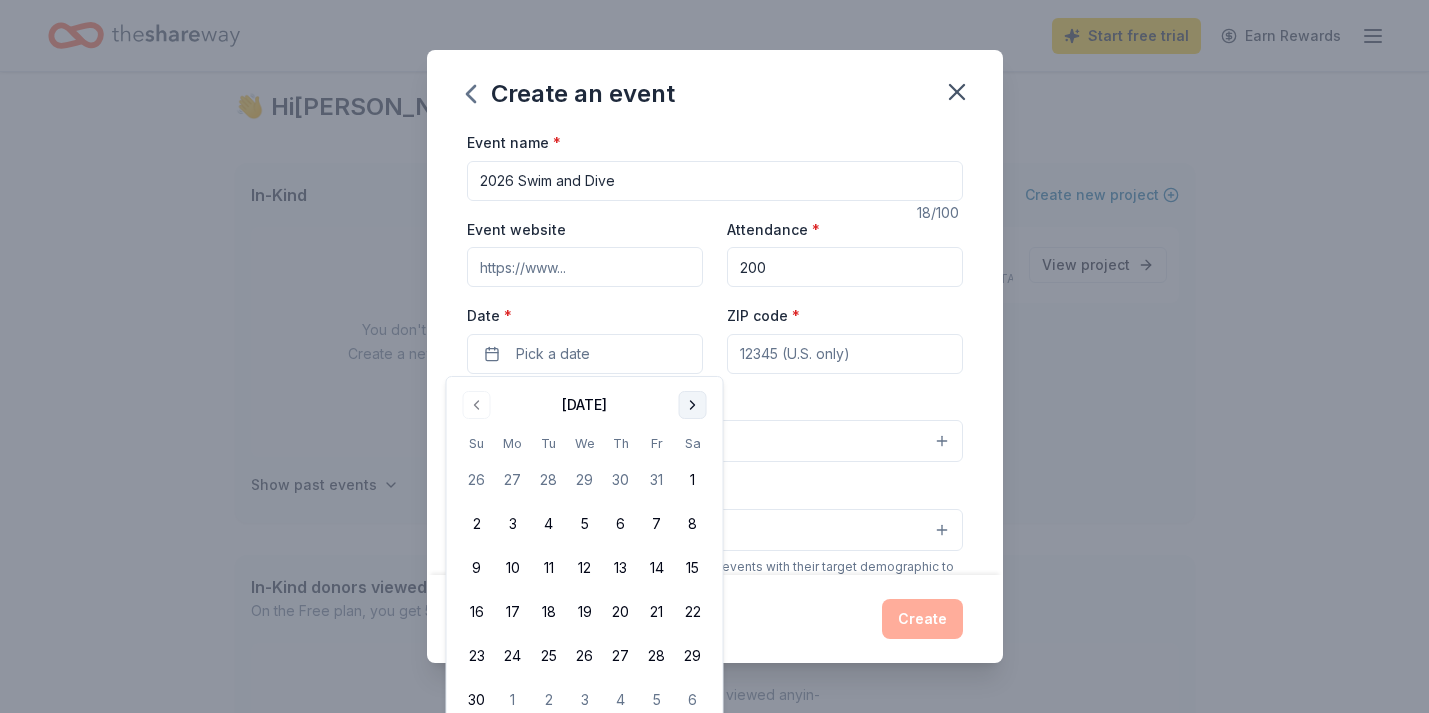 click at bounding box center [693, 405] 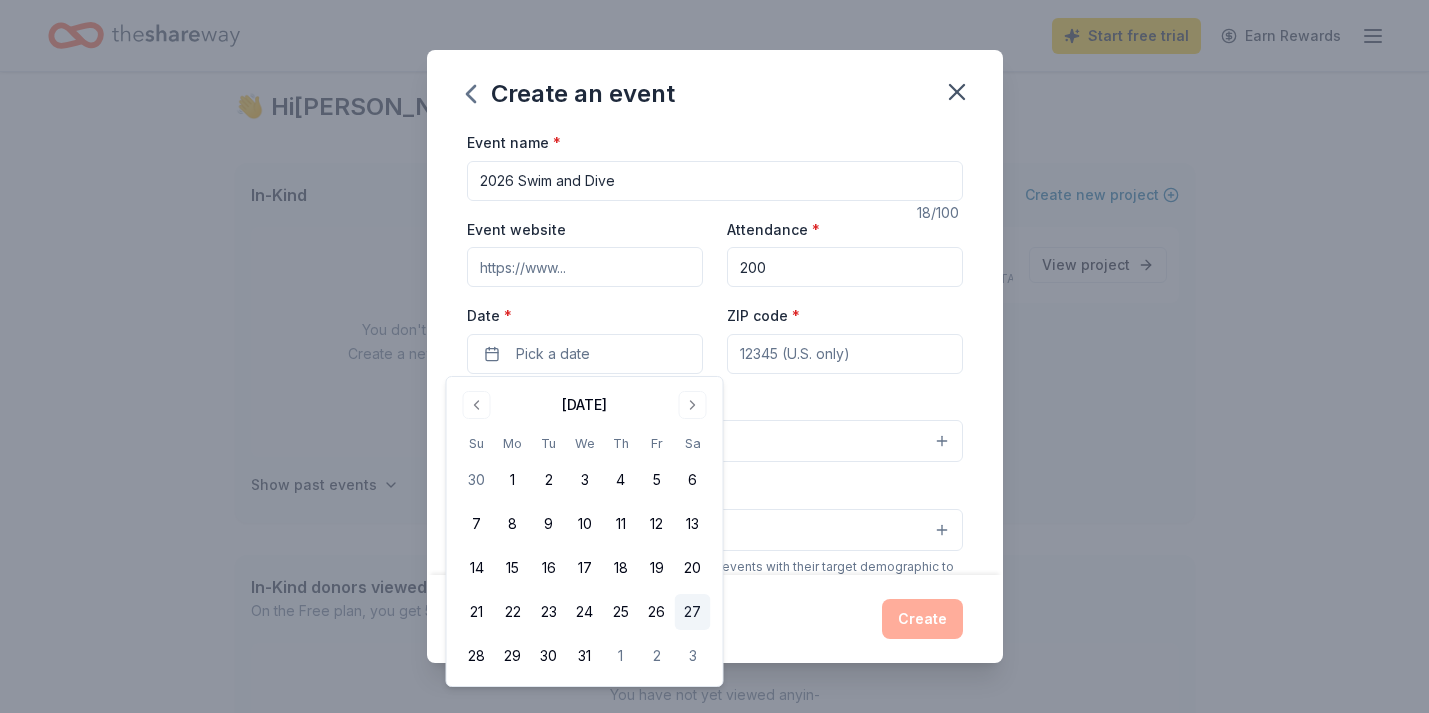 click on "27" at bounding box center [693, 612] 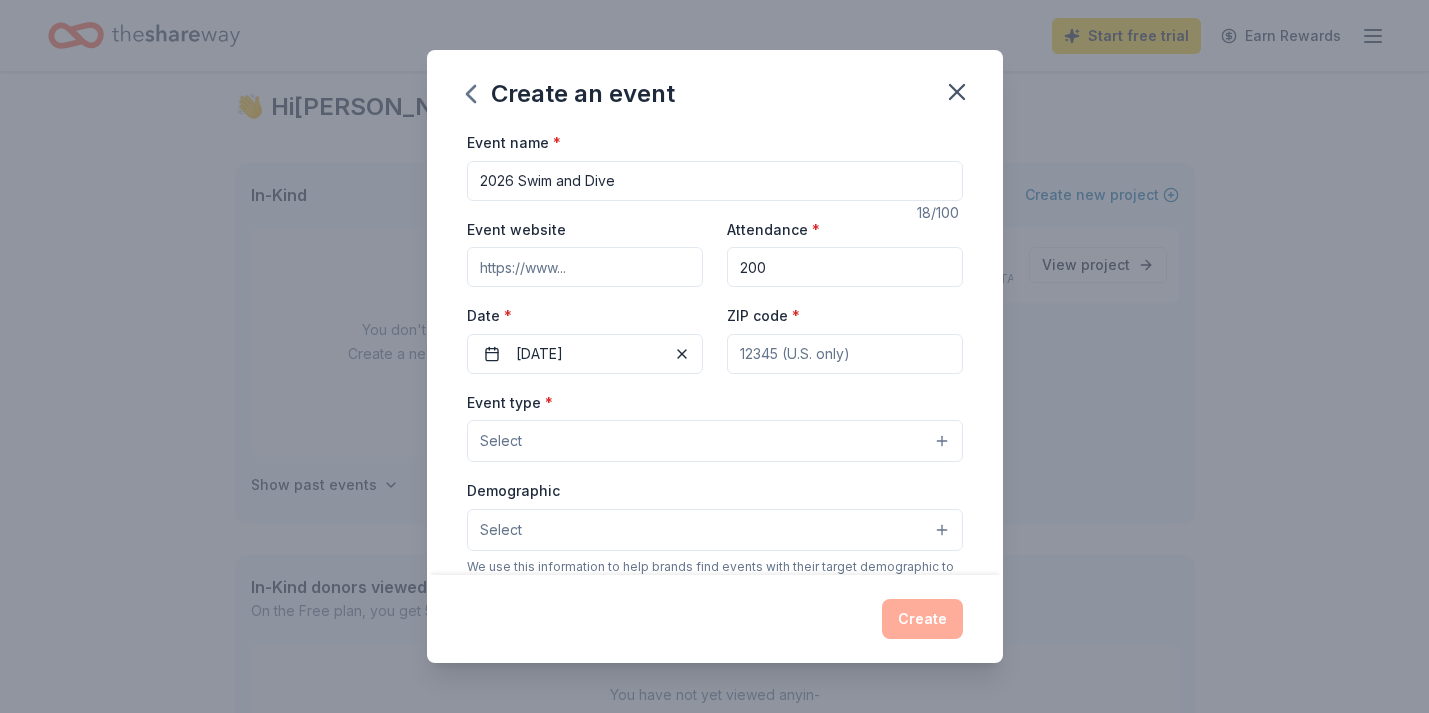 click on "Select" at bounding box center (715, 441) 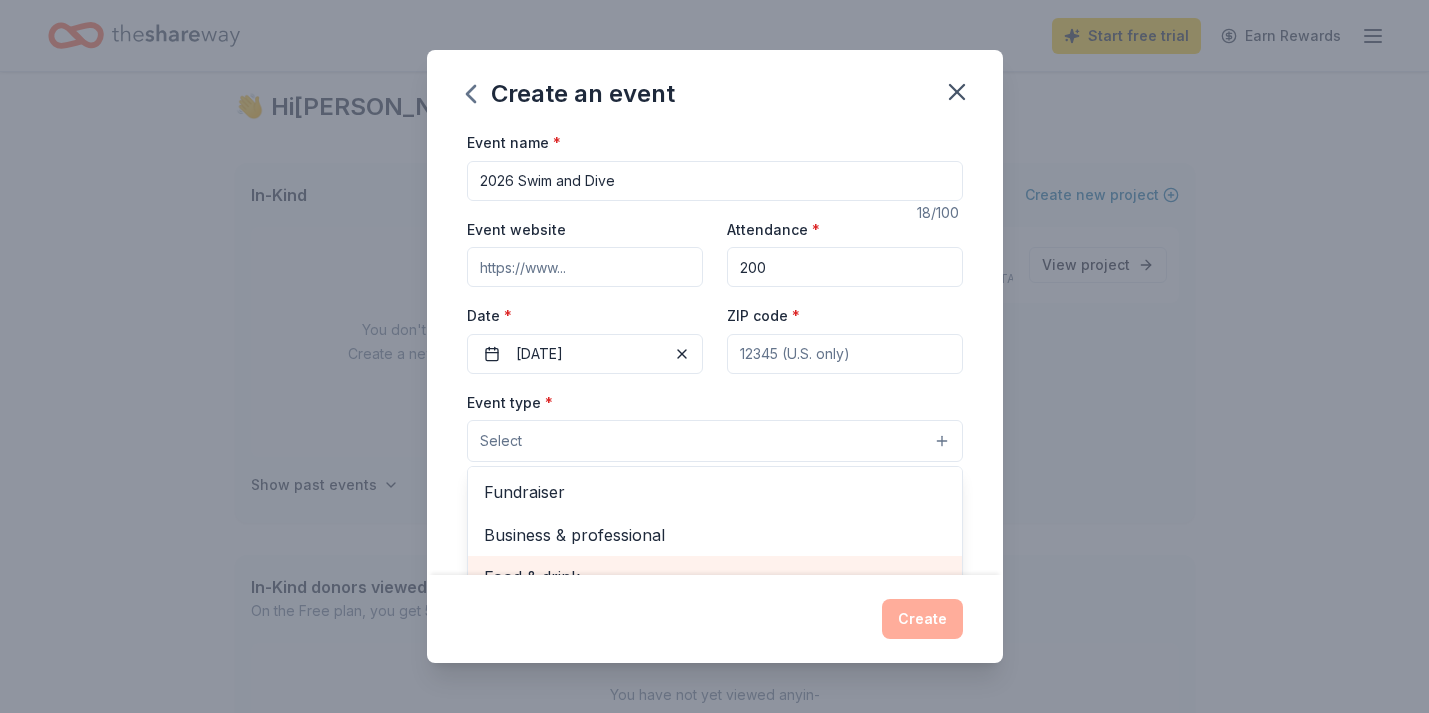 scroll, scrollTop: 0, scrollLeft: 0, axis: both 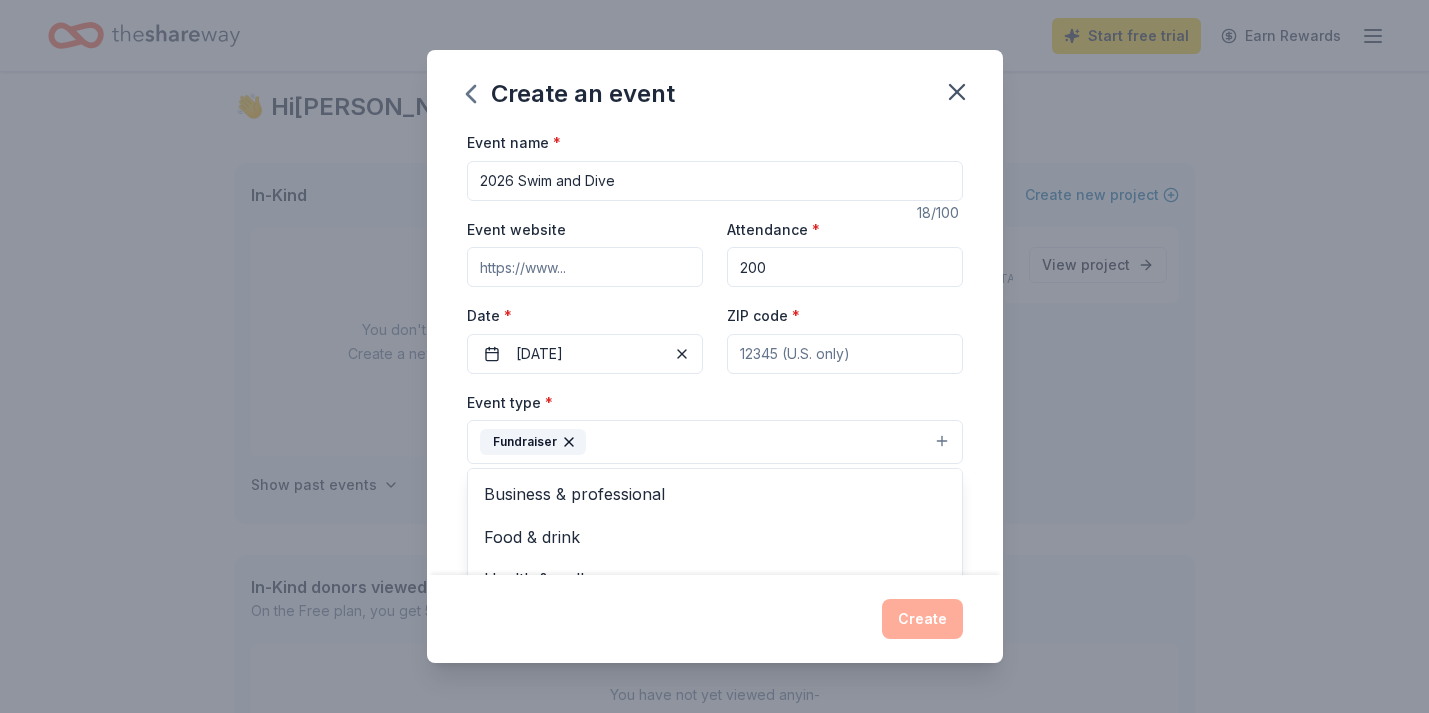 click on "Event name * 2026 Swim and Dive 18 /100 Event website Attendance * 200 Date * 12/27/2025 ZIP code * Event type * Fundraiser Business & professional Food & drink Health & wellness Hobbies Music Performing & visual arts Demographic Select We use this information to help brands find events with their target demographic to sponsor their products. Mailing address Apt/unit Description What are you looking for? * Auction & raffle Meals Snacks Desserts Alcohol Beverages Send me reminders Email me reminders of donor application deadlines You will be resubscribed to donor application reminder emails Recurring event" at bounding box center [715, 352] 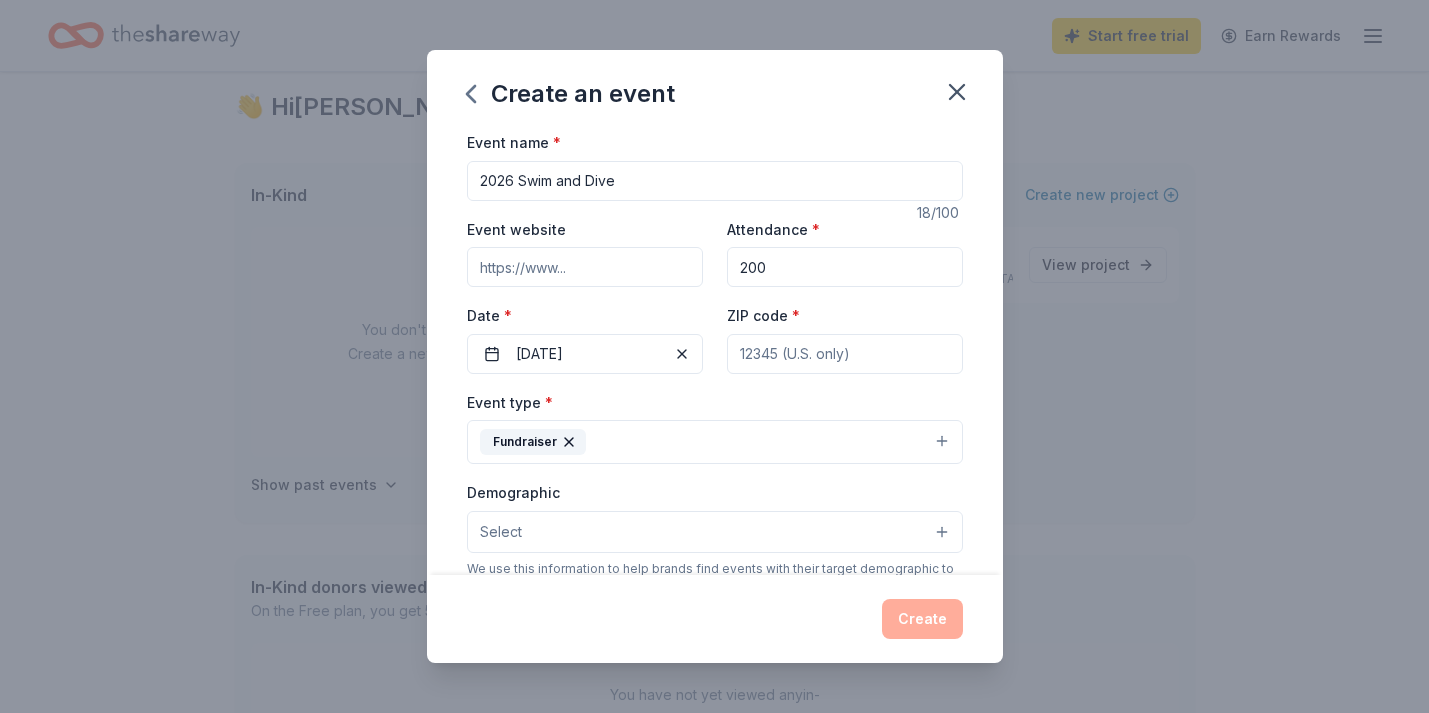 click on "Select" at bounding box center [715, 532] 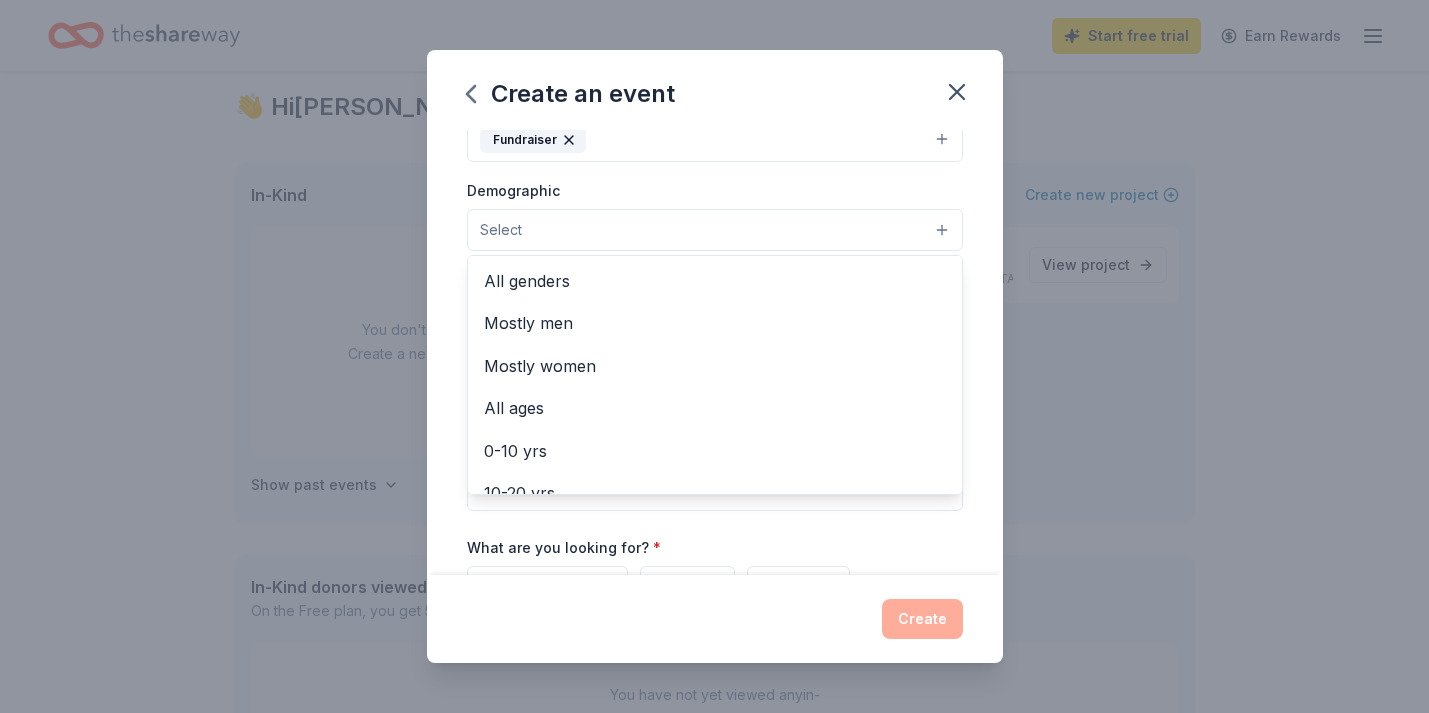 scroll, scrollTop: 303, scrollLeft: 0, axis: vertical 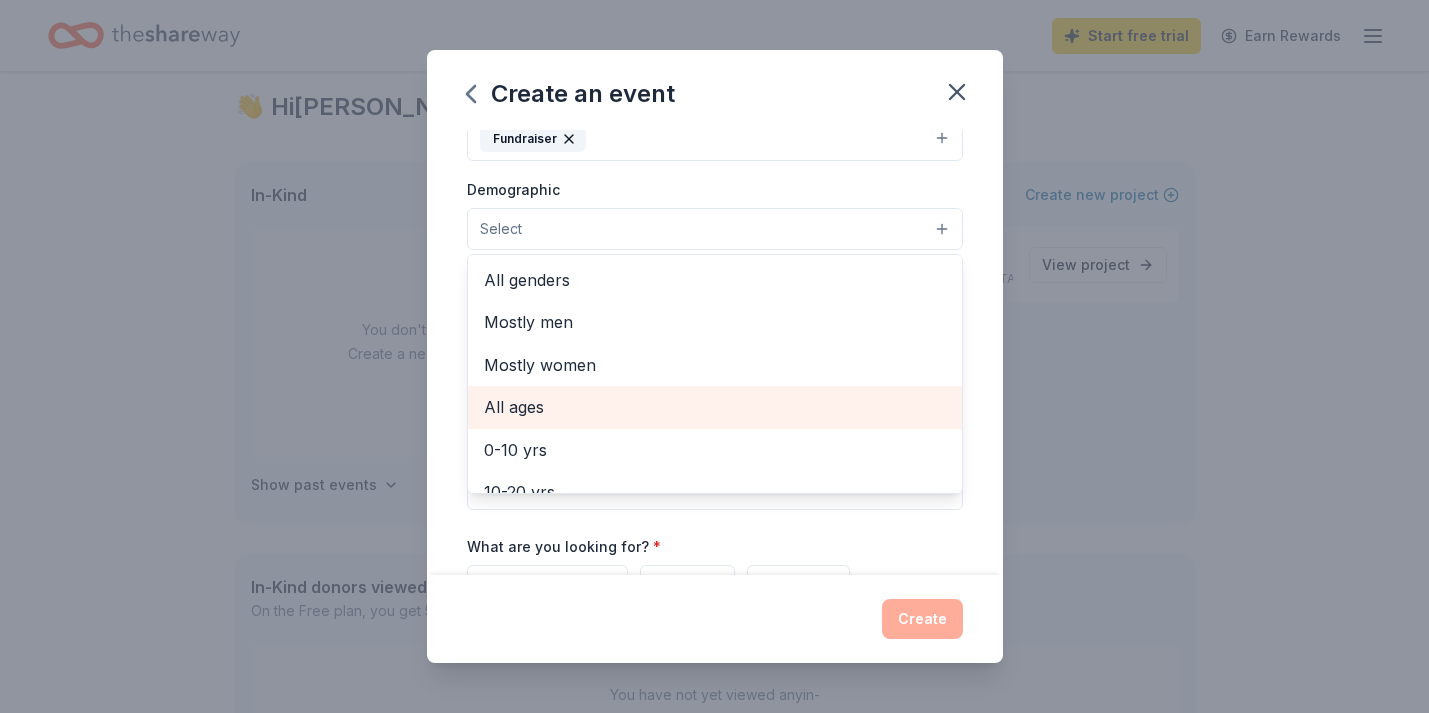 click on "All ages" at bounding box center [715, 407] 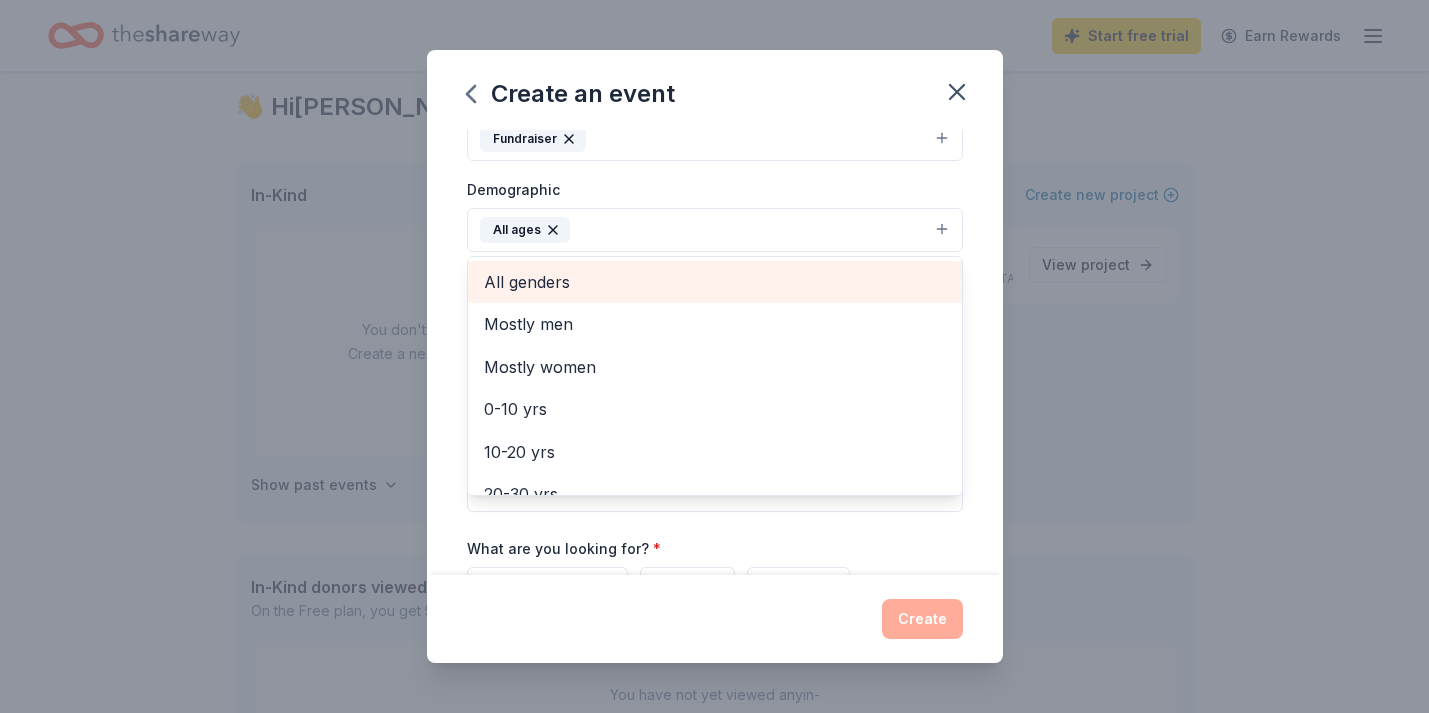 click on "All genders" at bounding box center [715, 282] 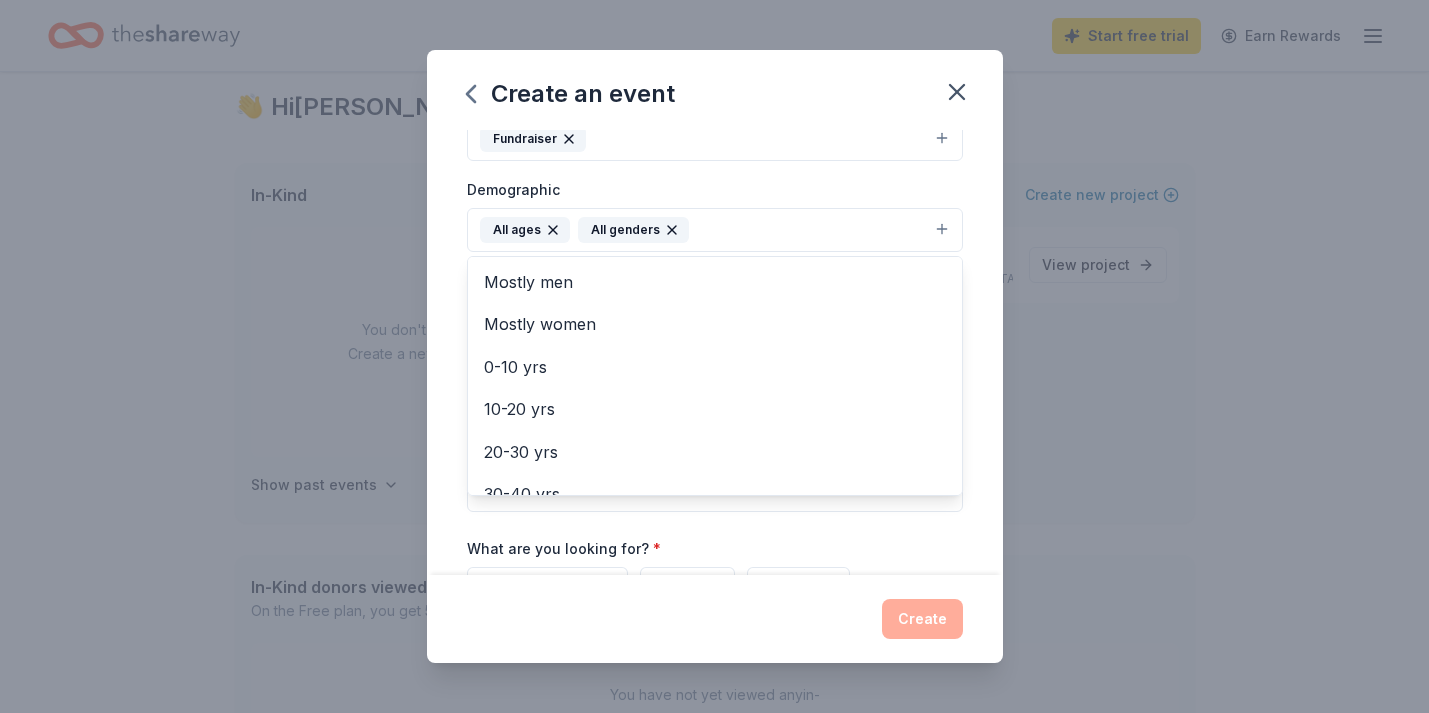 click on "Event name * 2026 Swim and Dive 18 /100 Event website Attendance * 200 Date * 12/27/2025 ZIP code * Event type * Fundraiser Demographic All ages All genders Mostly men Mostly women 0-10 yrs 10-20 yrs 20-30 yrs 30-40 yrs 40-50 yrs 50-60 yrs 60-70 yrs 70-80 yrs 80+ yrs We use this information to help brands find events with their target demographic to sponsor their products. Mailing address Apt/unit Description What are you looking for? * Auction & raffle Meals Snacks Desserts Alcohol Beverages Send me reminders Email me reminders of donor application deadlines You will be resubscribed to donor application reminder emails Recurring event" at bounding box center (715, 352) 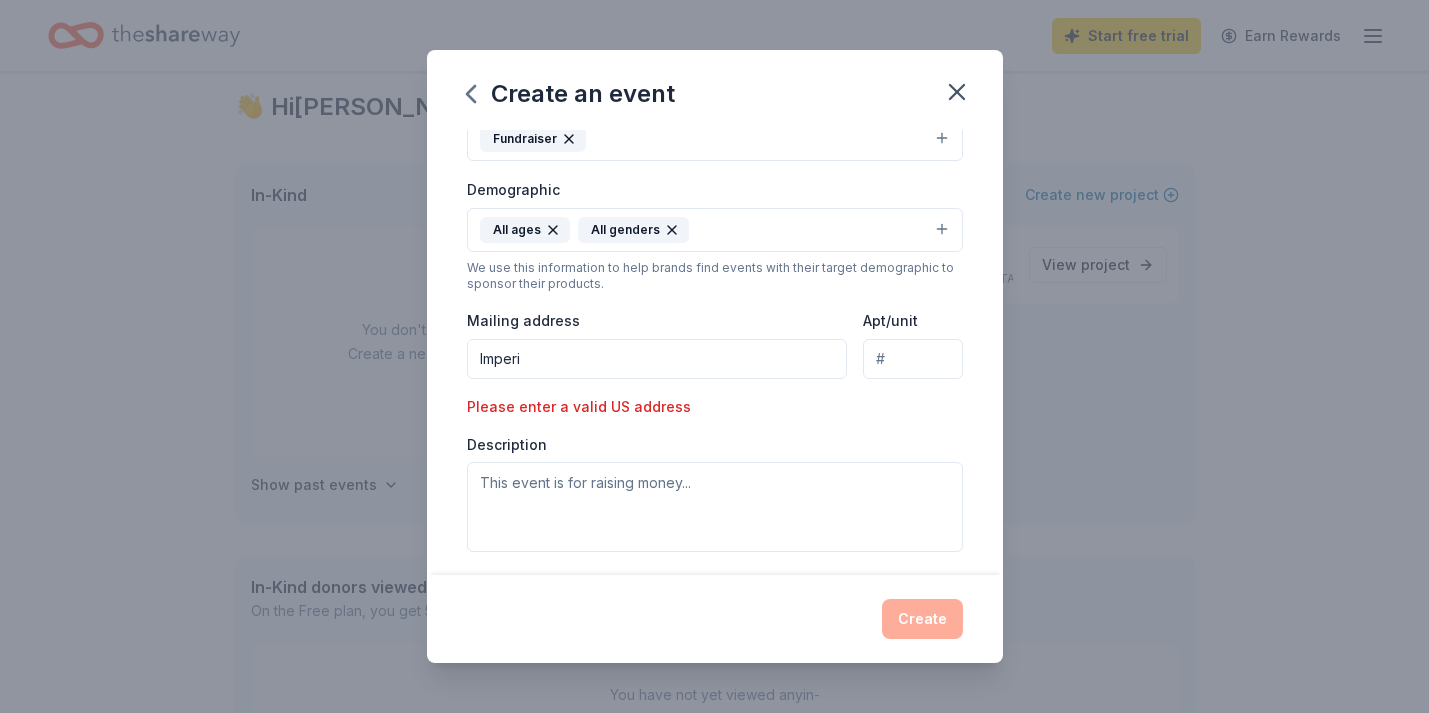 click on "Imperi" at bounding box center (657, 359) 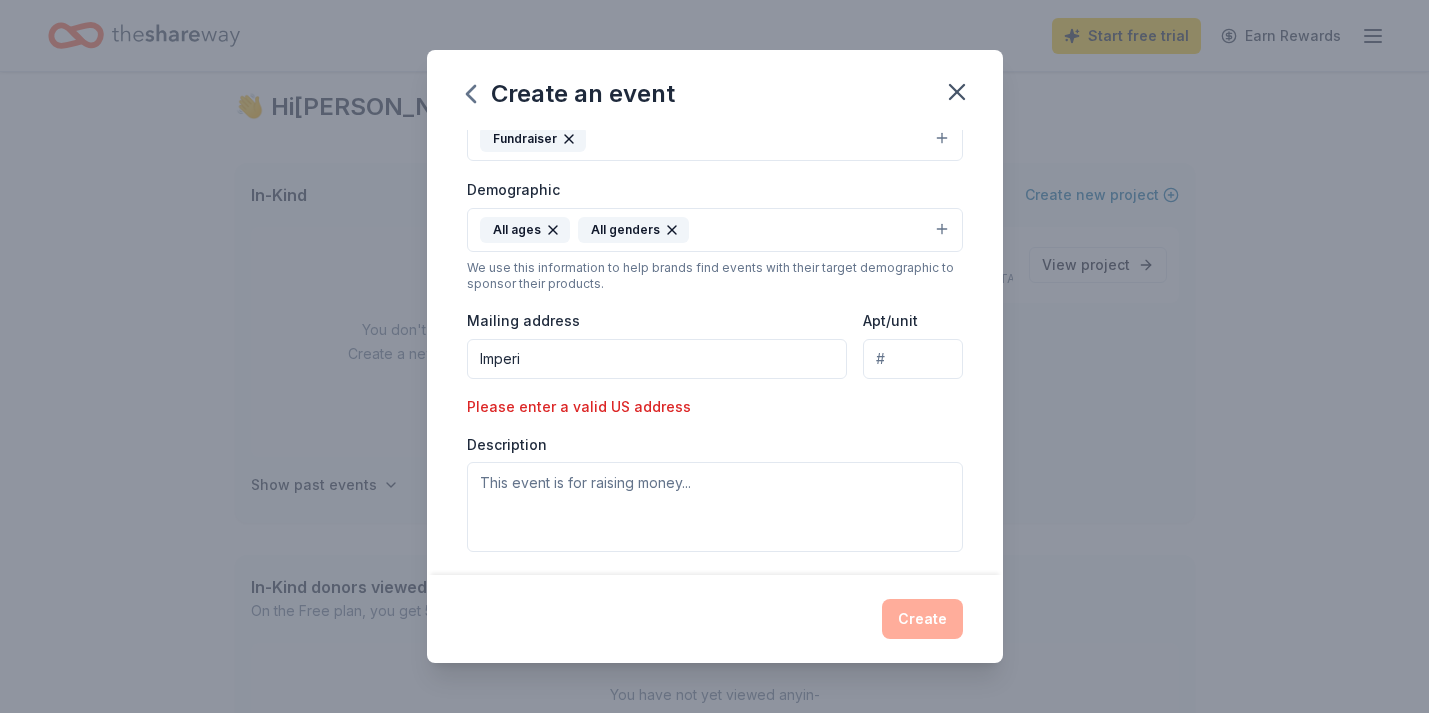 click on "Imperi" at bounding box center (657, 359) 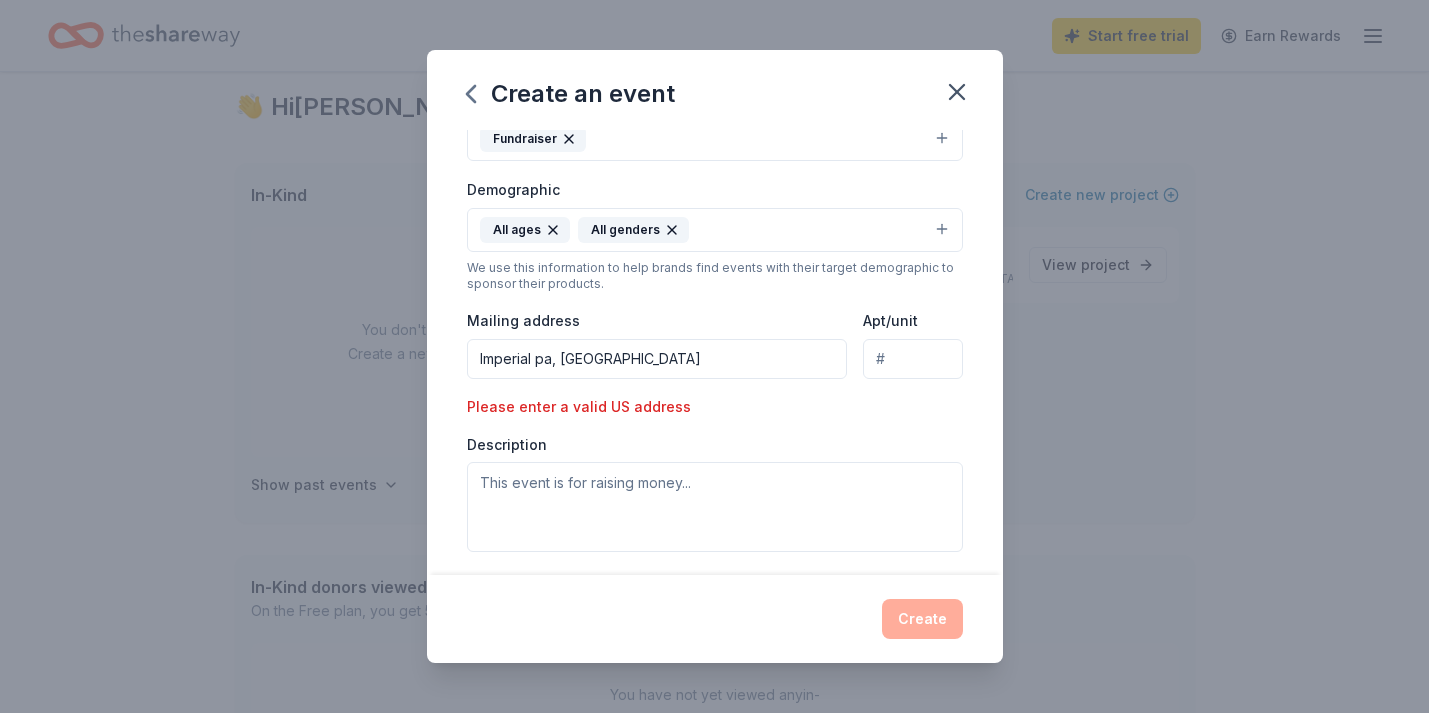 click on "Event type * Fundraiser Demographic All ages All genders We use this information to help brands find events with their target demographic to sponsor their products. Mailing address Imperial pa, usa Apt/unit Please enter a valid US address Description" at bounding box center [715, 319] 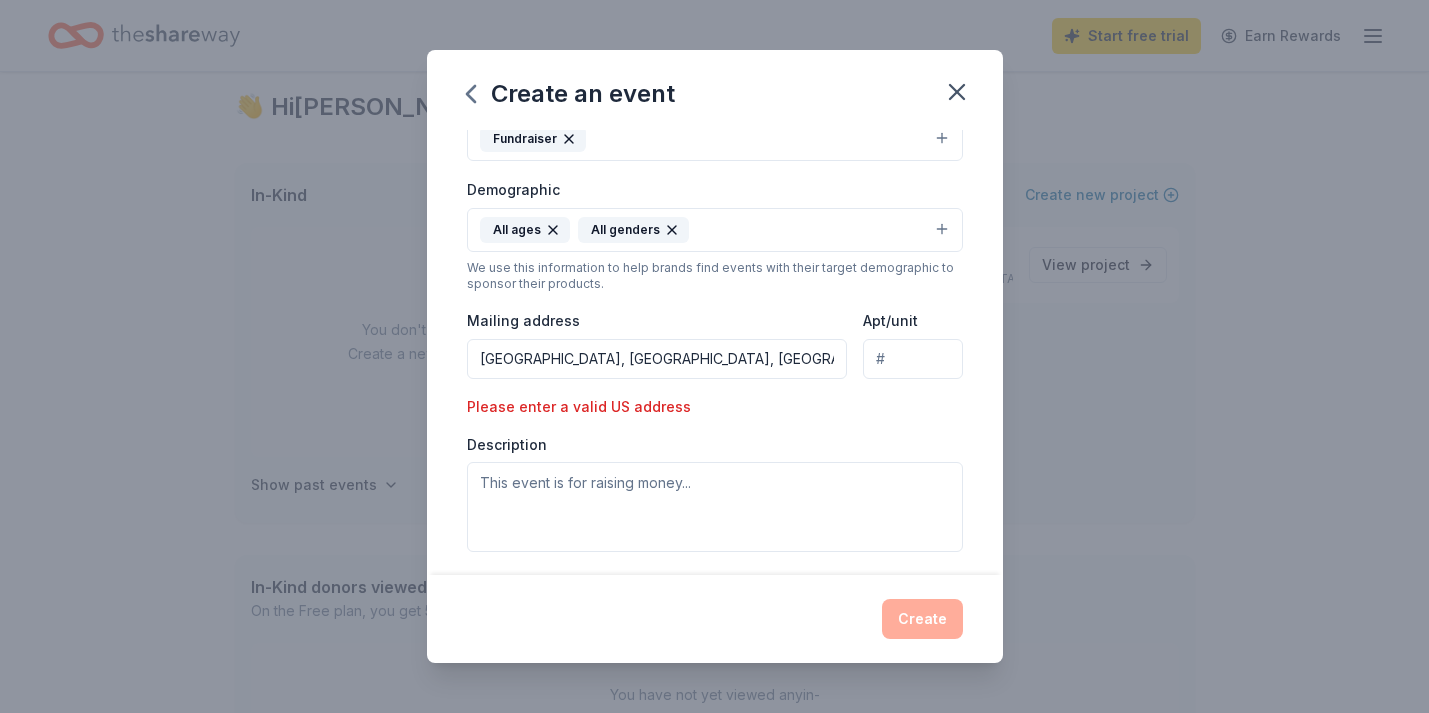 type on "Imperial pa, usa" 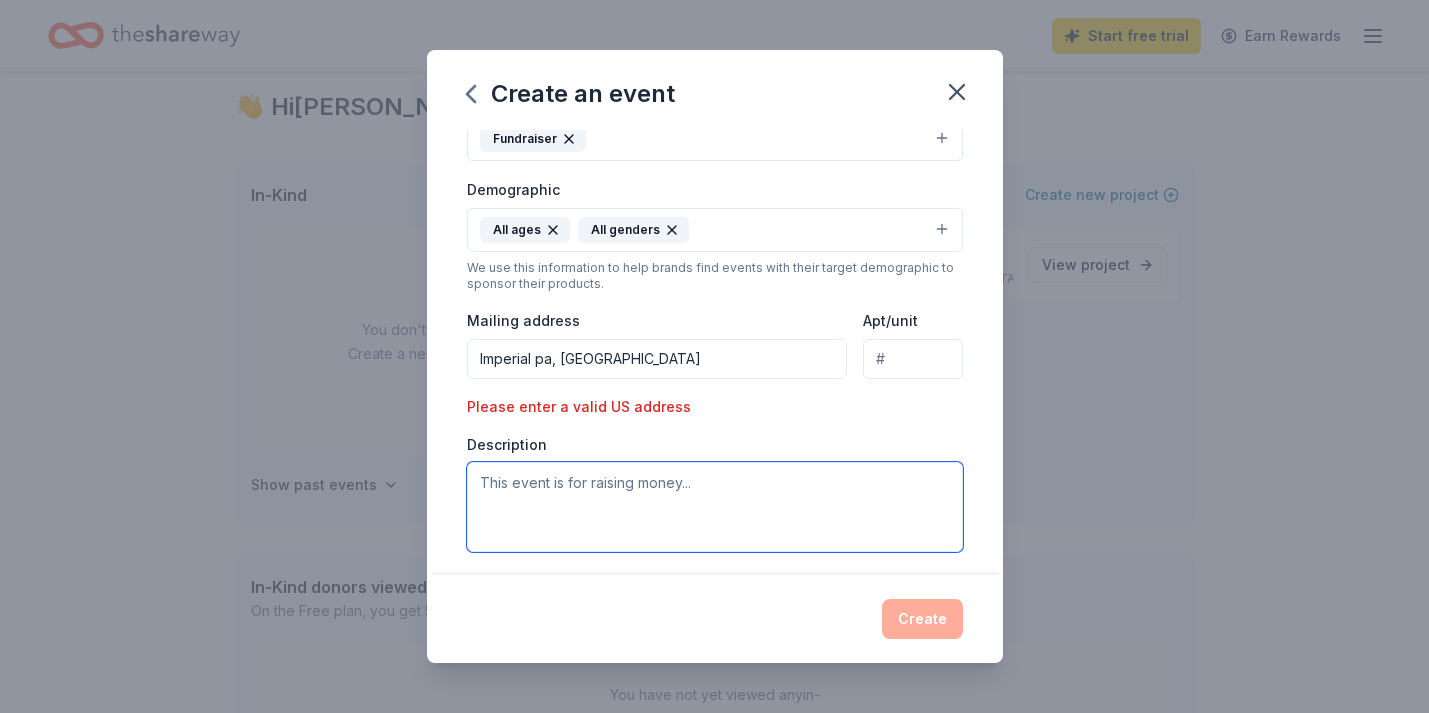 click at bounding box center [715, 507] 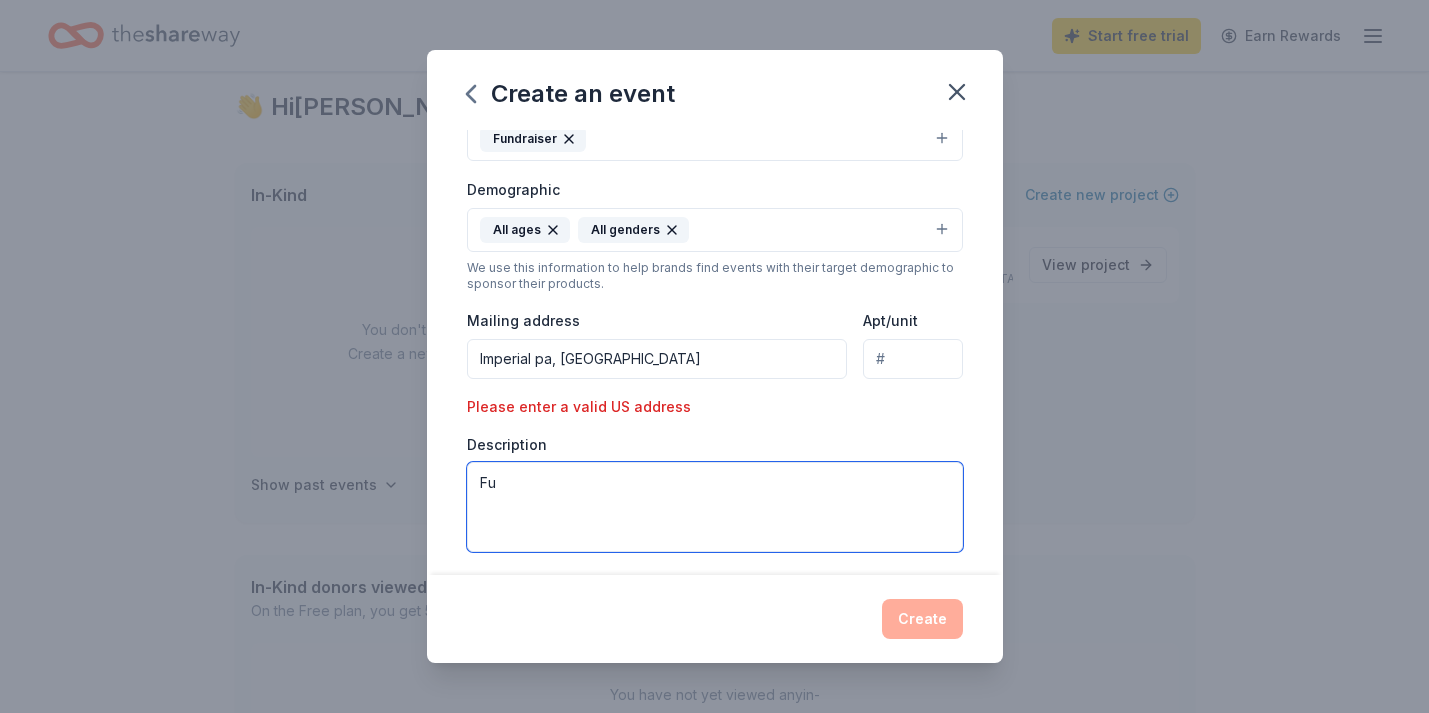 type on "F" 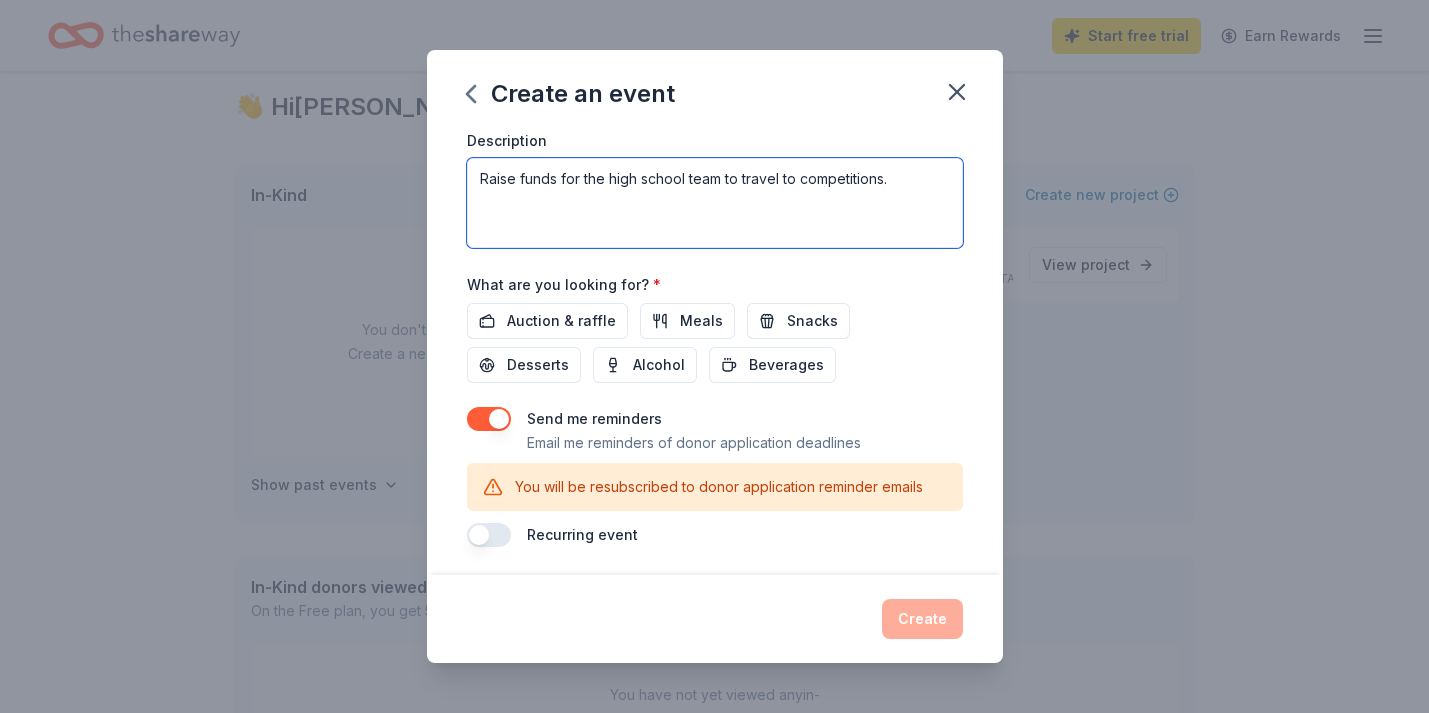 scroll, scrollTop: 606, scrollLeft: 0, axis: vertical 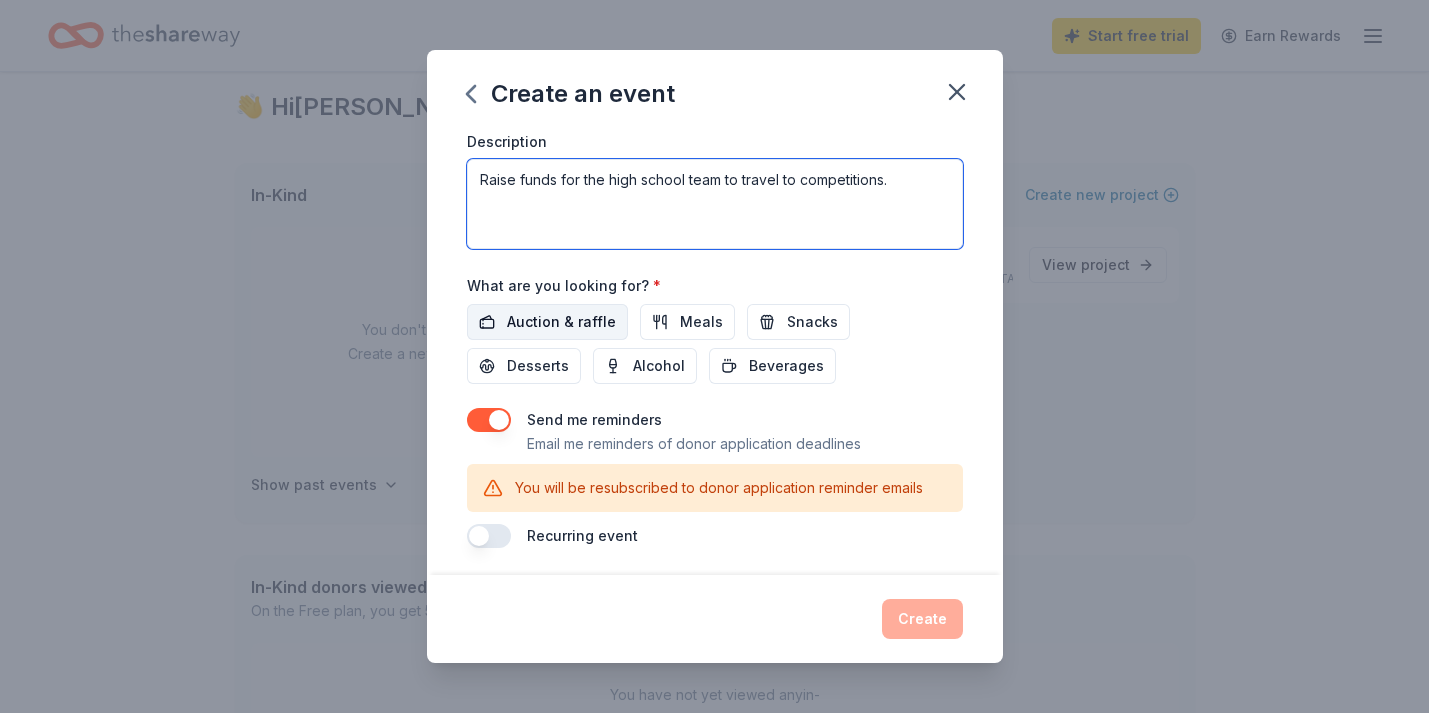 type on "Raise funds for the high school team to travel to competitions." 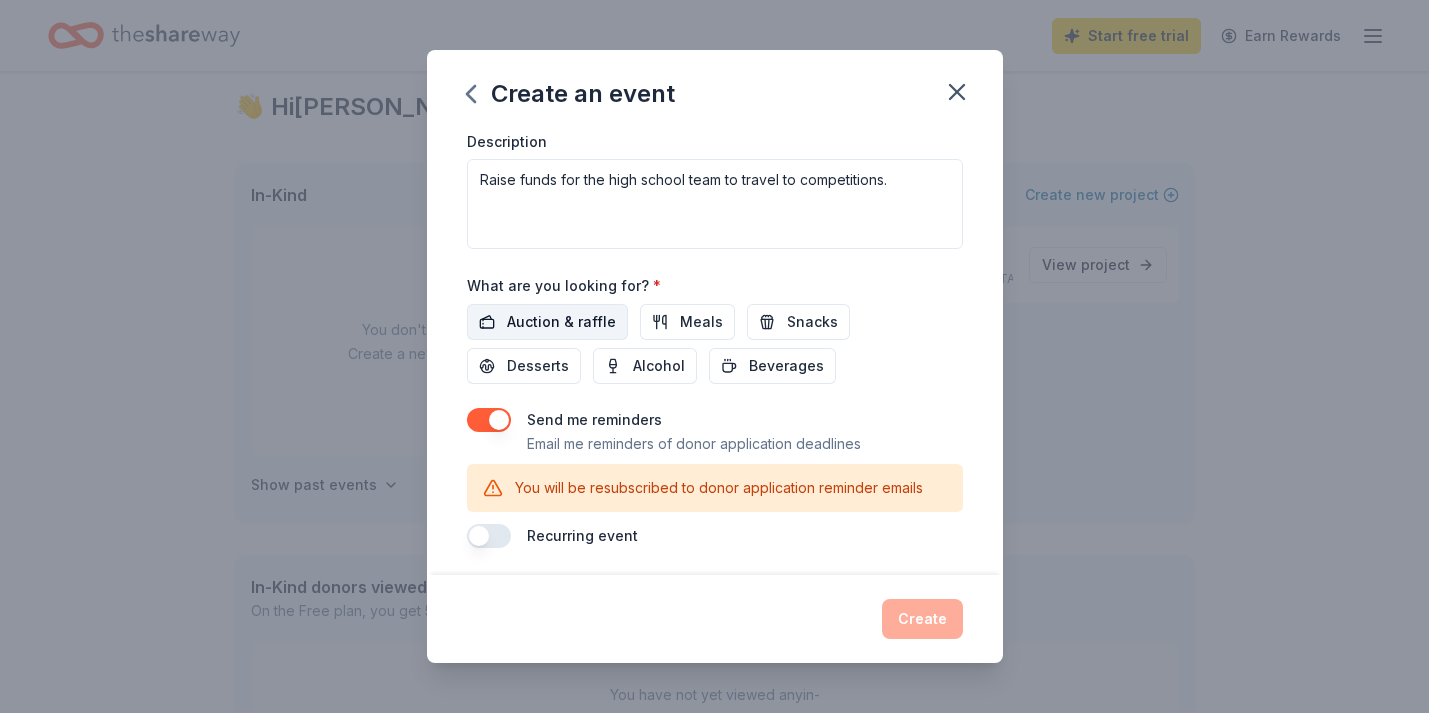 click on "Auction & raffle" at bounding box center [561, 322] 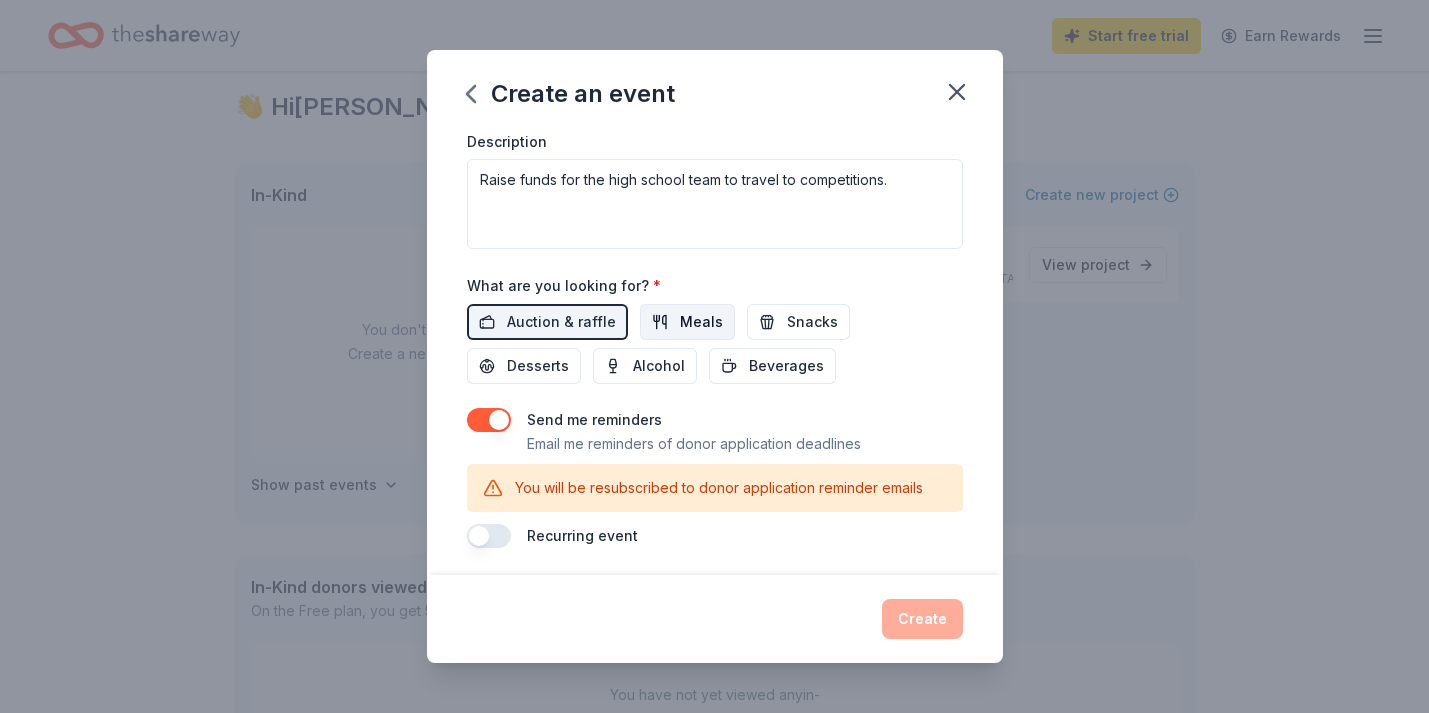 click on "Meals" at bounding box center (701, 322) 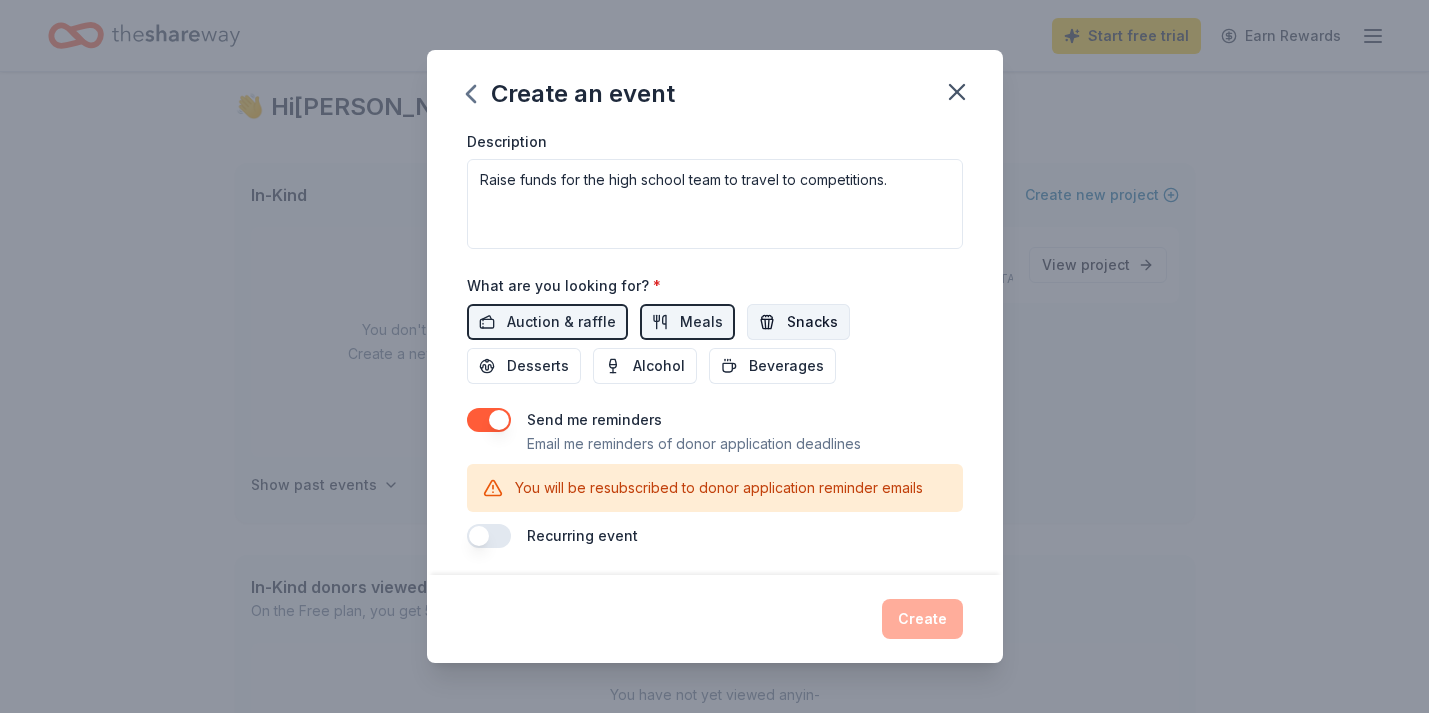 click on "Snacks" at bounding box center [812, 322] 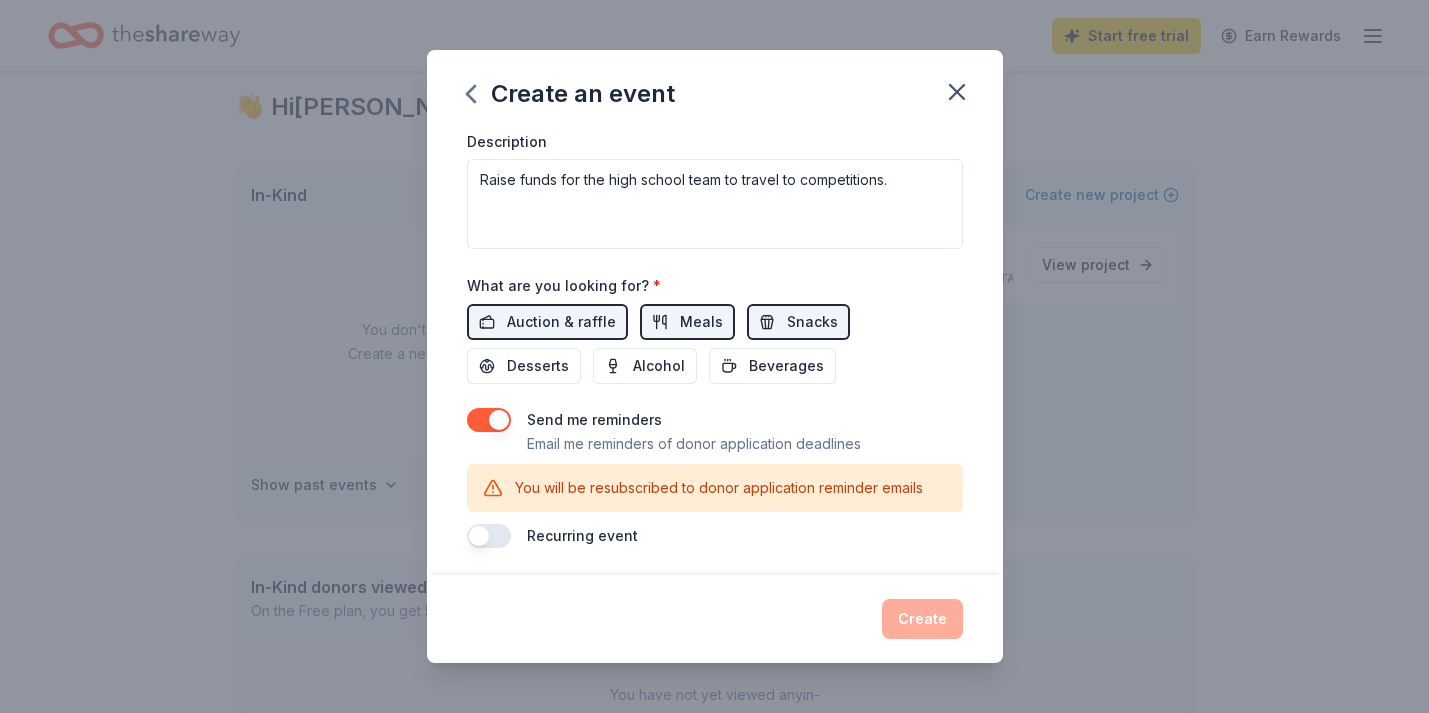 click at bounding box center (489, 420) 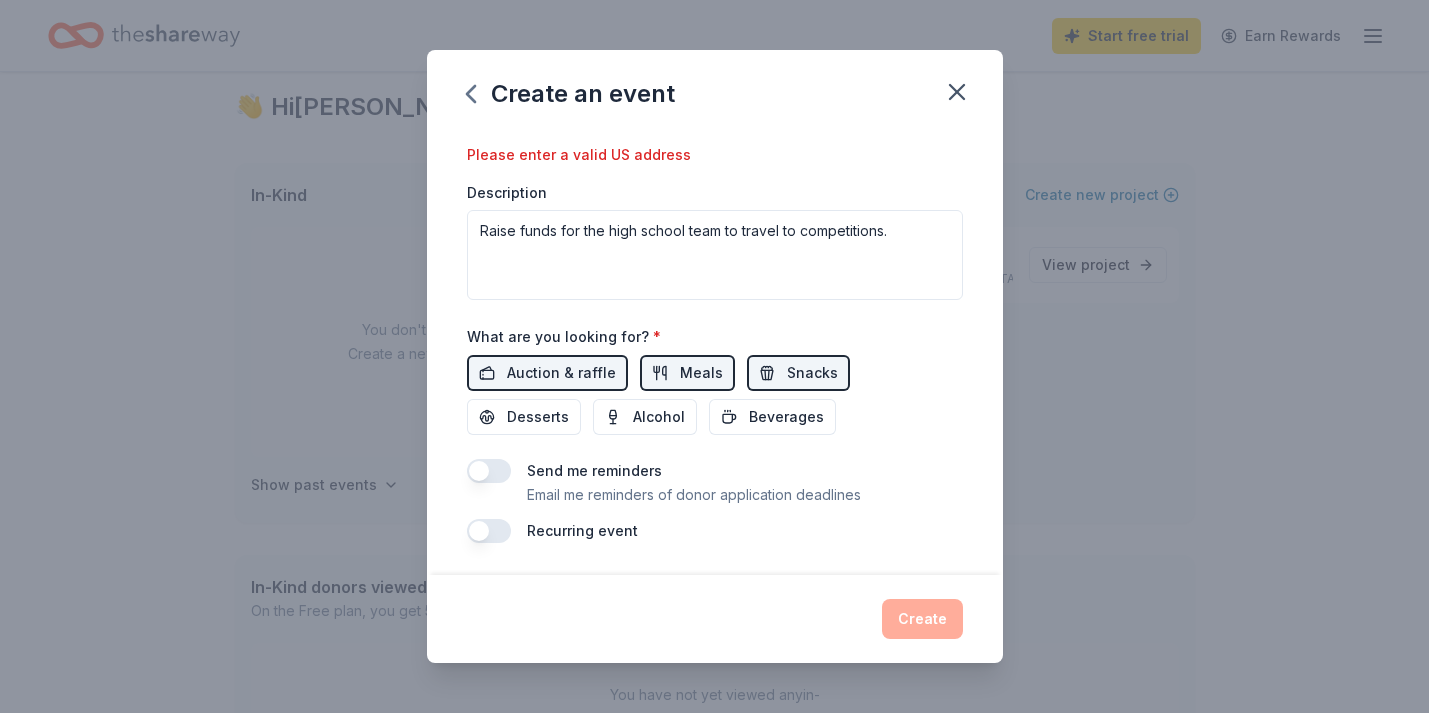 click on "Create" at bounding box center (715, 619) 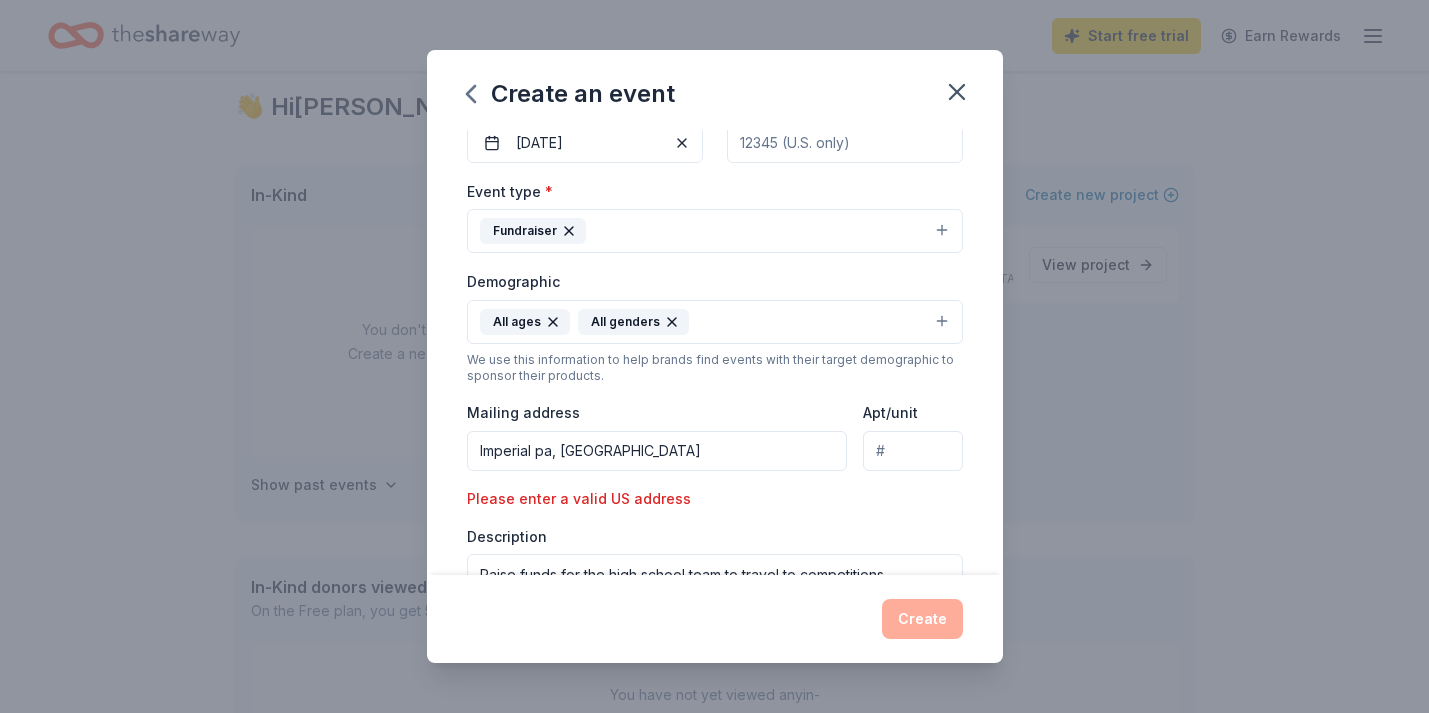 scroll, scrollTop: 208, scrollLeft: 0, axis: vertical 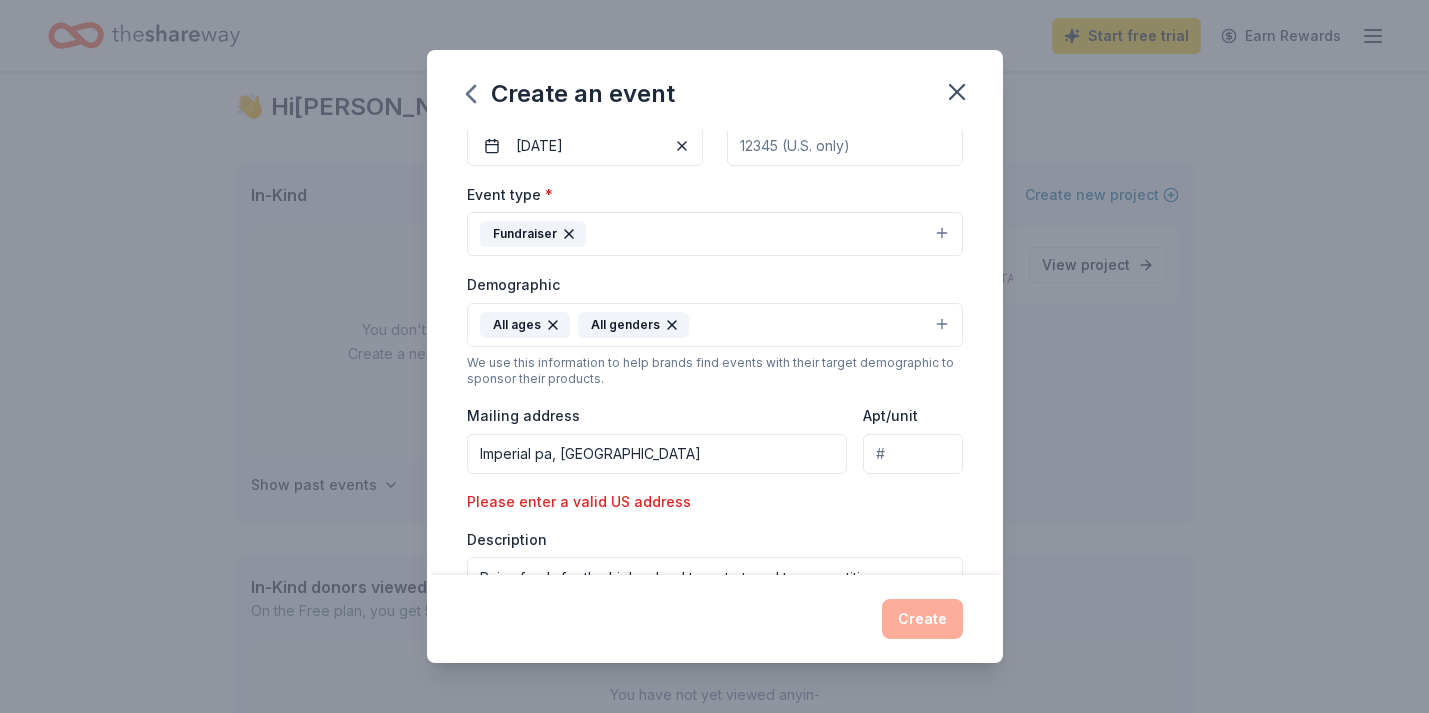 click on "Please enter a valid US address" at bounding box center (585, 502) 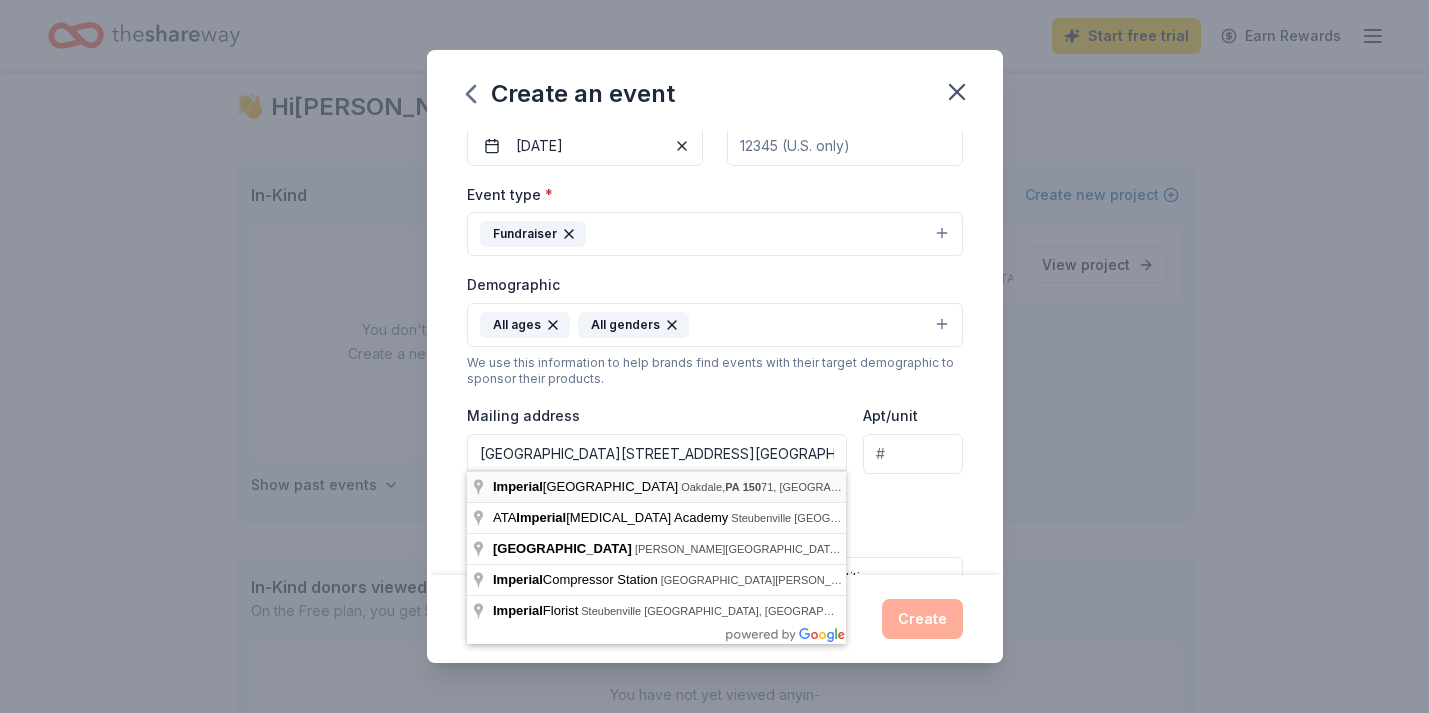type on "undefined Imperial Industrial Park Drive, North Fayette Township, PA, 15071" 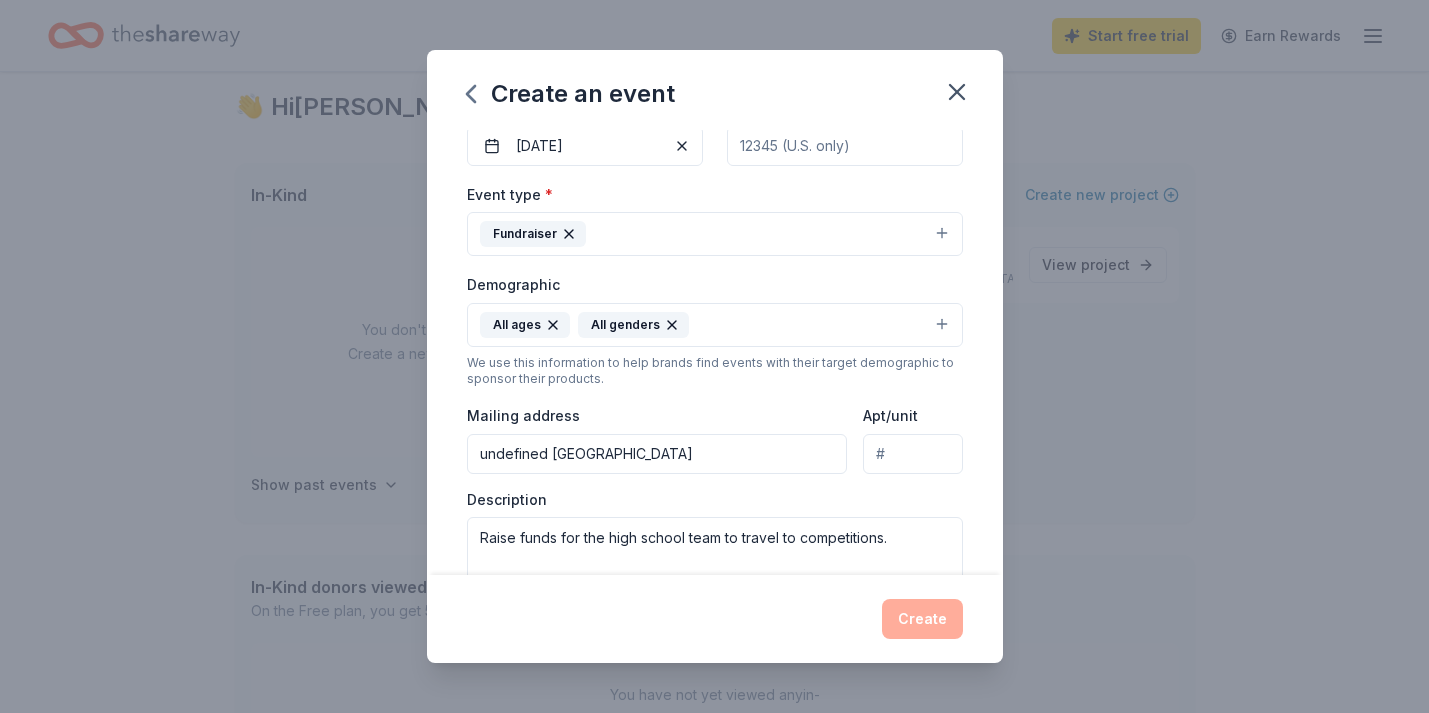 click on "Create" at bounding box center [715, 619] 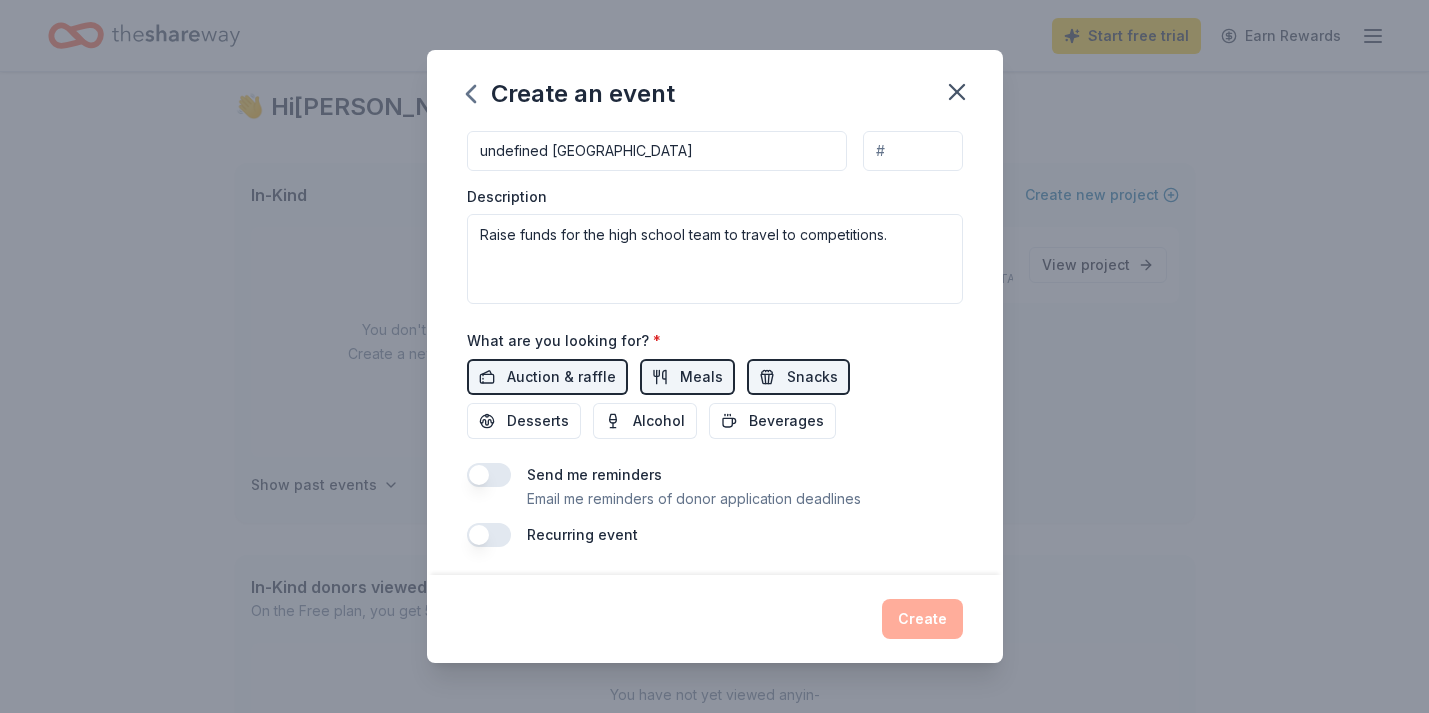 scroll, scrollTop: 510, scrollLeft: 0, axis: vertical 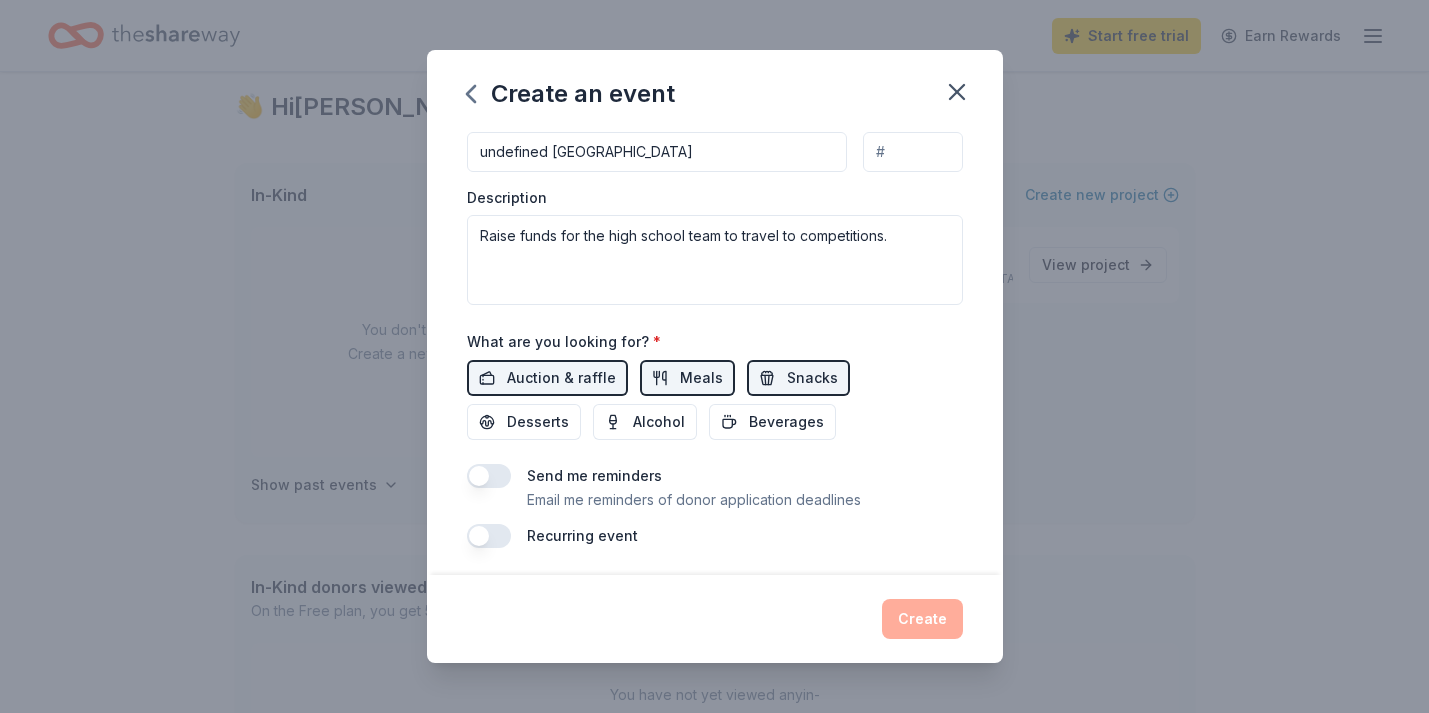 click on "Create" at bounding box center [715, 619] 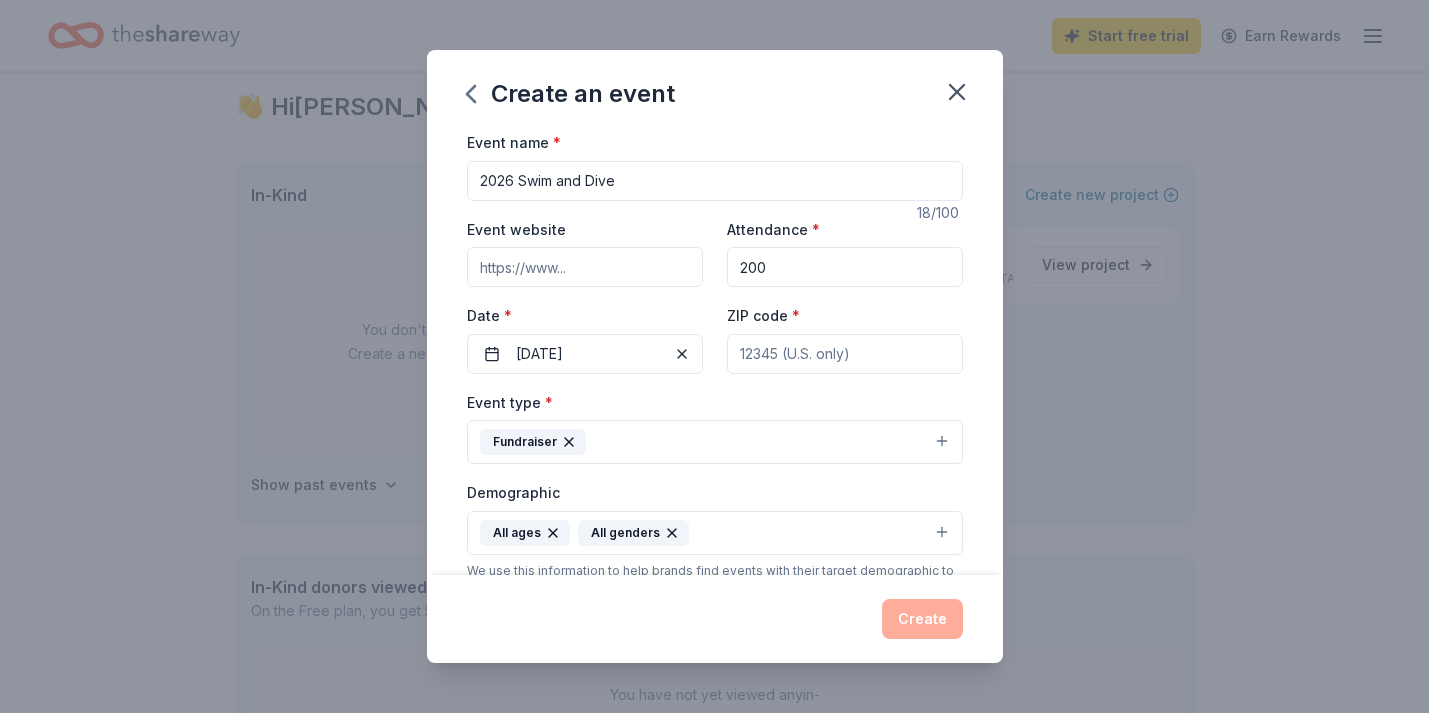scroll, scrollTop: 0, scrollLeft: 0, axis: both 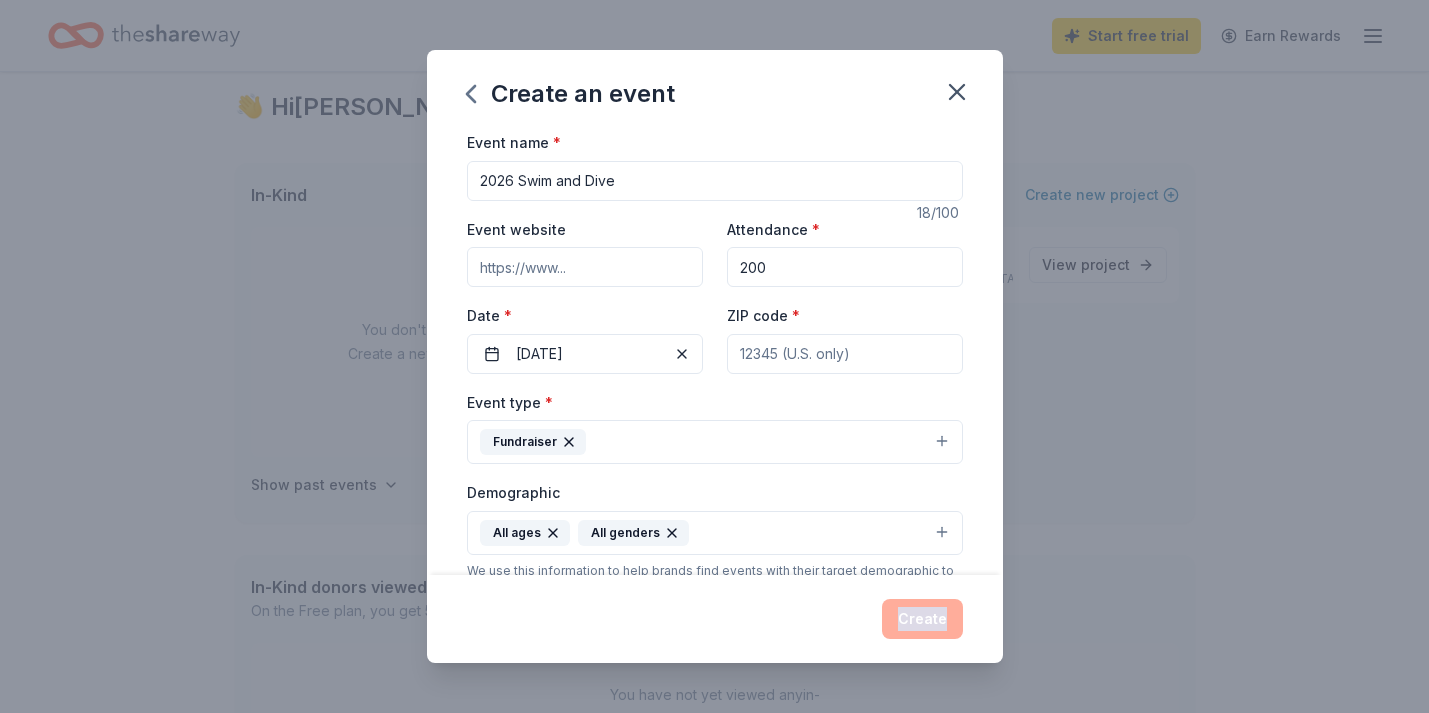 click on "Create" at bounding box center (715, 619) 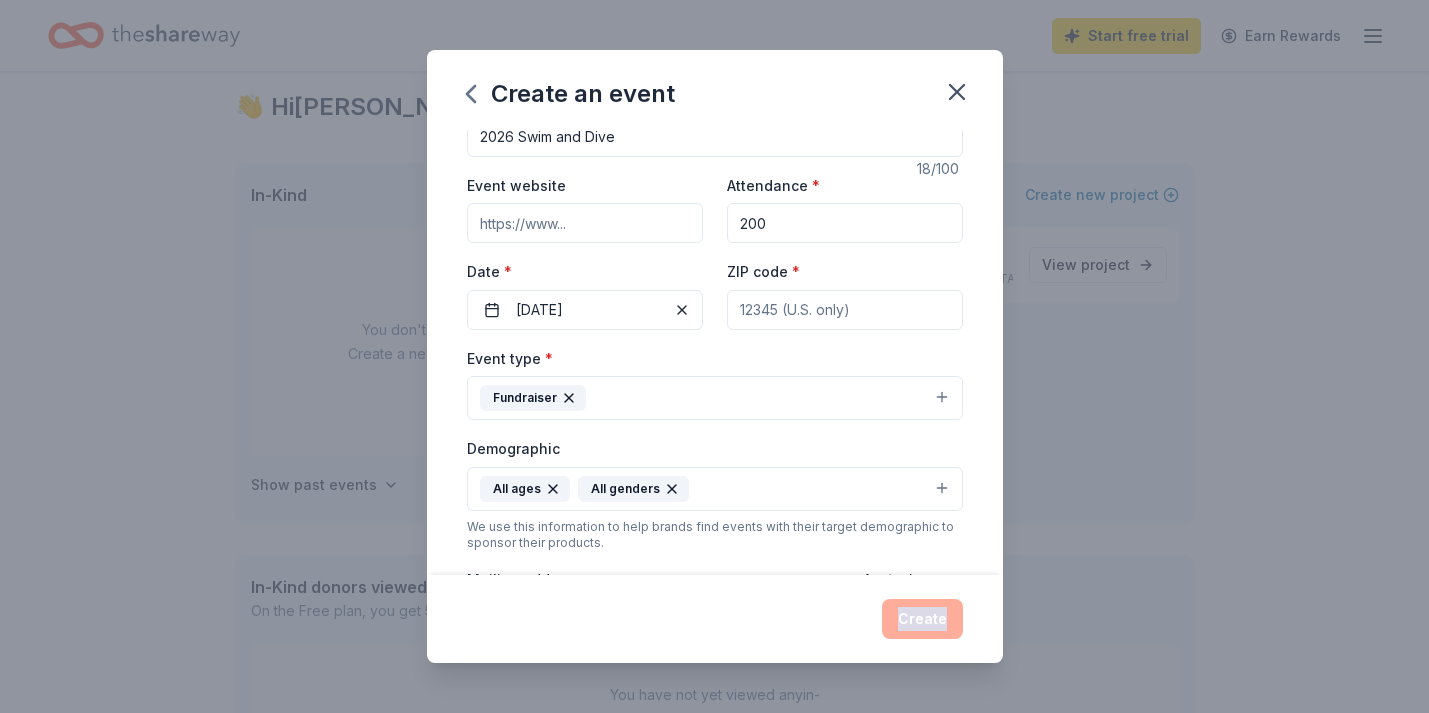 scroll, scrollTop: 50, scrollLeft: 0, axis: vertical 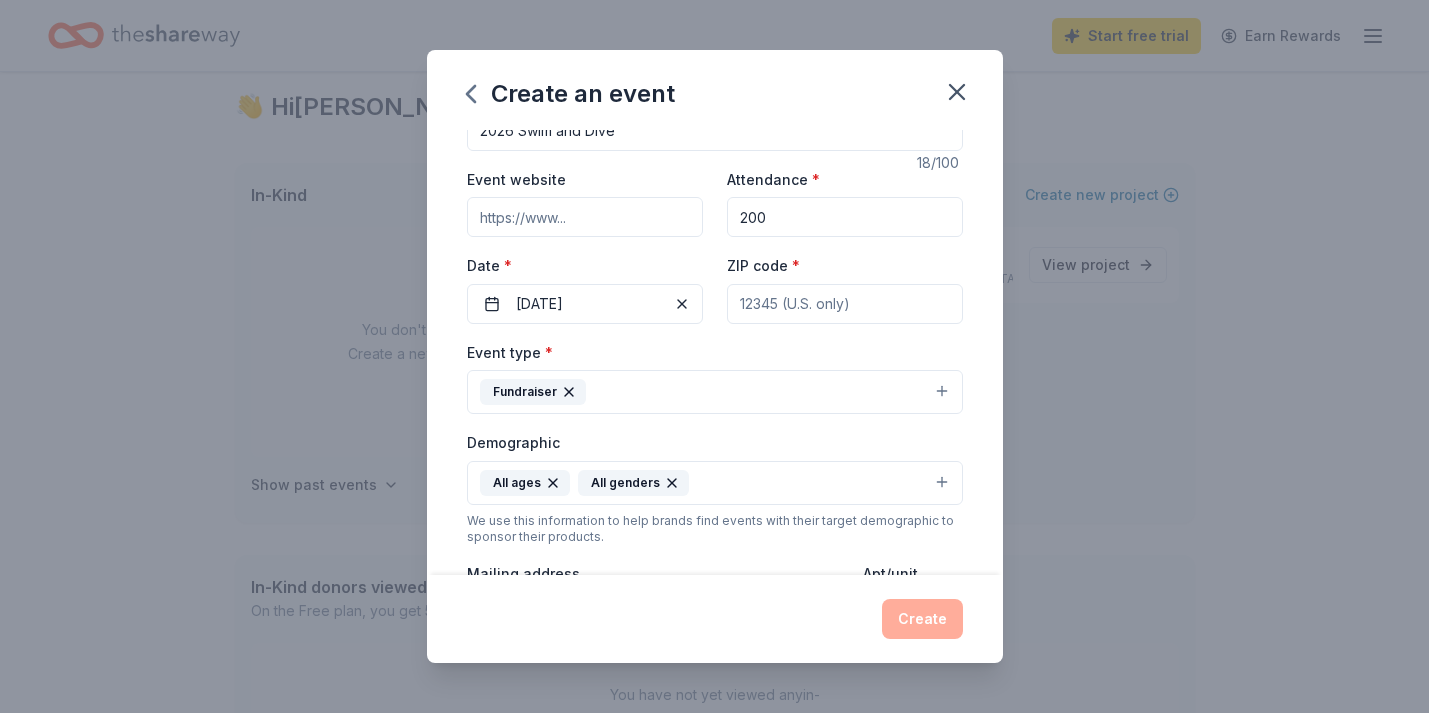 click on "ZIP code *" at bounding box center [845, 304] 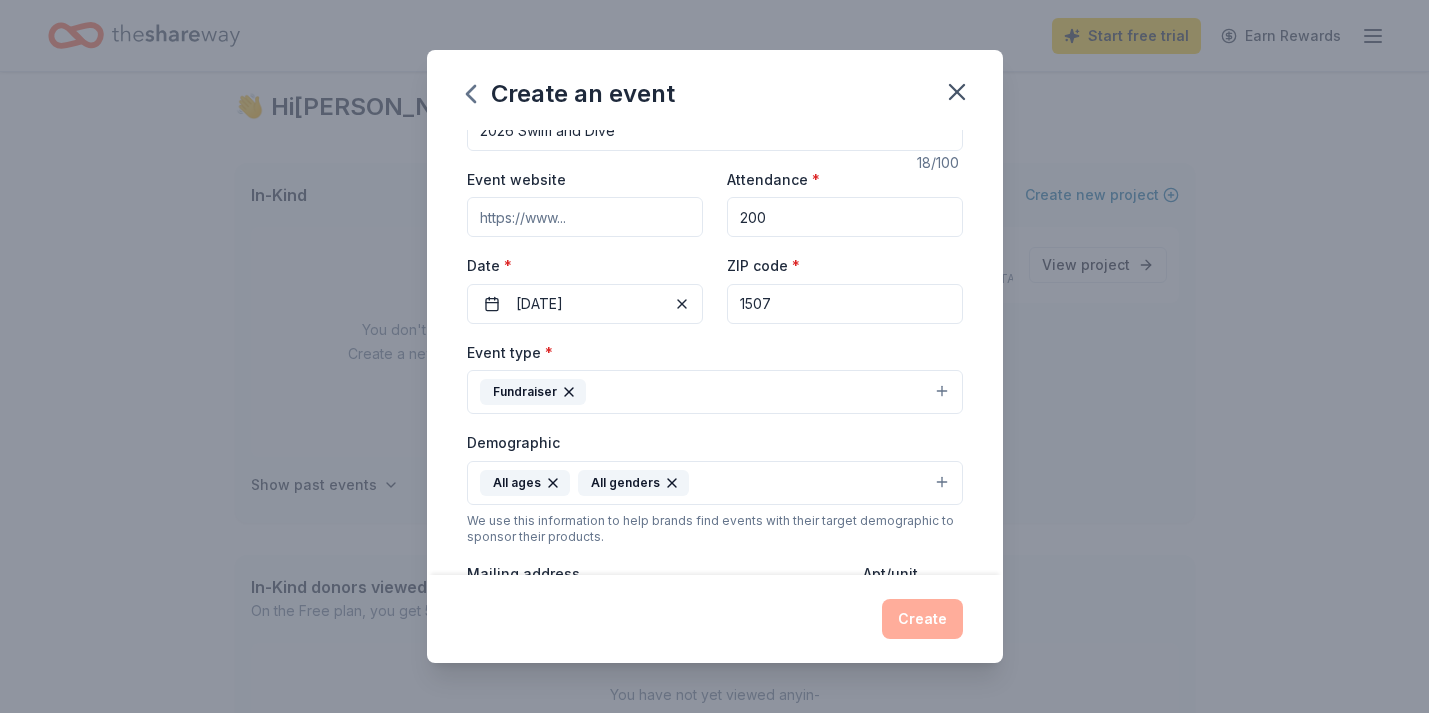 type on "15071" 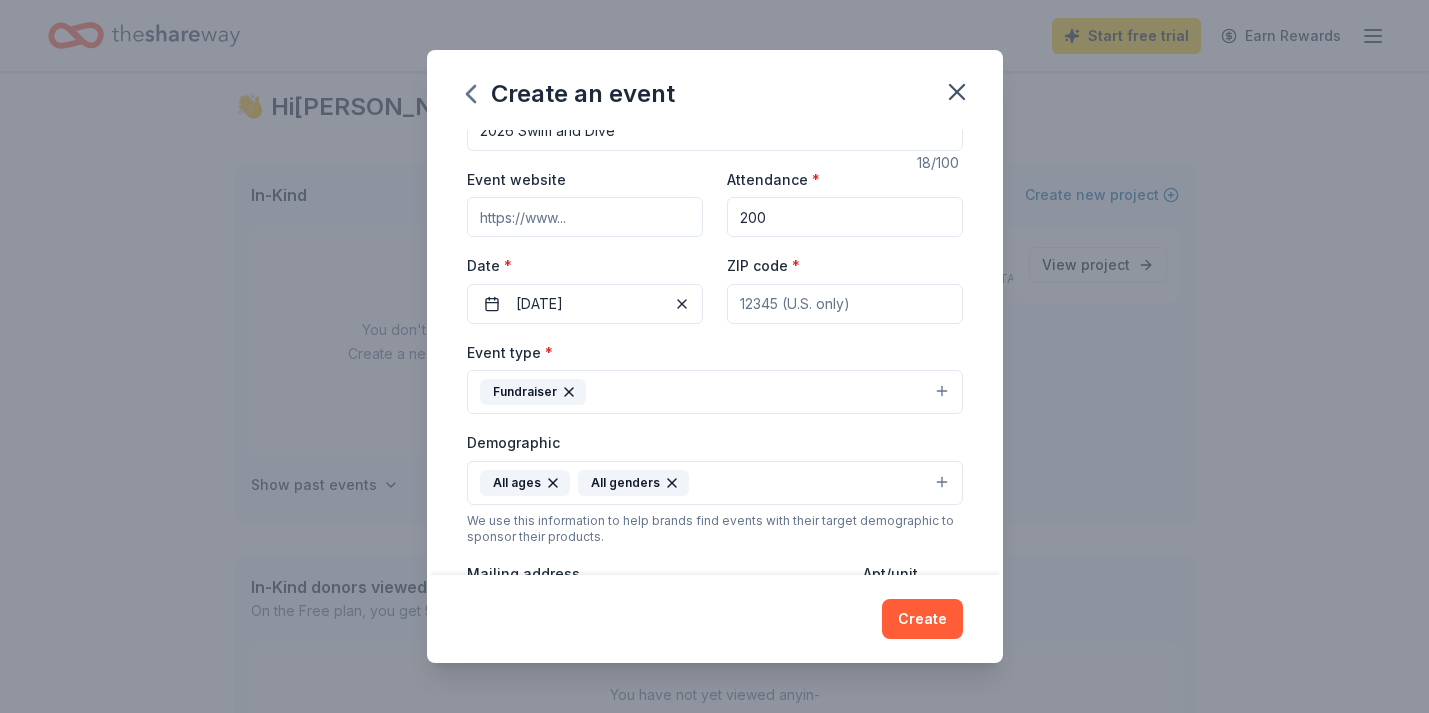 type on "15071" 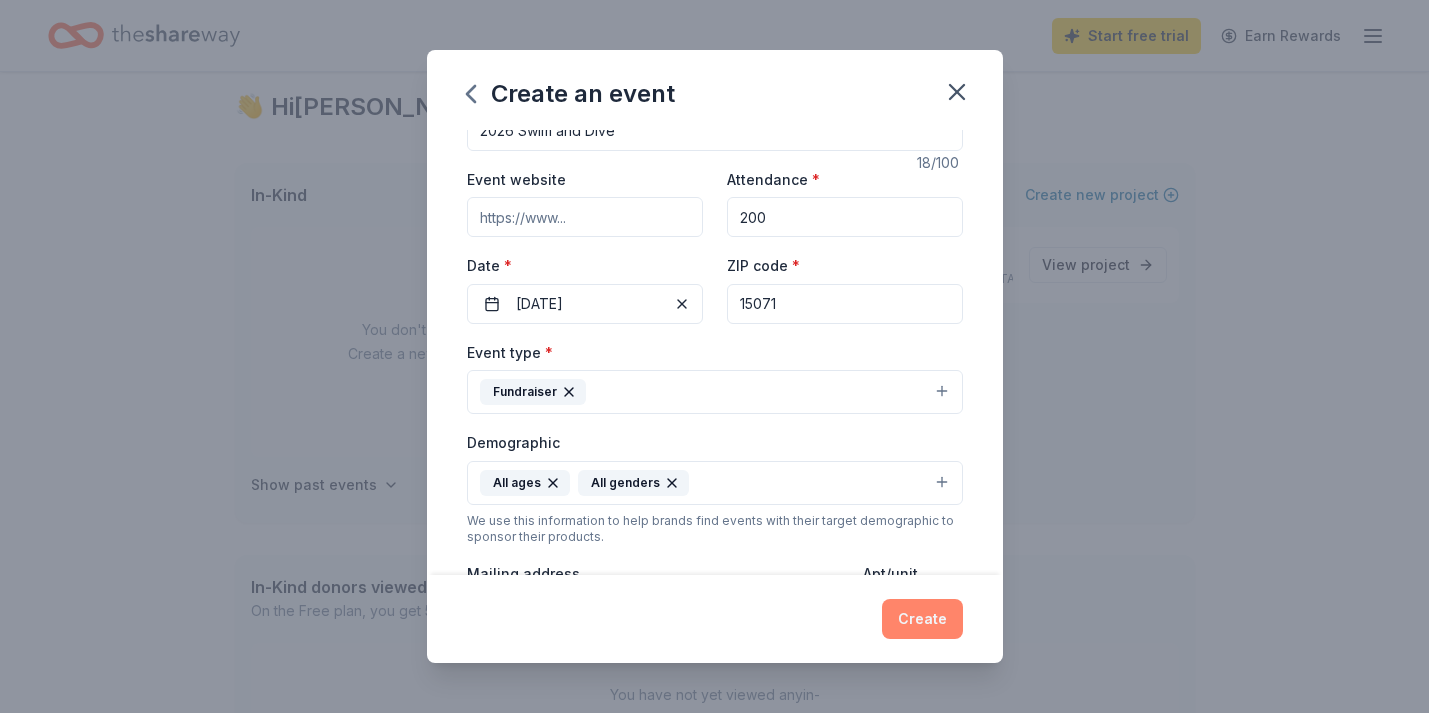 click on "Create" at bounding box center [922, 619] 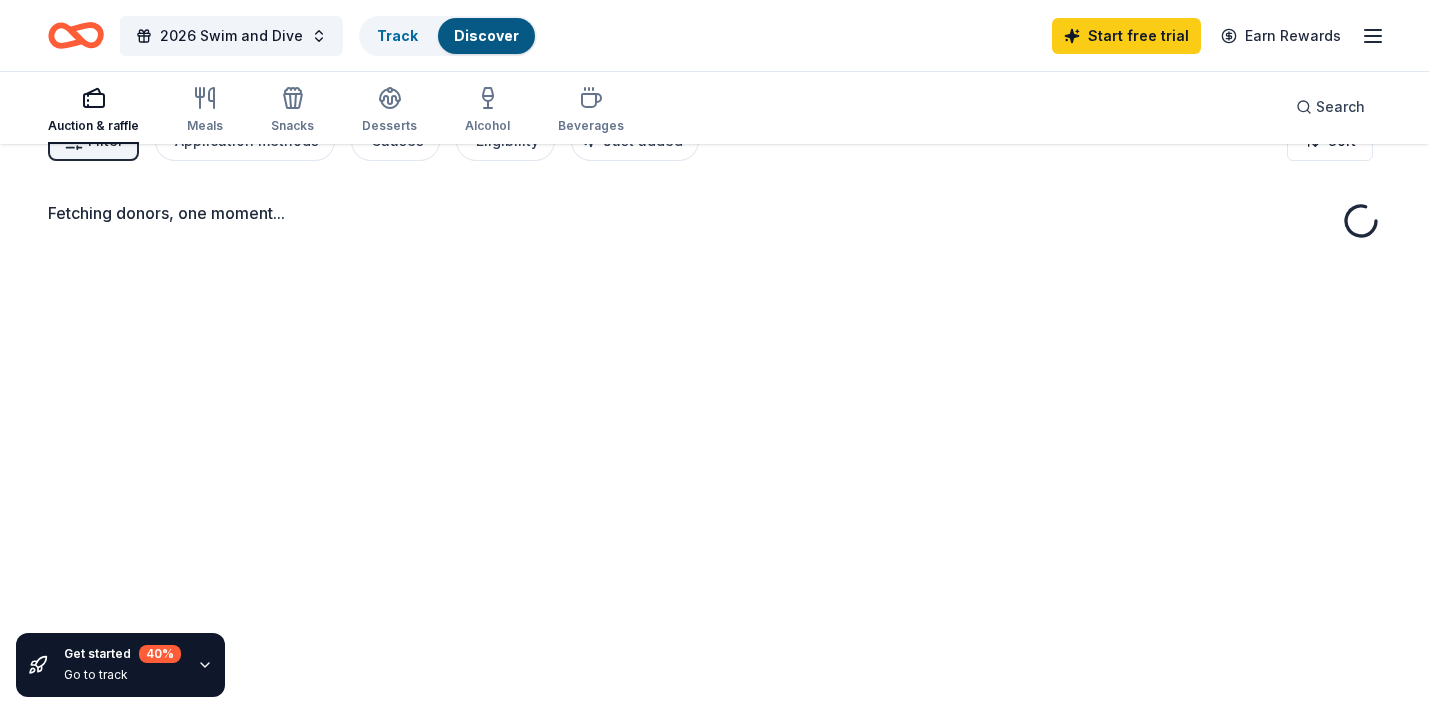 scroll, scrollTop: 0, scrollLeft: 0, axis: both 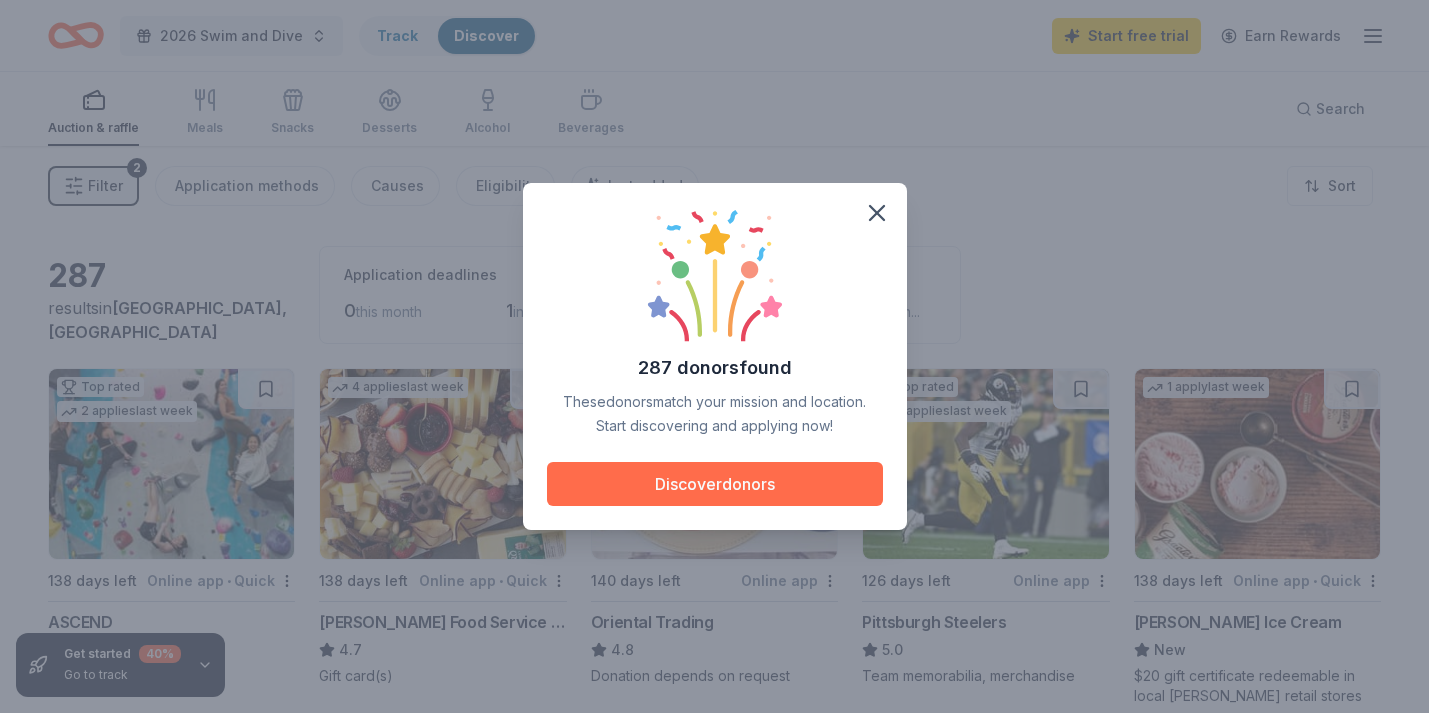 click on "Discover  donors" at bounding box center (715, 484) 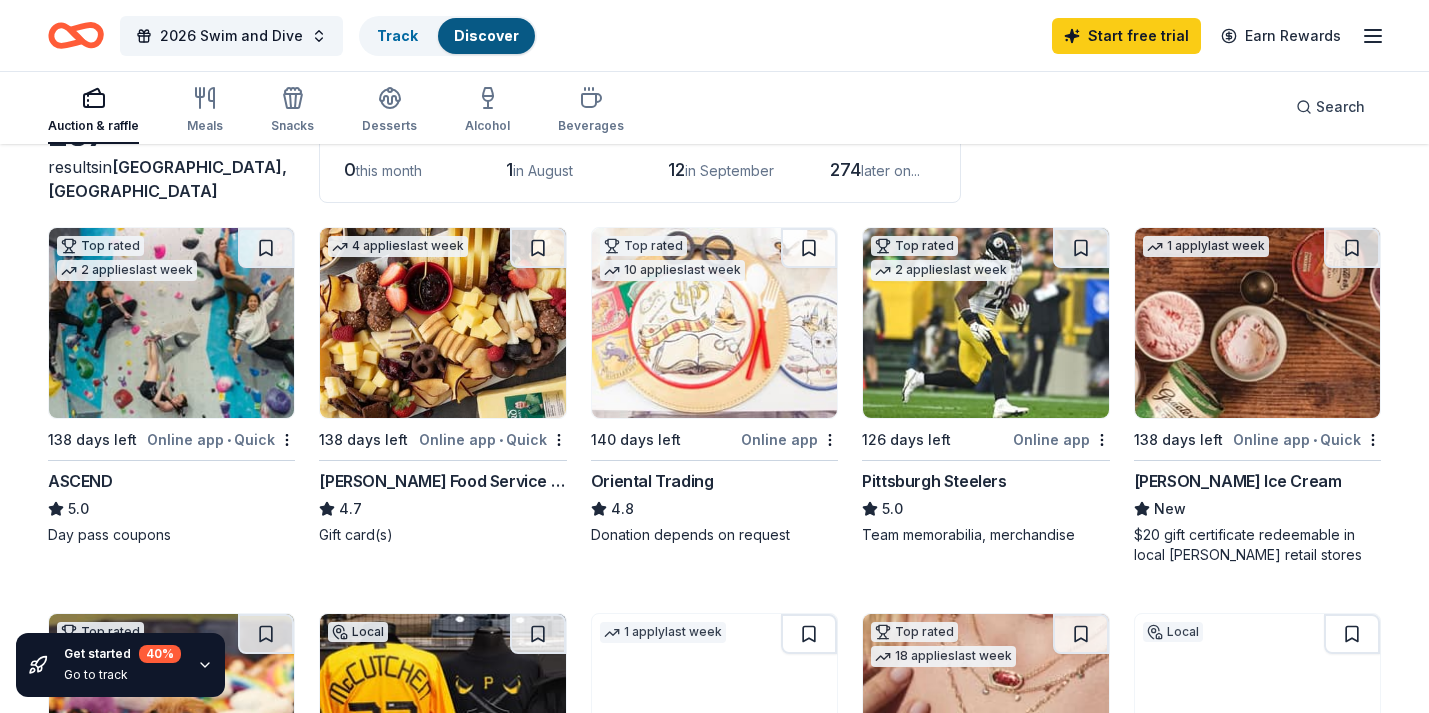 scroll, scrollTop: 145, scrollLeft: 0, axis: vertical 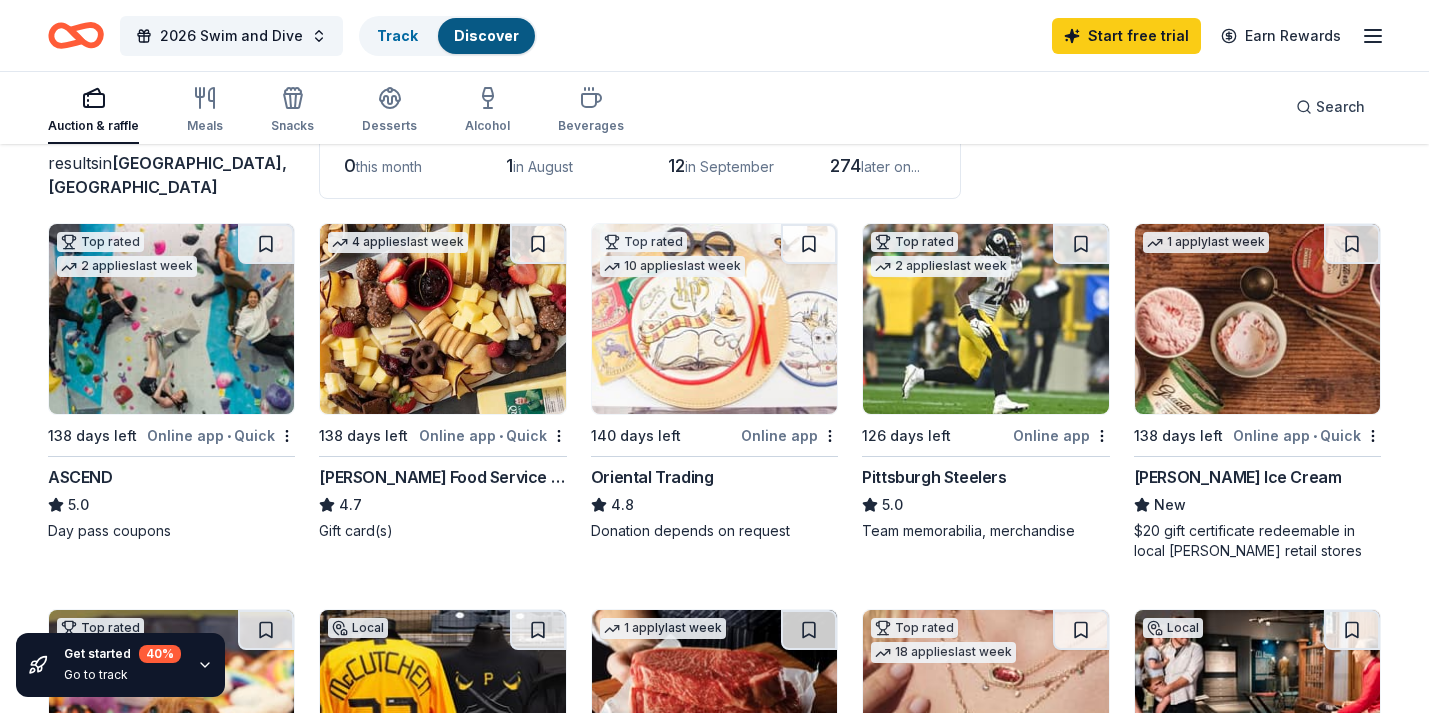 click on "[PERSON_NAME] Food Service Store" at bounding box center (442, 477) 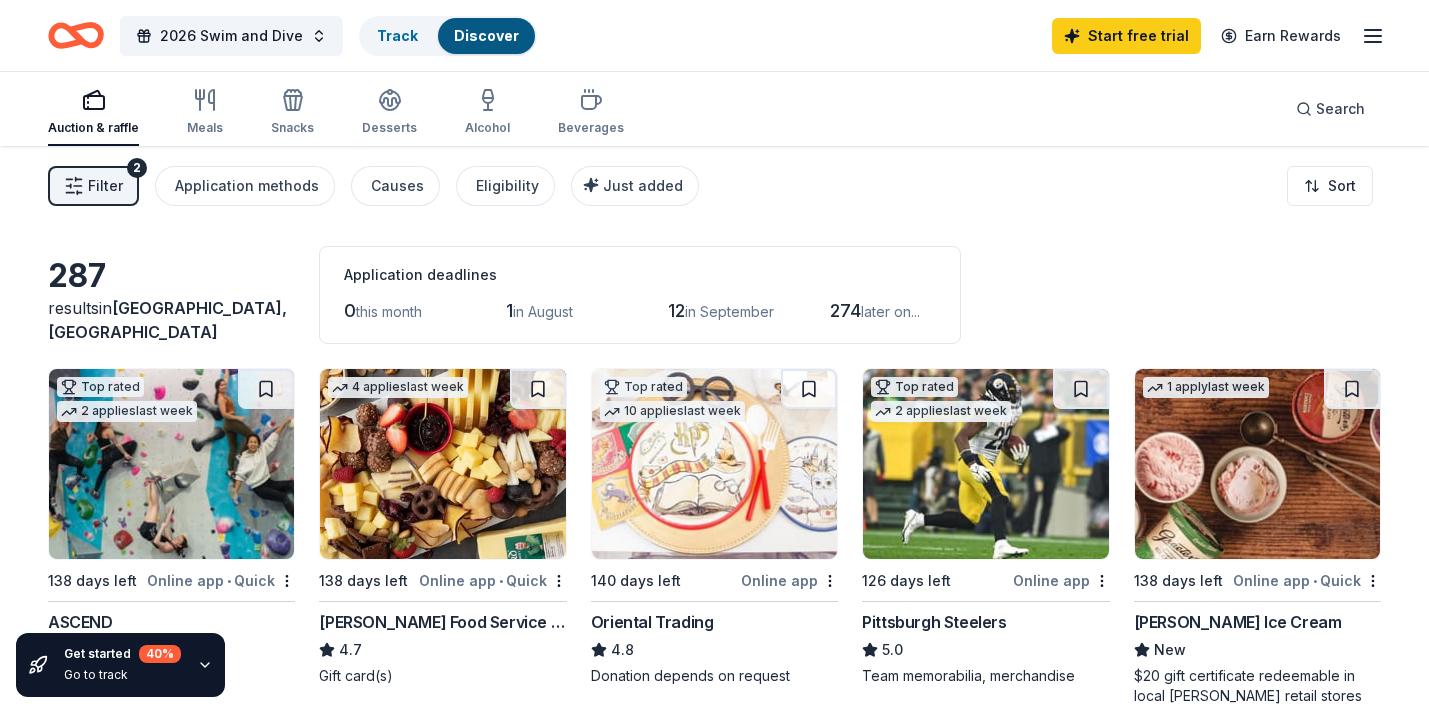 scroll, scrollTop: 0, scrollLeft: 0, axis: both 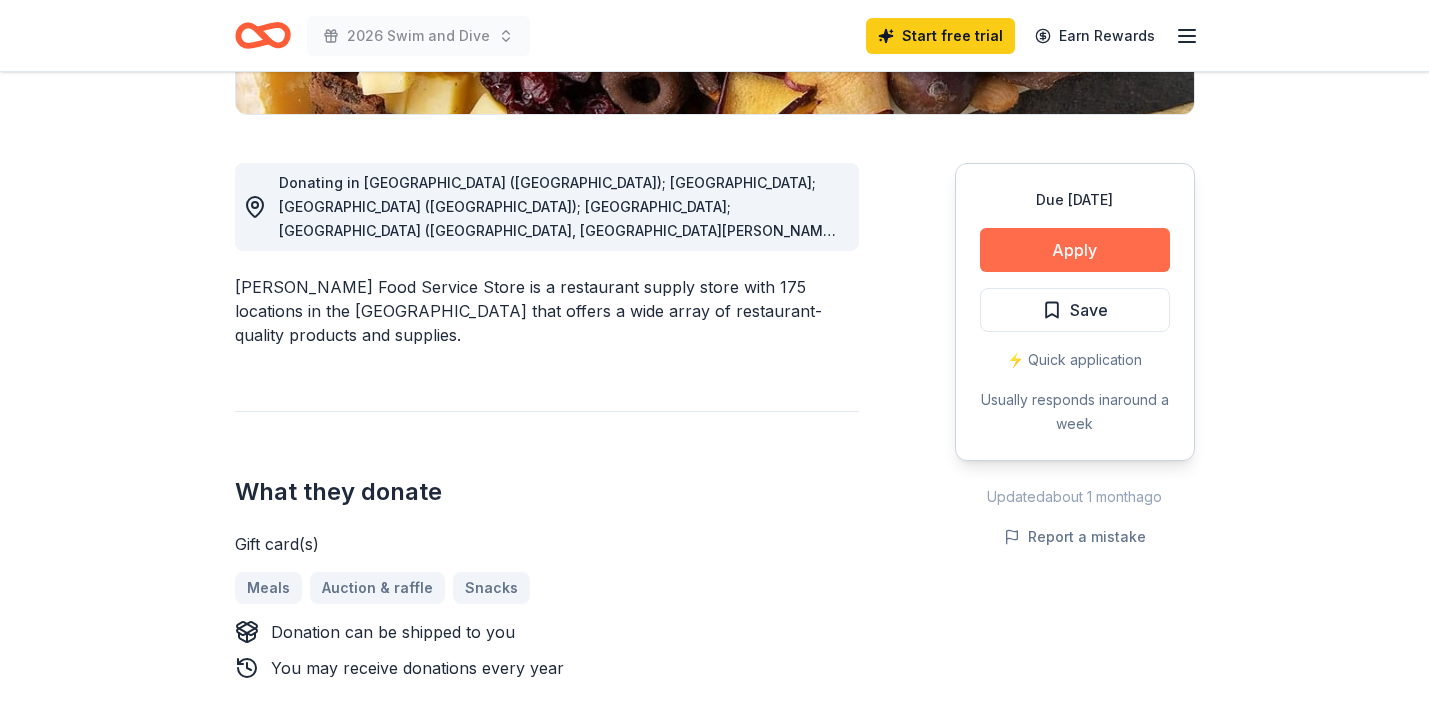 click on "Apply" at bounding box center (1075, 250) 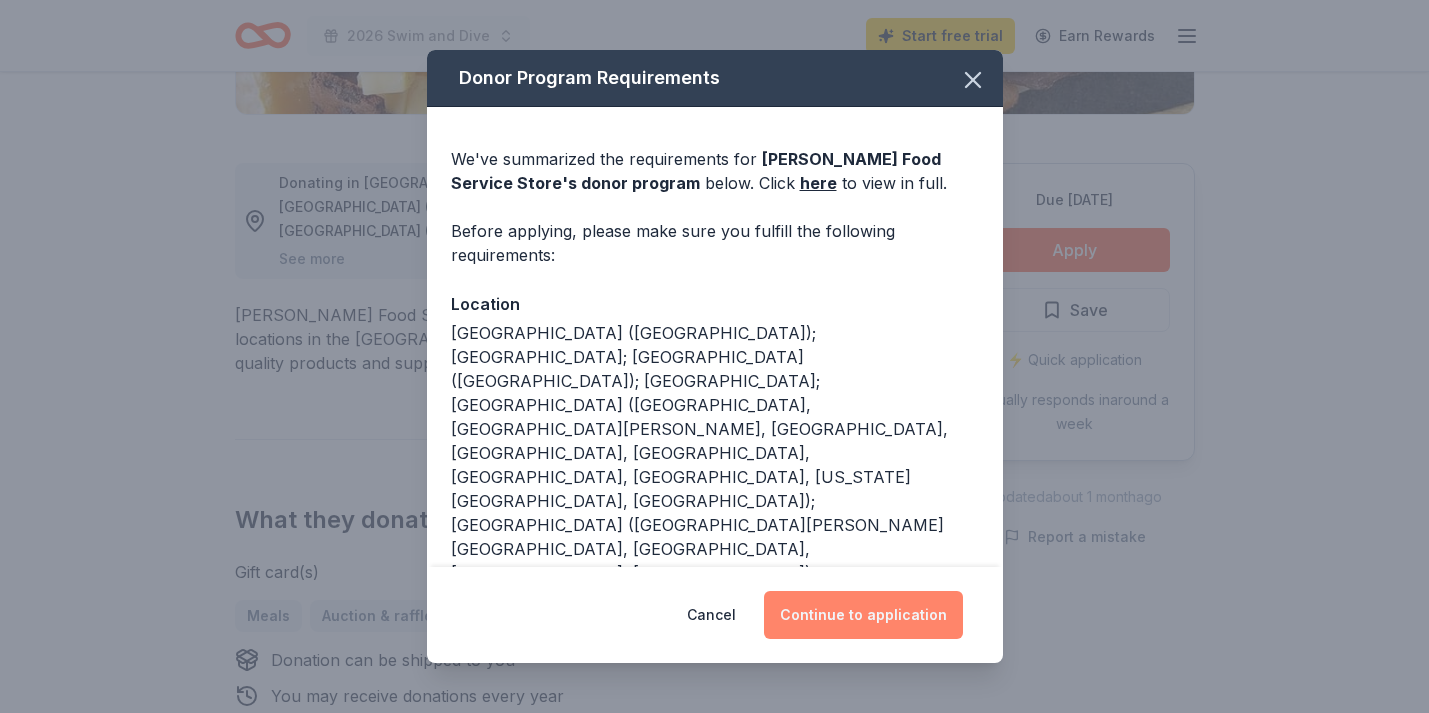 click on "Continue to application" at bounding box center [863, 615] 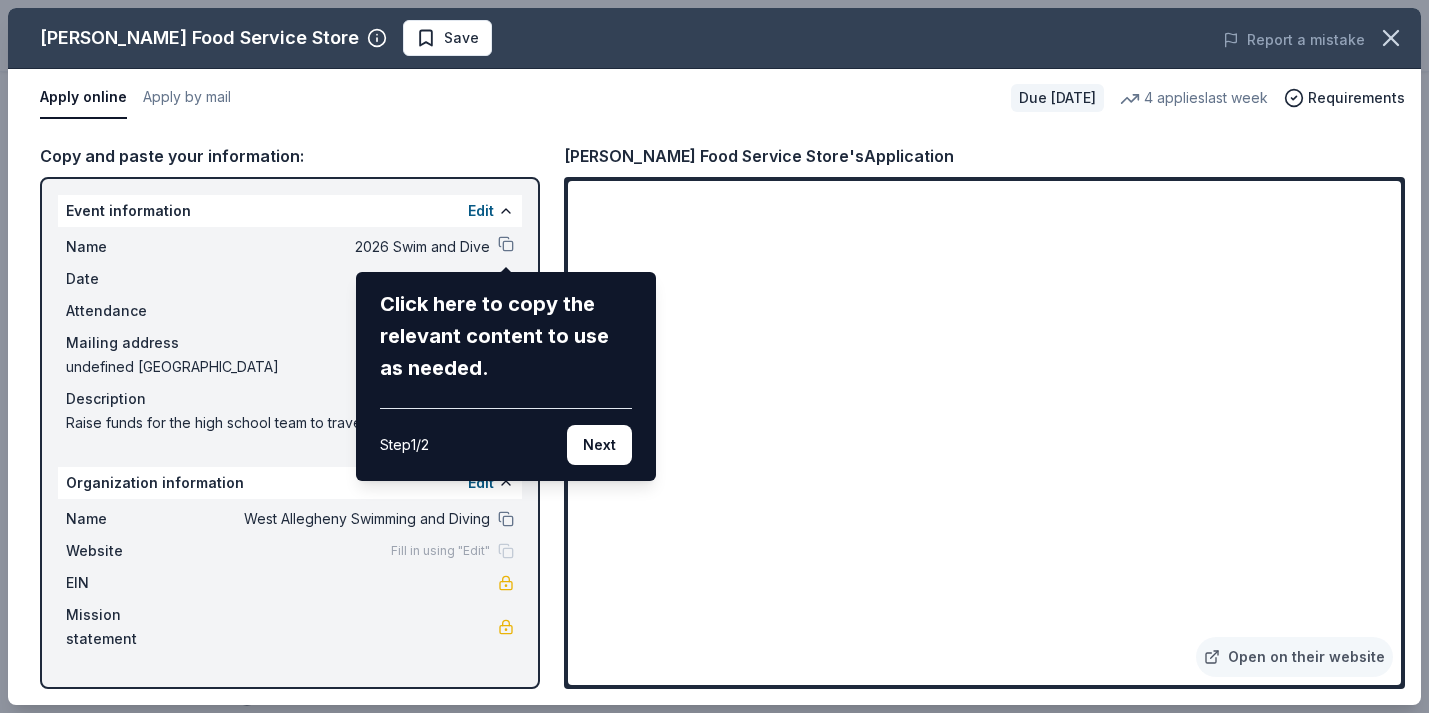 click on "[PERSON_NAME] Food Service Store Save Report a mistake Apply online Apply by mail Due [DATE] 4   applies  last week Requirements Copy and paste your information: Event information Edit Name 2026 Swim and Dive Click here to copy the relevant content to use as needed. Step  1 / 2 Next Date [DATE] Attendance 200 Mailing address undefined [GEOGRAPHIC_DATA] Description Raise funds for the high school team to travel to competitions. Organization information Edit Name West Allegheny Swimming and Diving Website Fill in using "Edit" EIN Mission statement [PERSON_NAME] Food Service Store's  Application Open on their website" at bounding box center (714, 356) 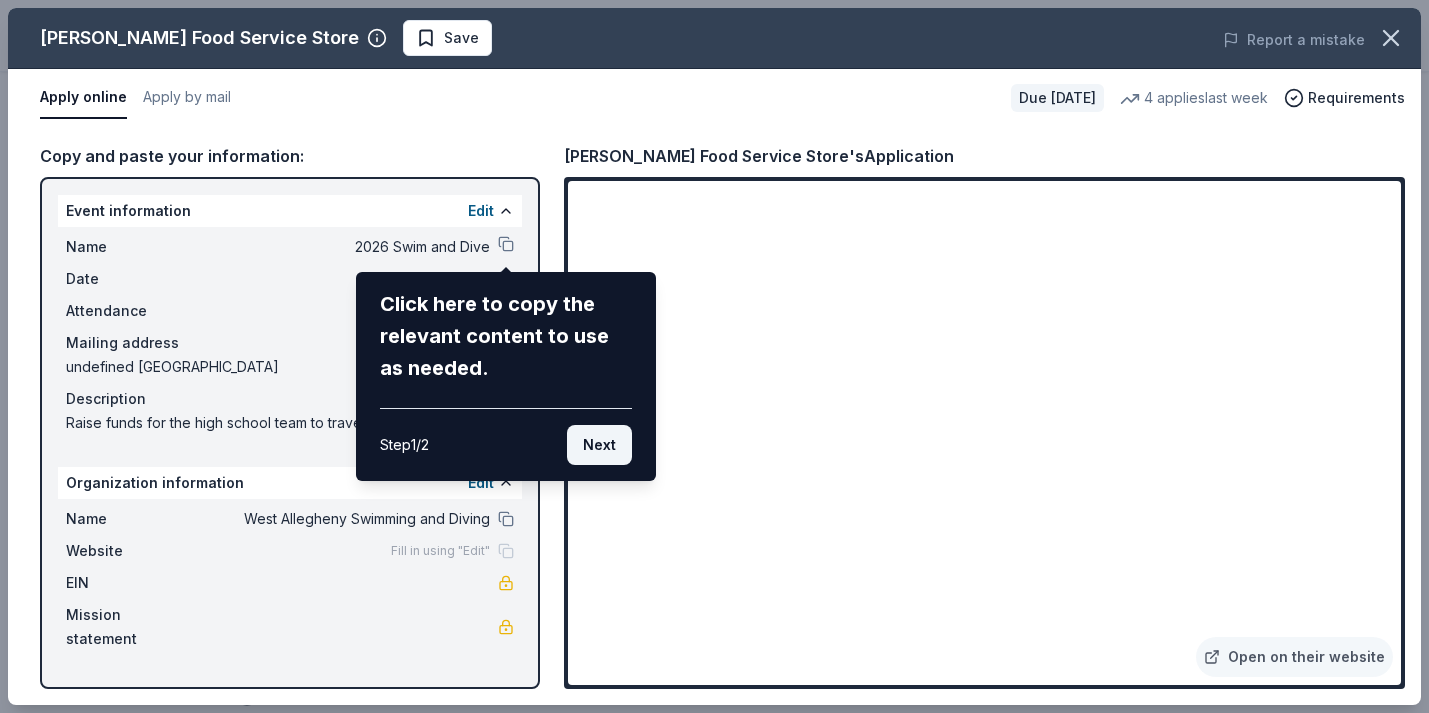 click on "Next" at bounding box center (599, 445) 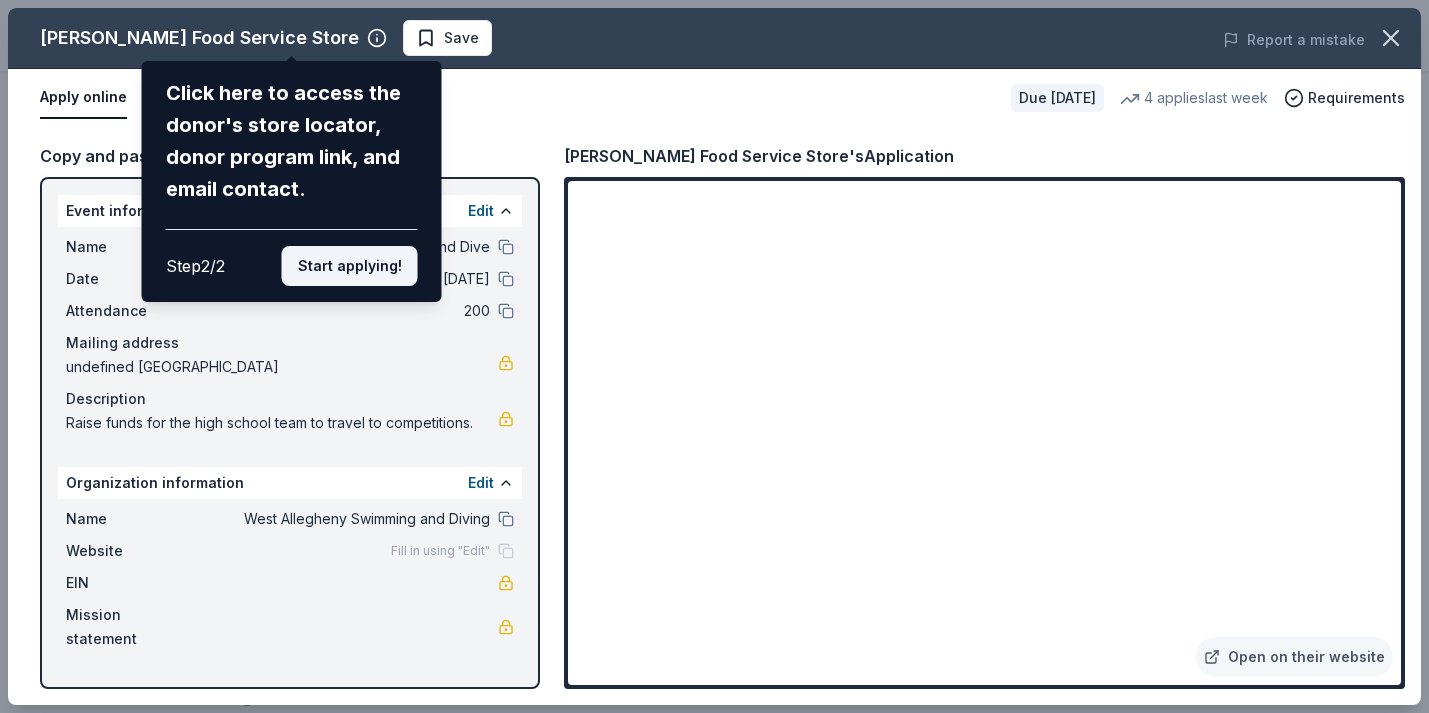 click on "Start applying!" at bounding box center (350, 266) 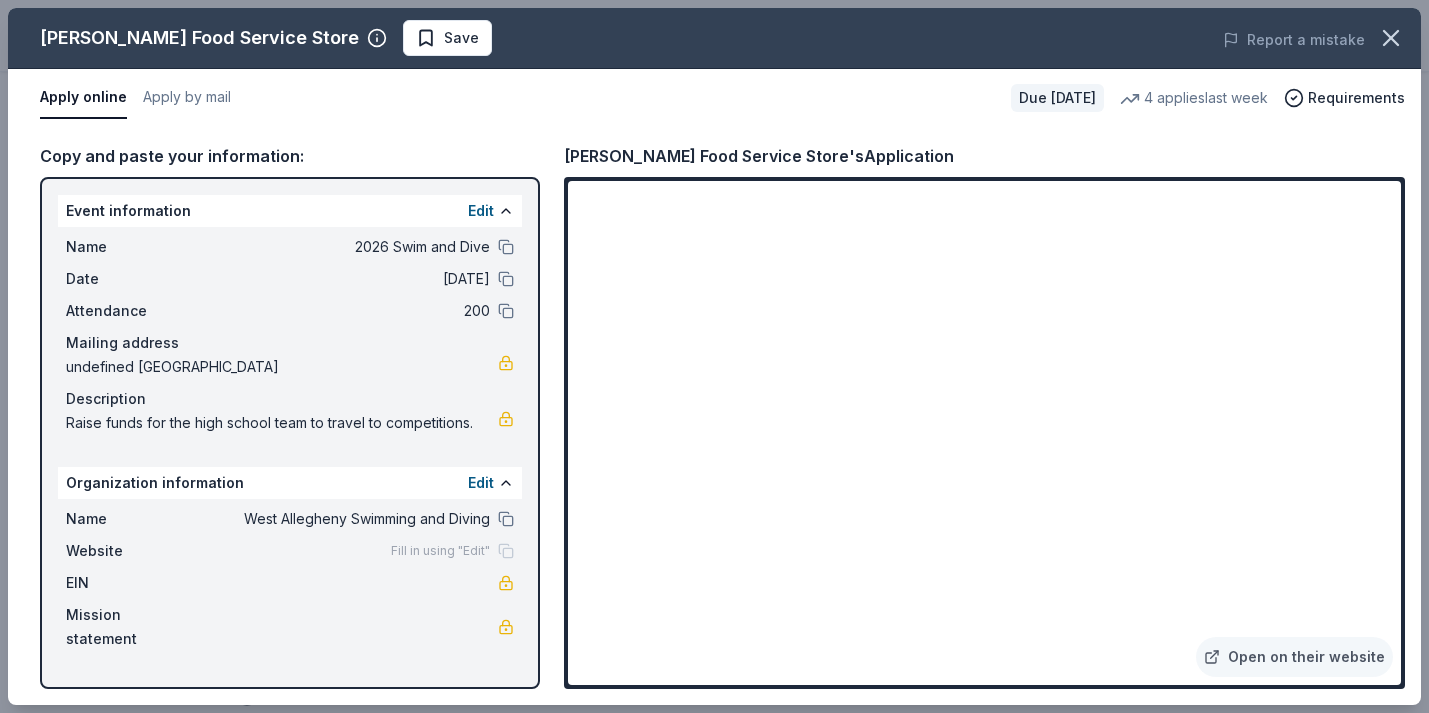 click on "[PERSON_NAME] Food Service Store Save Report a mistake Apply online Apply by mail Due [DATE] 4   applies  last week Requirements Copy and paste your information: Event information Edit Name 2026 Swim and Dive Date [DATE] Attendance 200 Mailing address undefined [GEOGRAPHIC_DATA] Description Raise funds for the high school team to travel to competitions. Organization information Edit Name West Allegheny Swimming and Diving Website Fill in using "Edit" EIN Mission statement [PERSON_NAME] Food Service Store's  Application Open on their website" at bounding box center (714, 356) 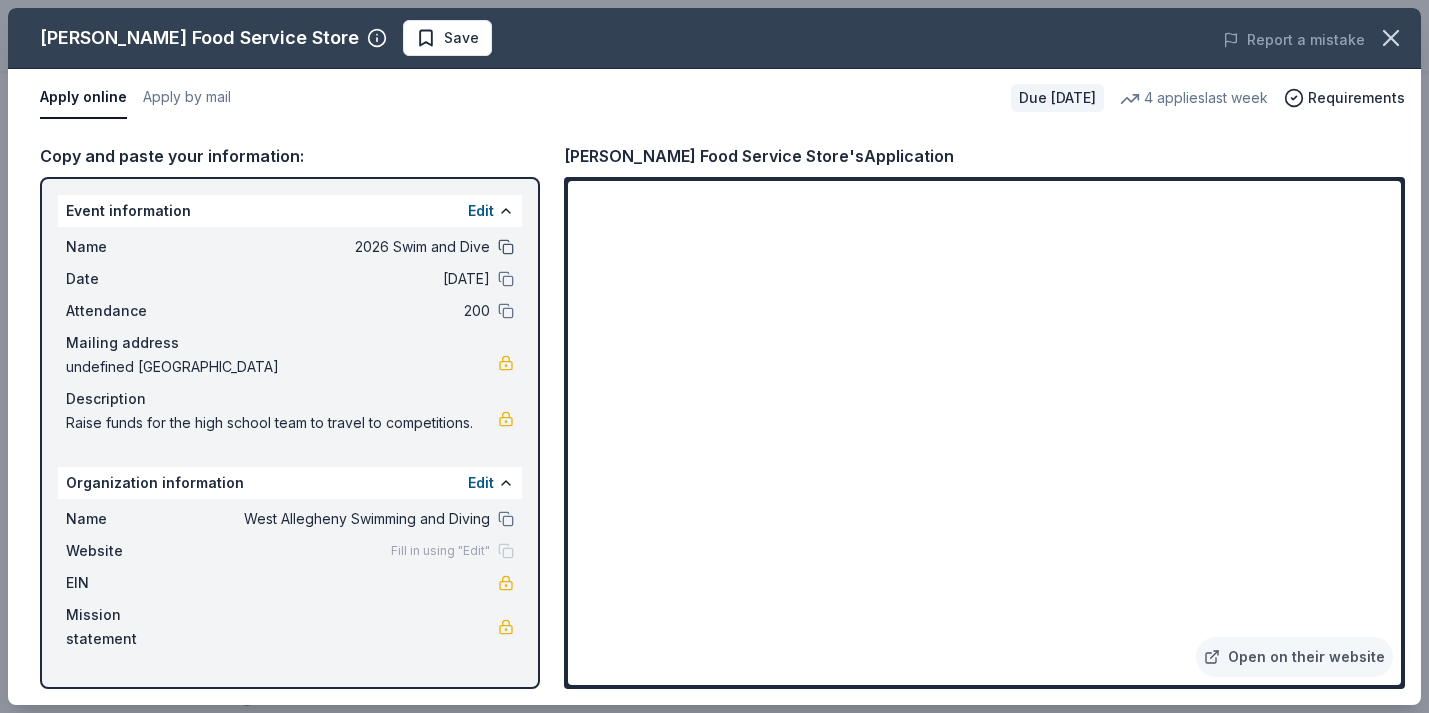 click at bounding box center (506, 247) 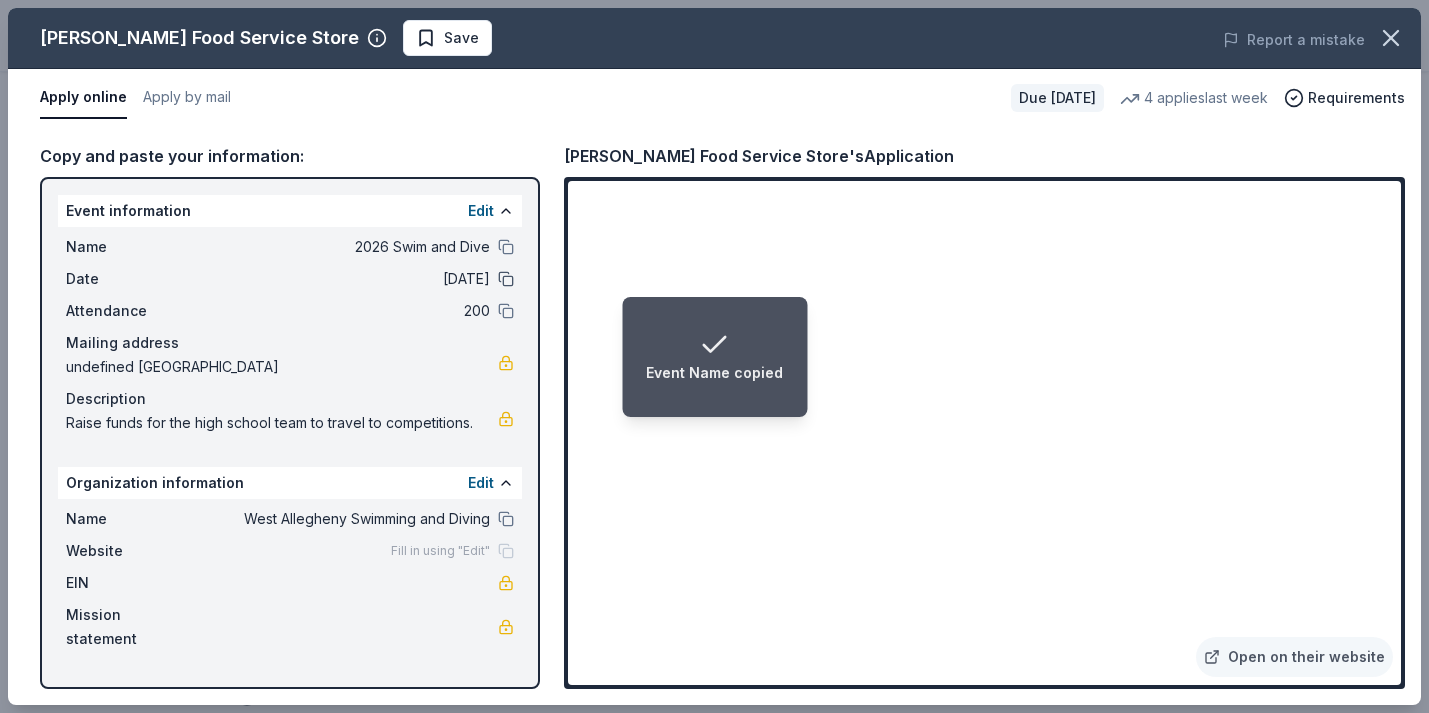 click at bounding box center [506, 279] 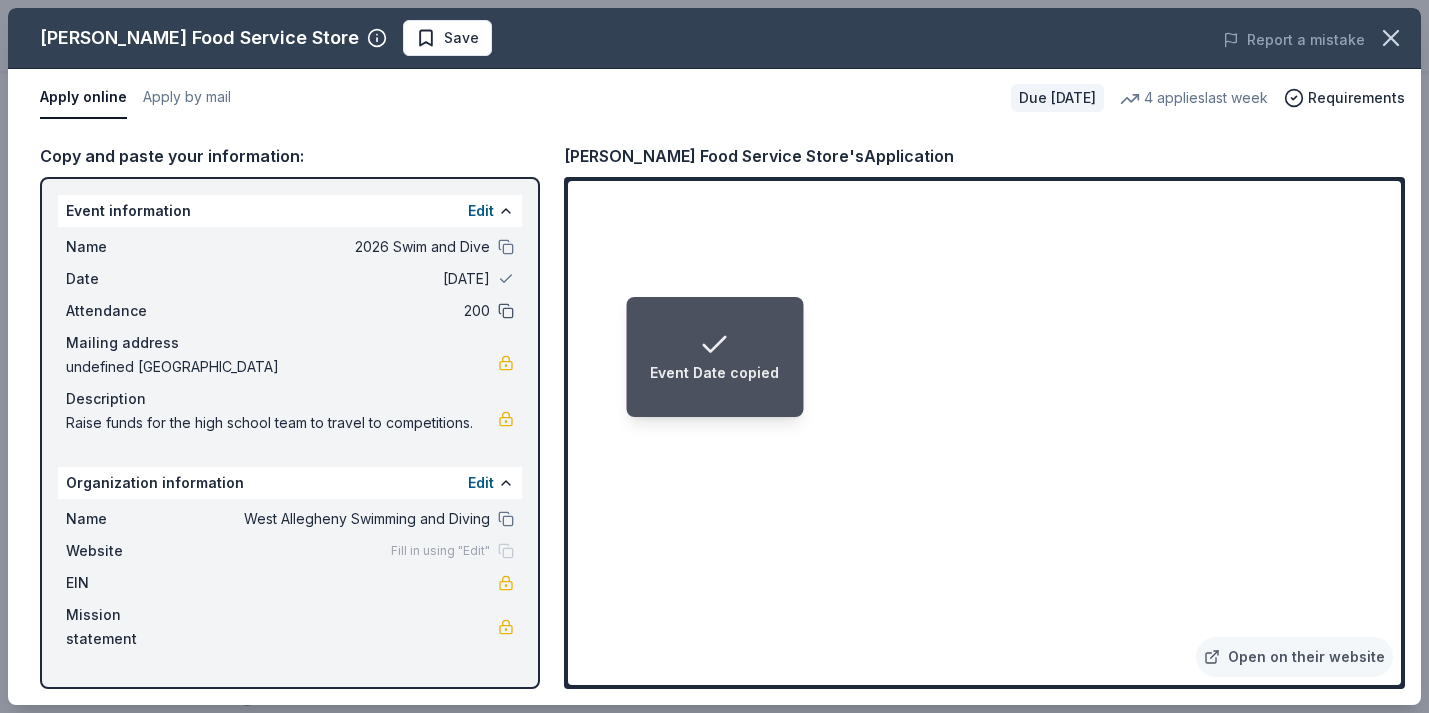 click at bounding box center (506, 311) 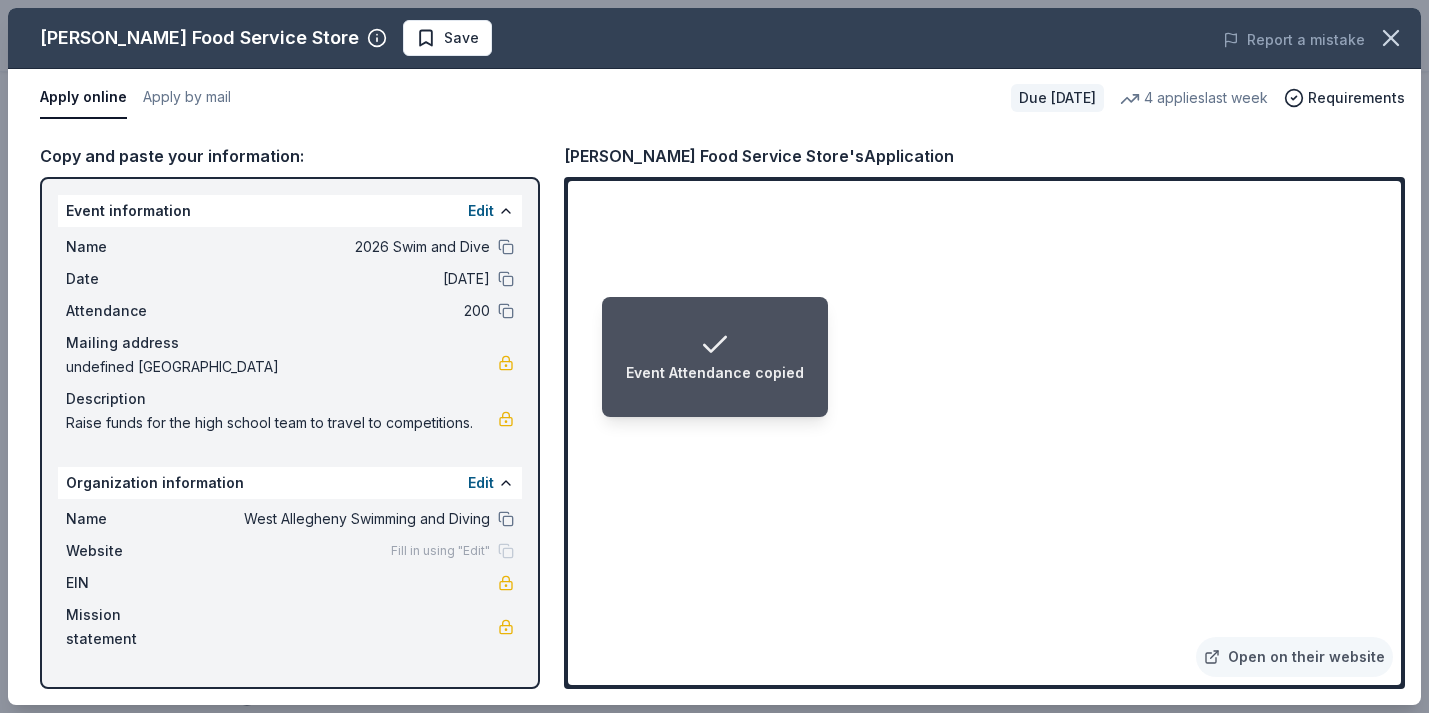 click on "Apply online Apply by mail" at bounding box center [517, 98] 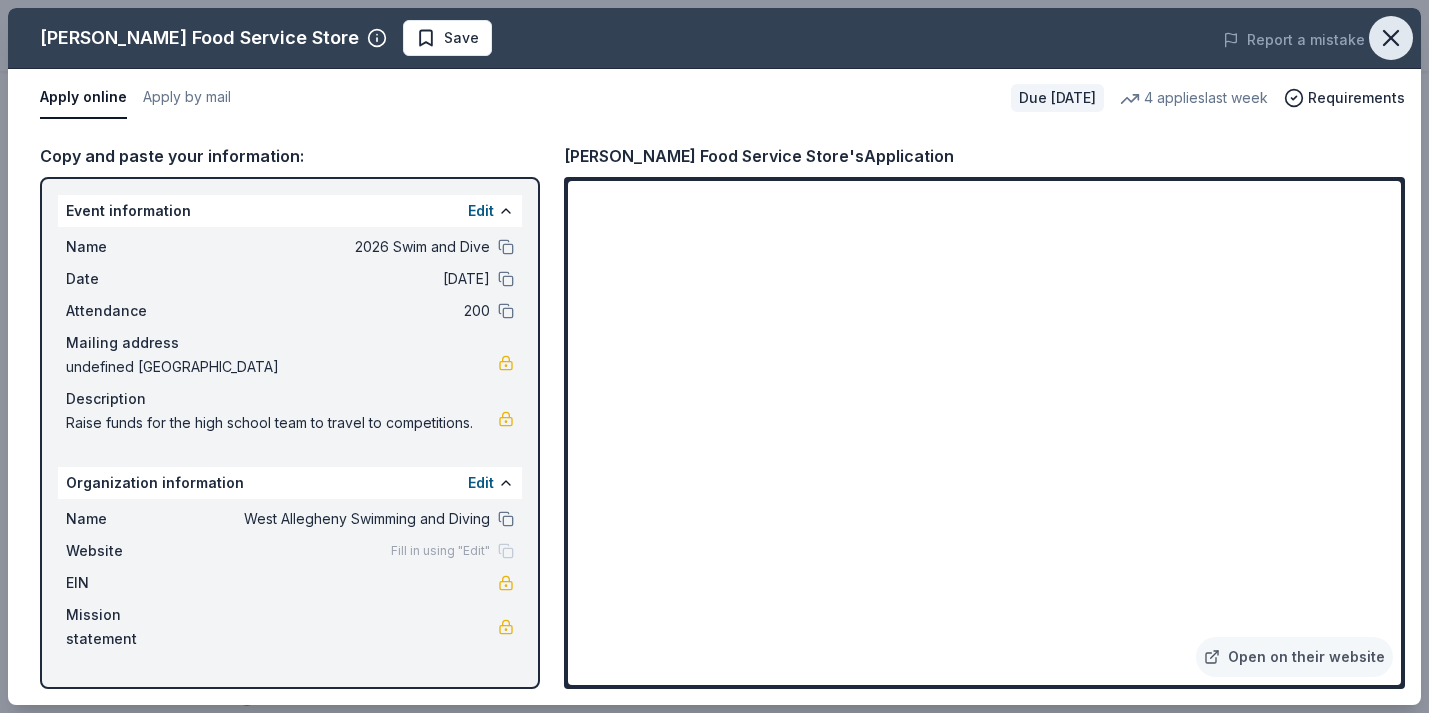 click 